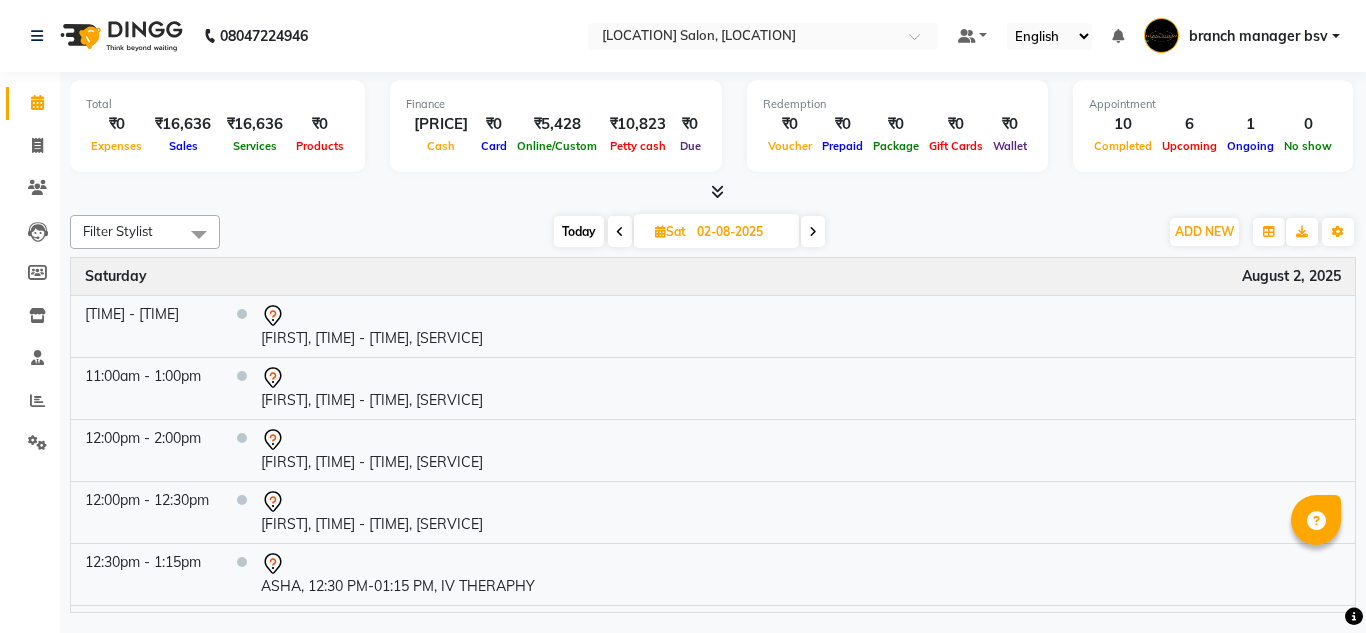 scroll, scrollTop: 0, scrollLeft: 0, axis: both 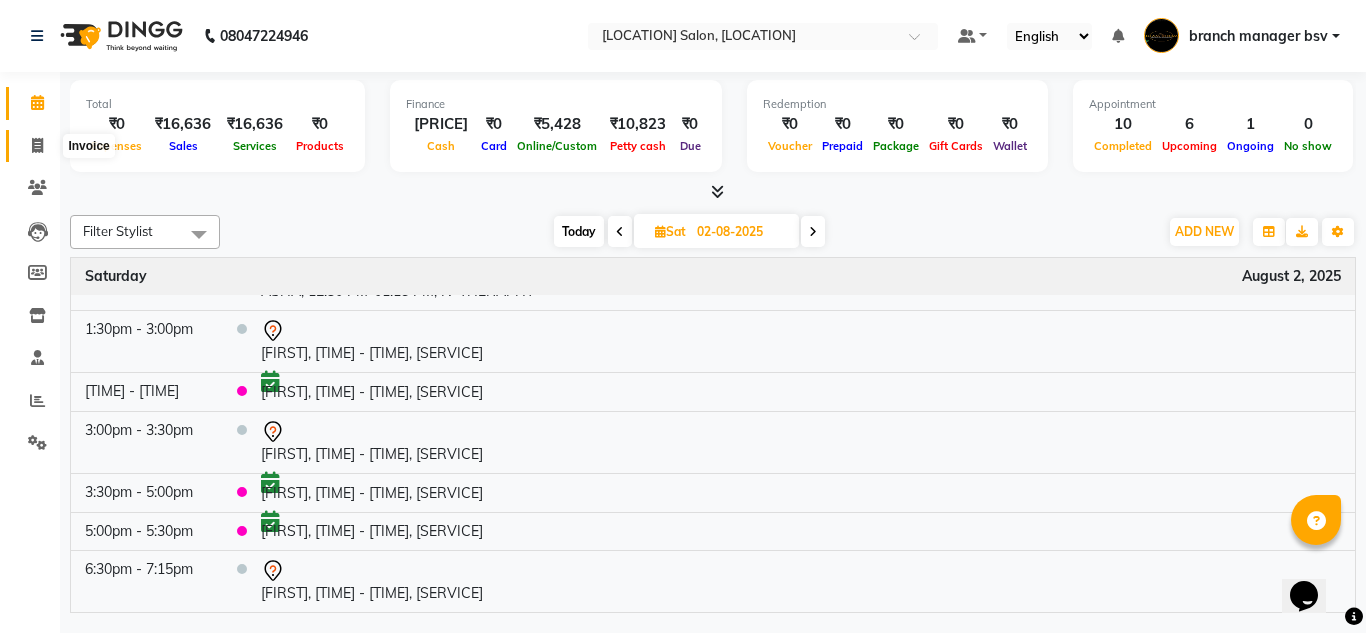 click 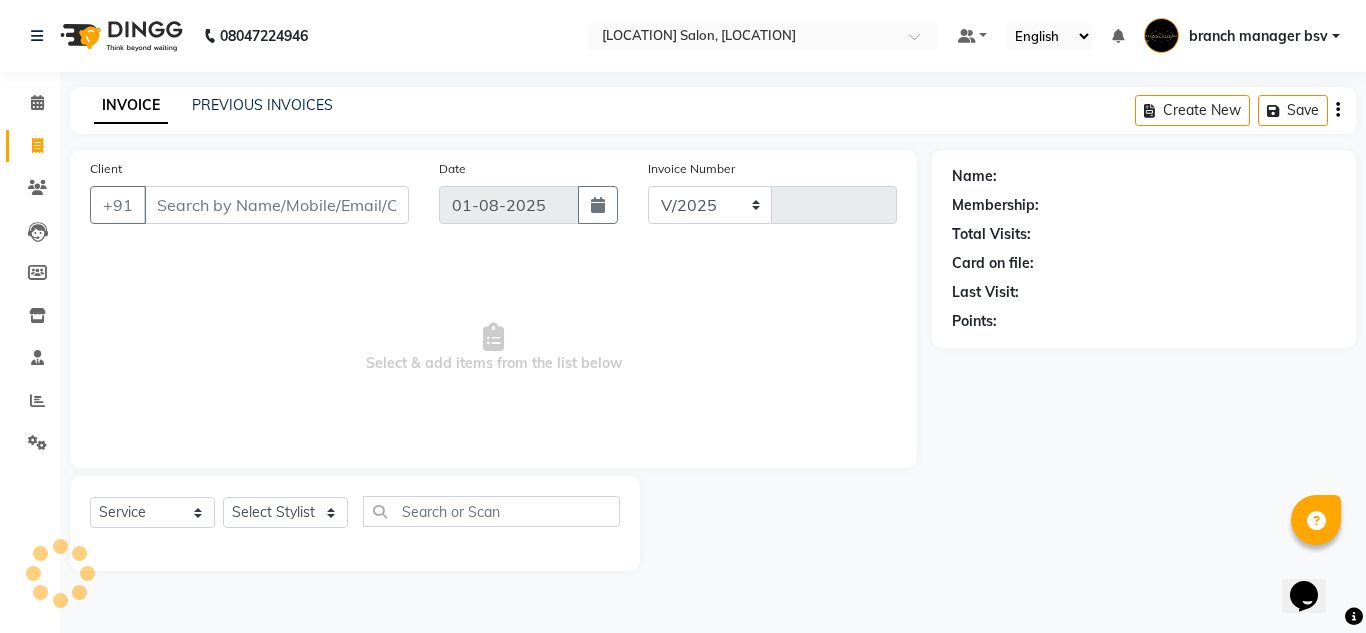 select on "842" 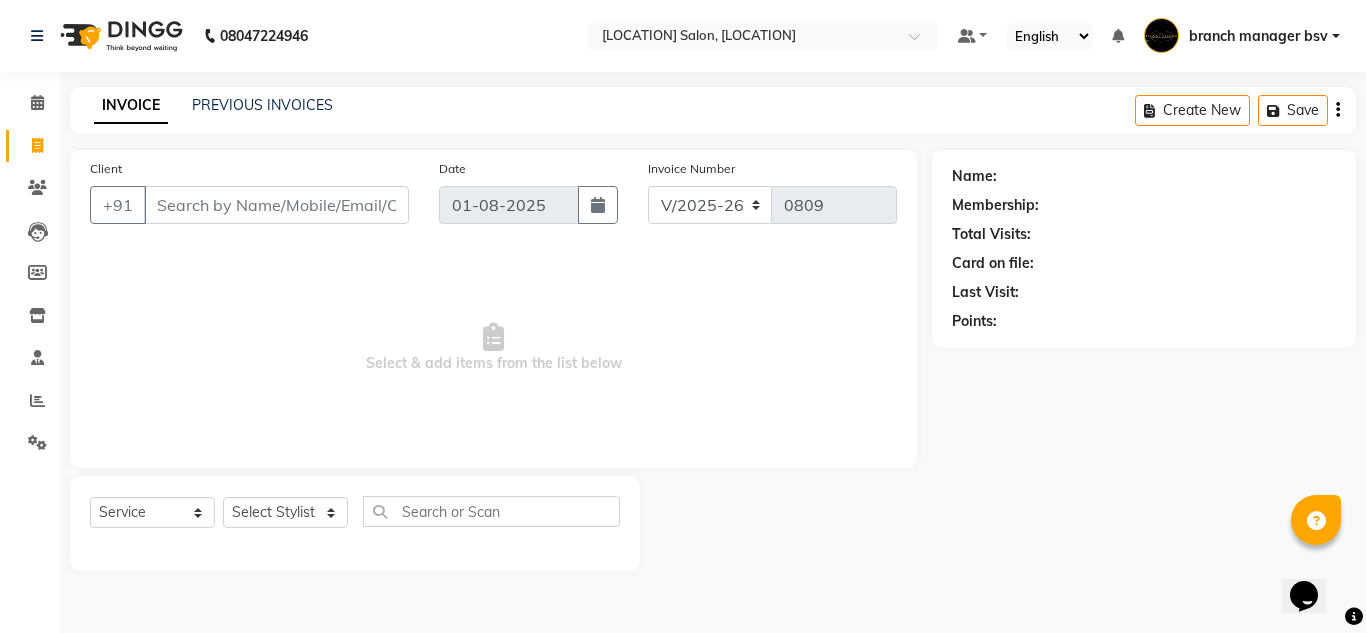click on "Client" at bounding box center [276, 205] 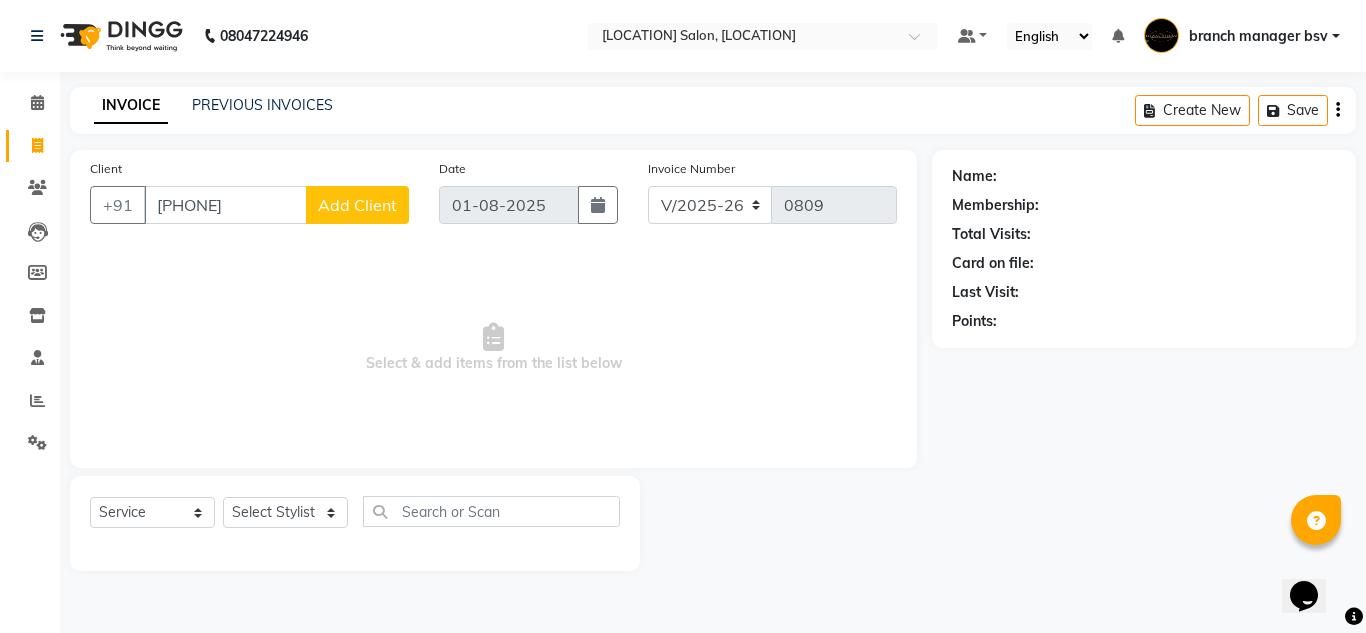 type on "8277264212" 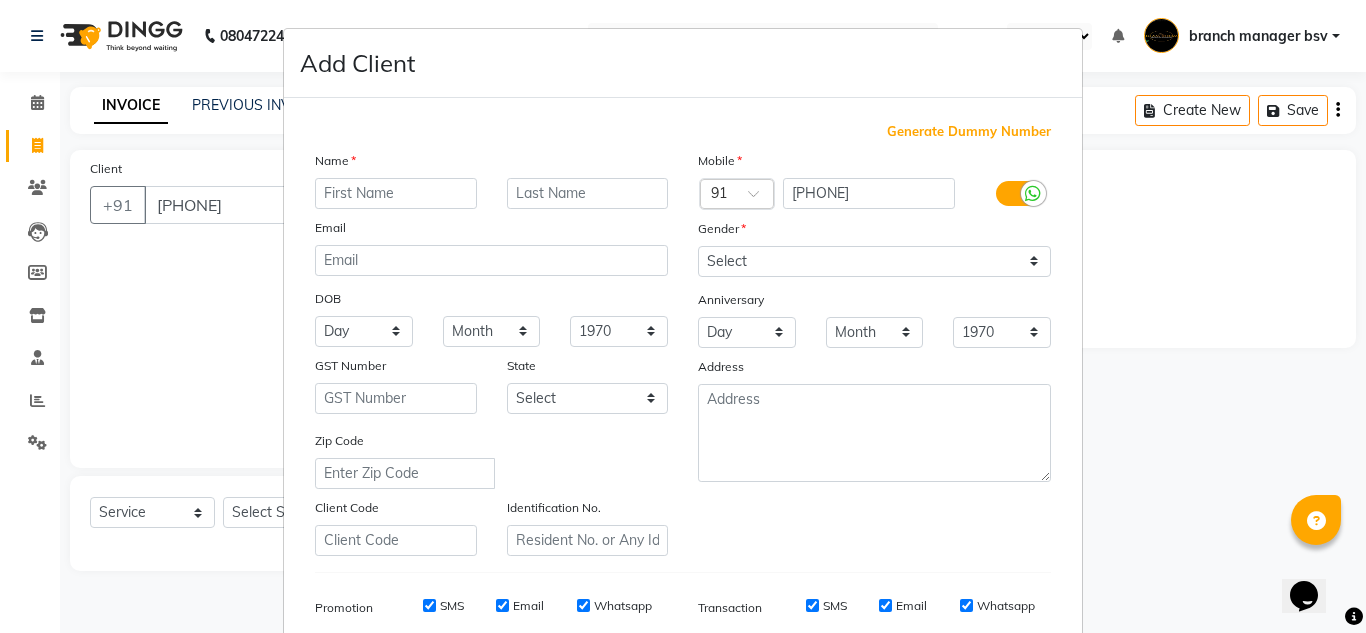 click at bounding box center [396, 193] 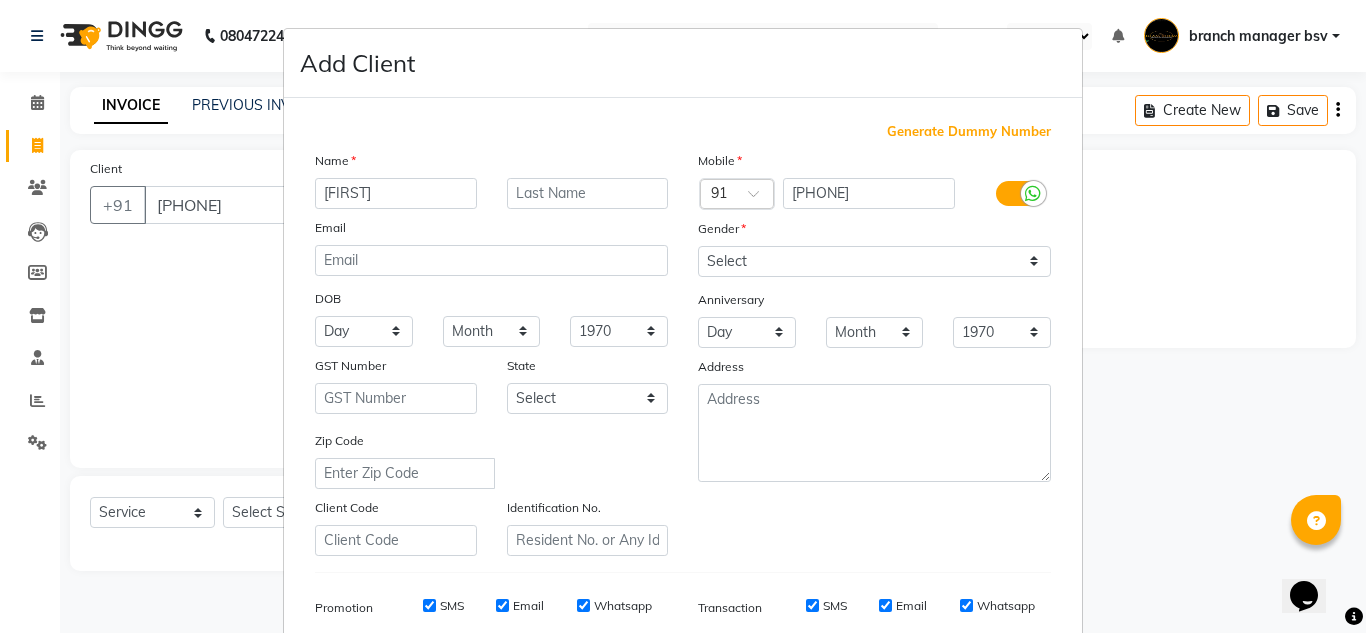 type on "BINDU" 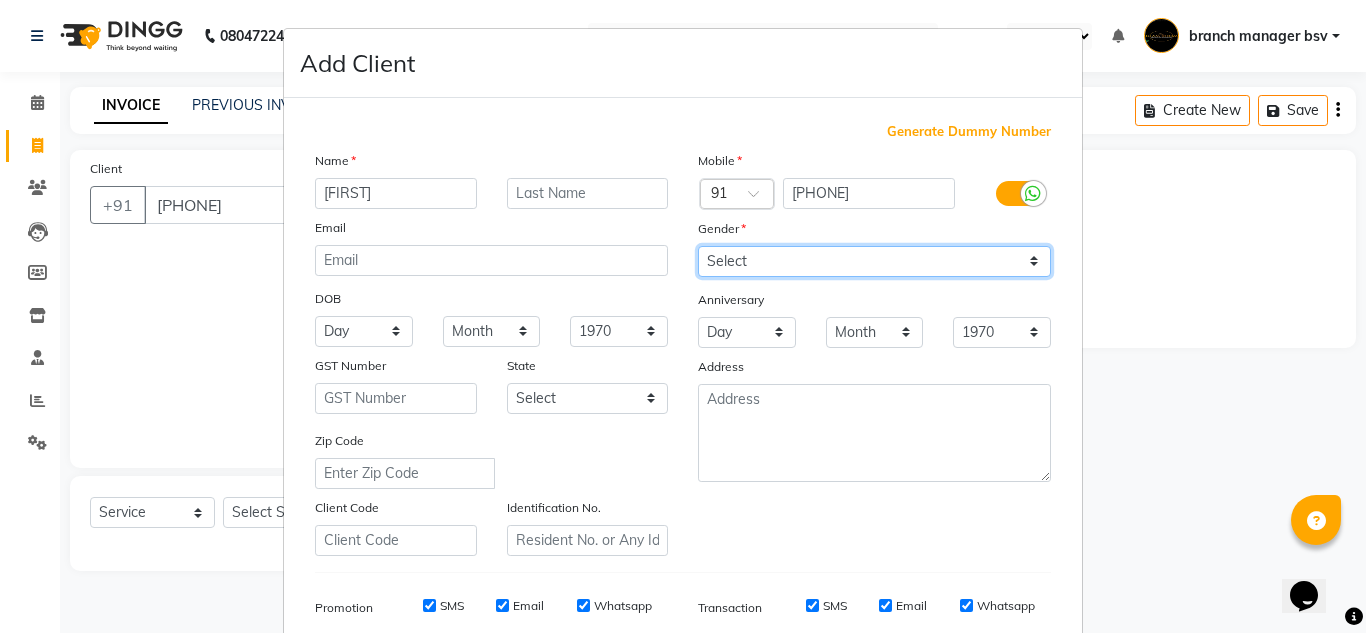 click on "Select Male Female Other Prefer Not To Say" at bounding box center (874, 261) 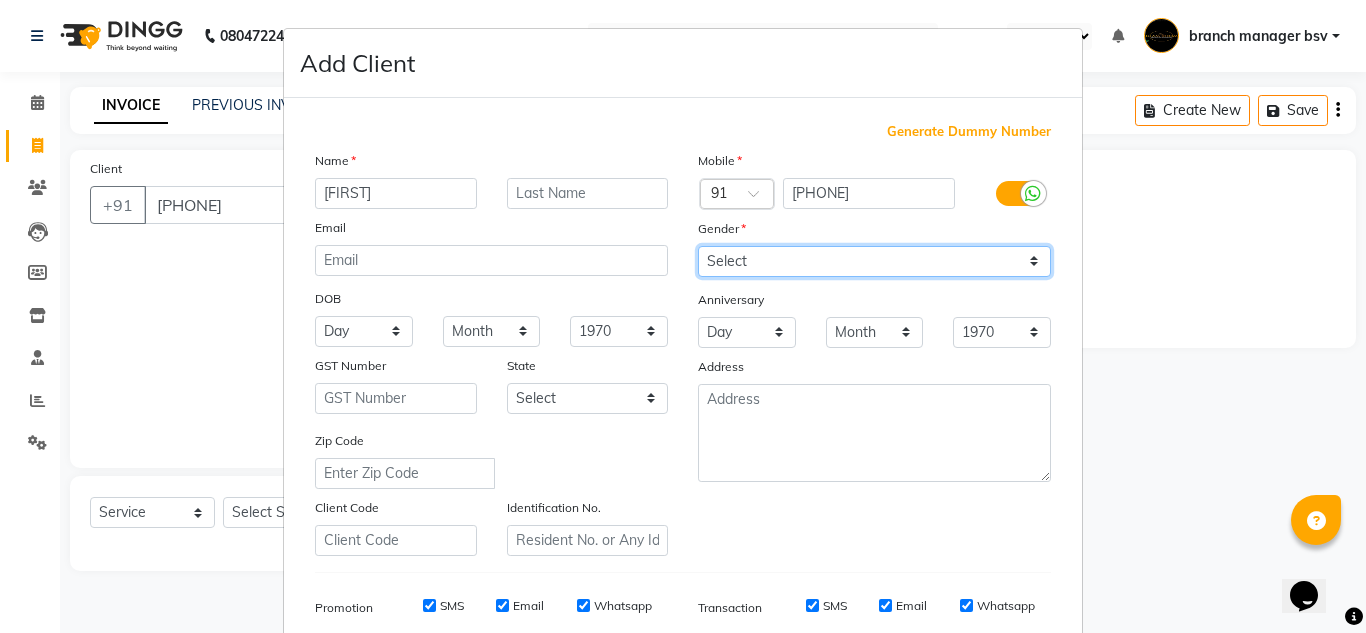 select on "female" 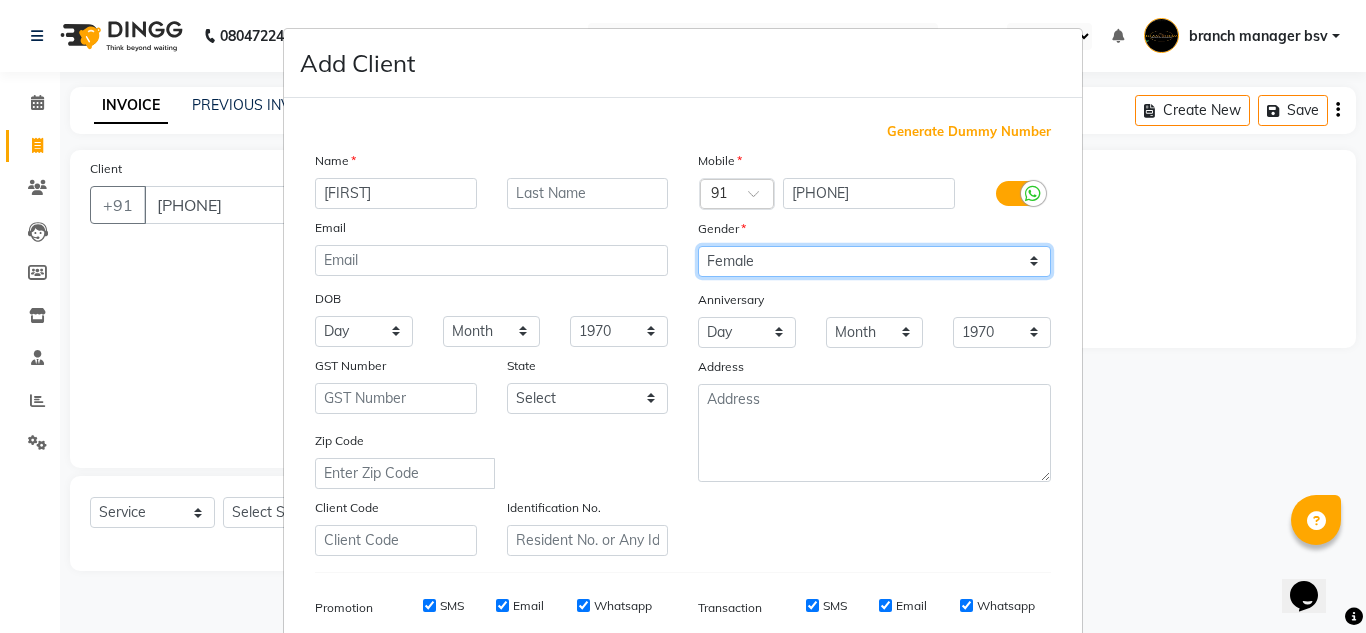 click on "Select Male Female Other Prefer Not To Say" at bounding box center (874, 261) 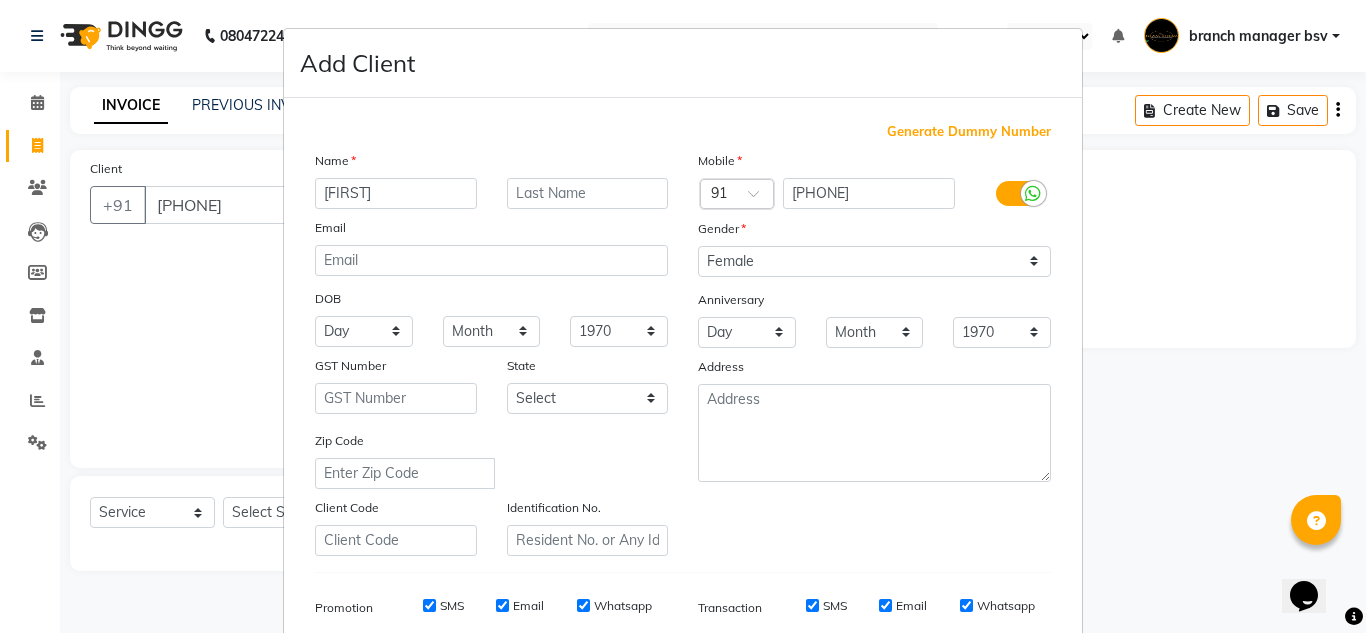 click on "Mobile Country Code × 91 8277264212 Gender Select Male Female Other Prefer Not To Say Anniversary Day 01 02 03 04 05 06 07 08 09 10 11 12 13 14 15 16 17 18 19 20 21 22 23 24 25 26 27 28 29 30 31 Month January February March April May June July August September October November December 1970 1971 1972 1973 1974 1975 1976 1977 1978 1979 1980 1981 1982 1983 1984 1985 1986 1987 1988 1989 1990 1991 1992 1993 1994 1995 1996 1997 1998 1999 2000 2001 2002 2003 2004 2005 2006 2007 2008 2009 2010 2011 2012 2013 2014 2015 2016 2017 2018 2019 2020 2021 2022 2023 2024 2025 Address" at bounding box center (874, 353) 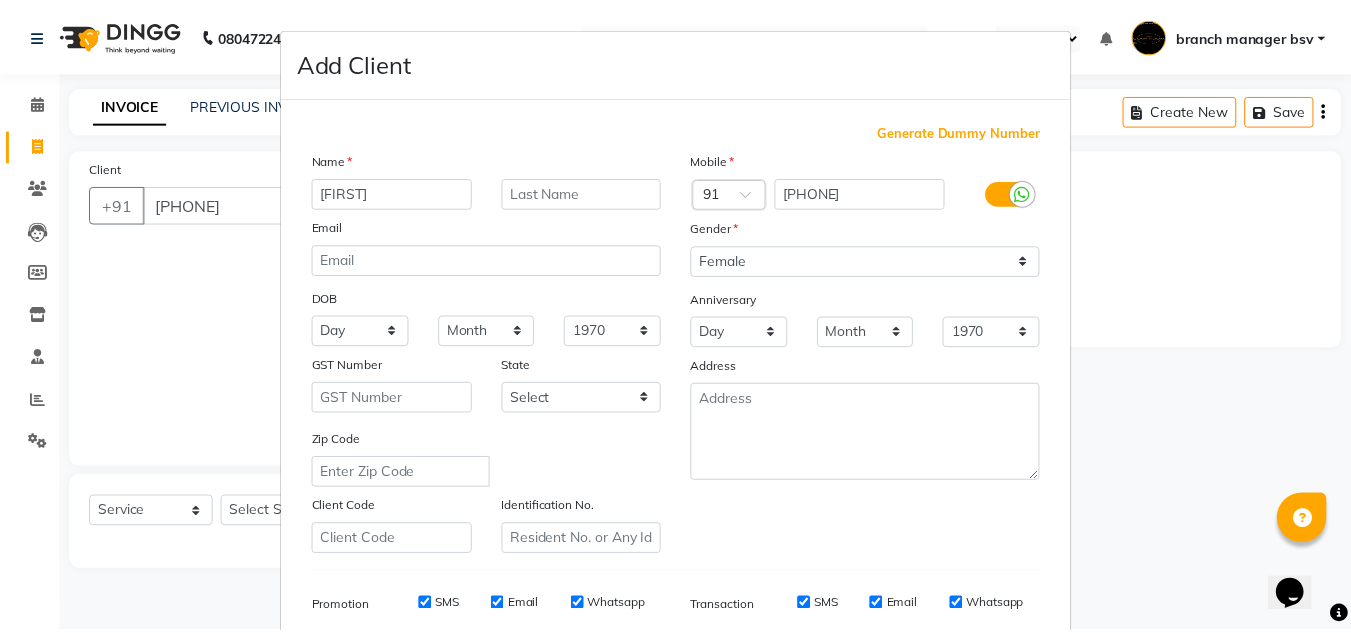 scroll, scrollTop: 290, scrollLeft: 0, axis: vertical 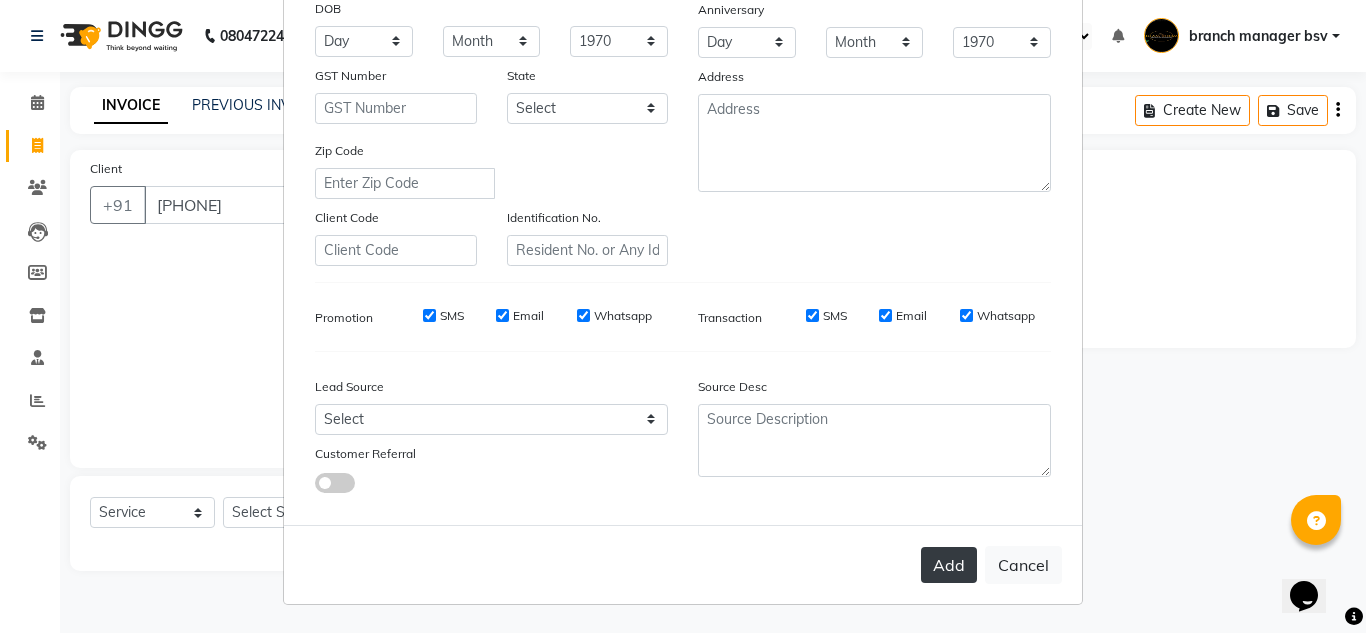 click on "Add" at bounding box center [949, 565] 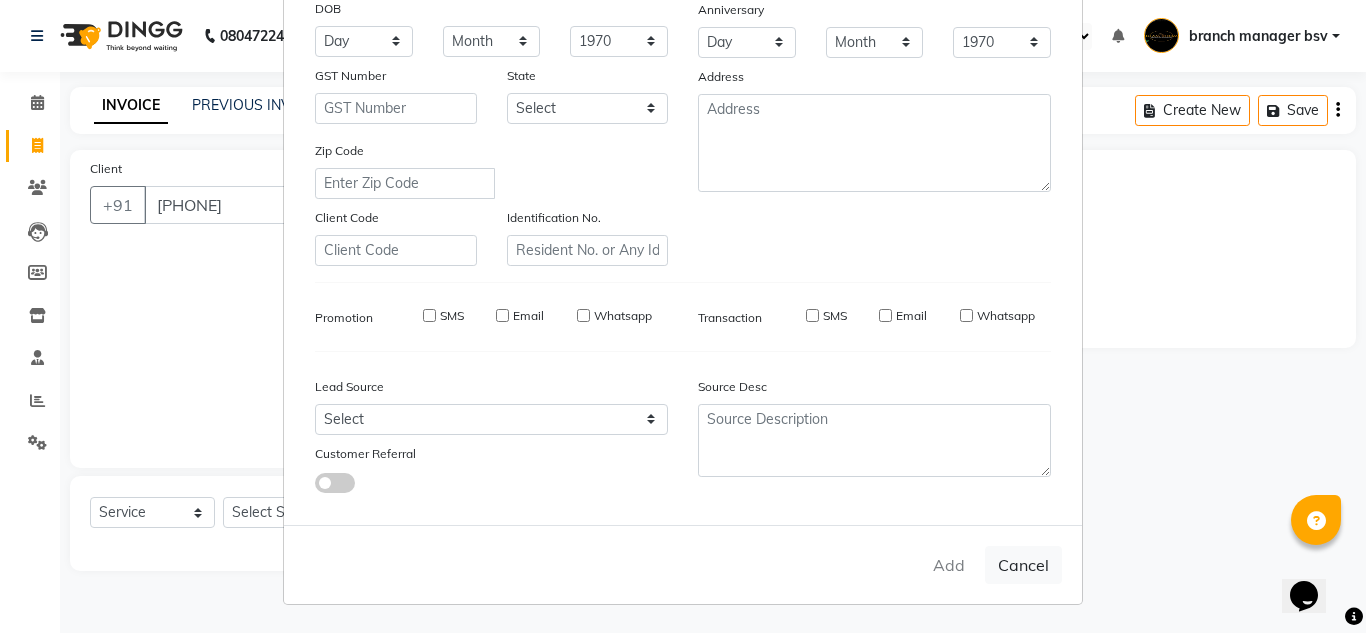 type 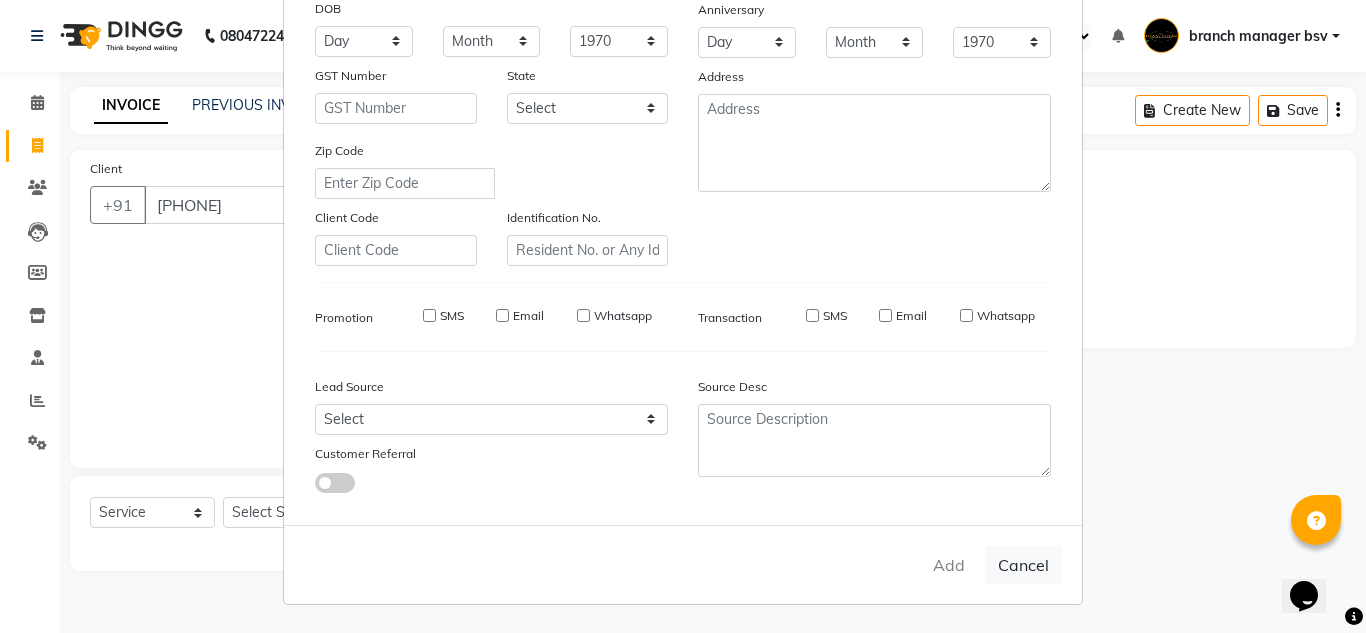 select 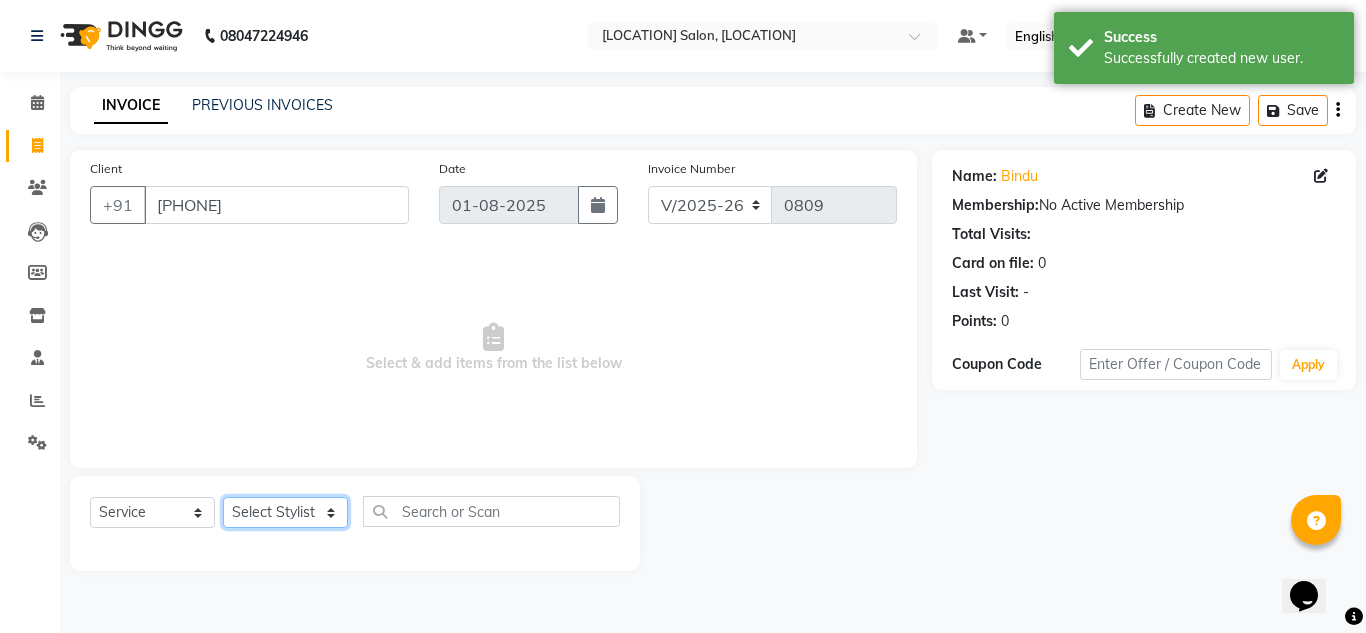 click on "Select Stylist ashwini branch manager bsv Dr.Jabin Dr mehzabin GURISH JASSI Jayshree Navya pooja accounts PRATIK RAJEESHA Rasna Sanskruthi shangnimwom SMIRTI SUMITH SUNITHA SUNNY Tanveer  TEZZ The Glam Room theja Trishna urmi" 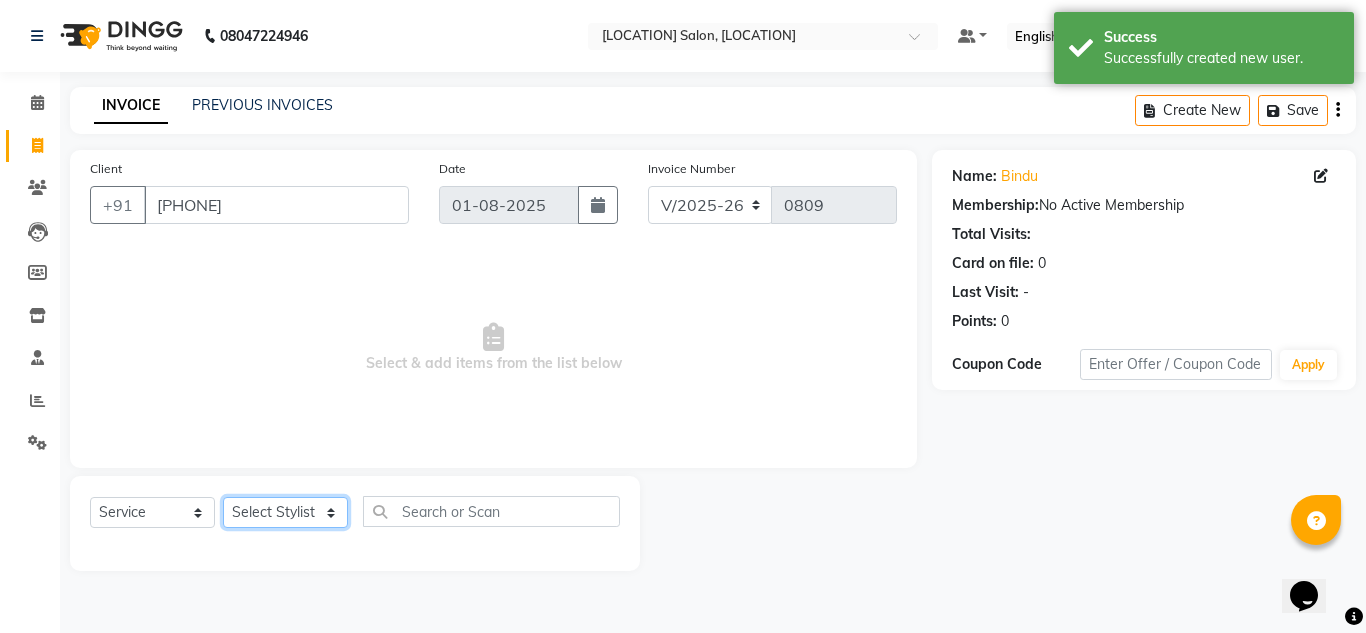 select on "30333" 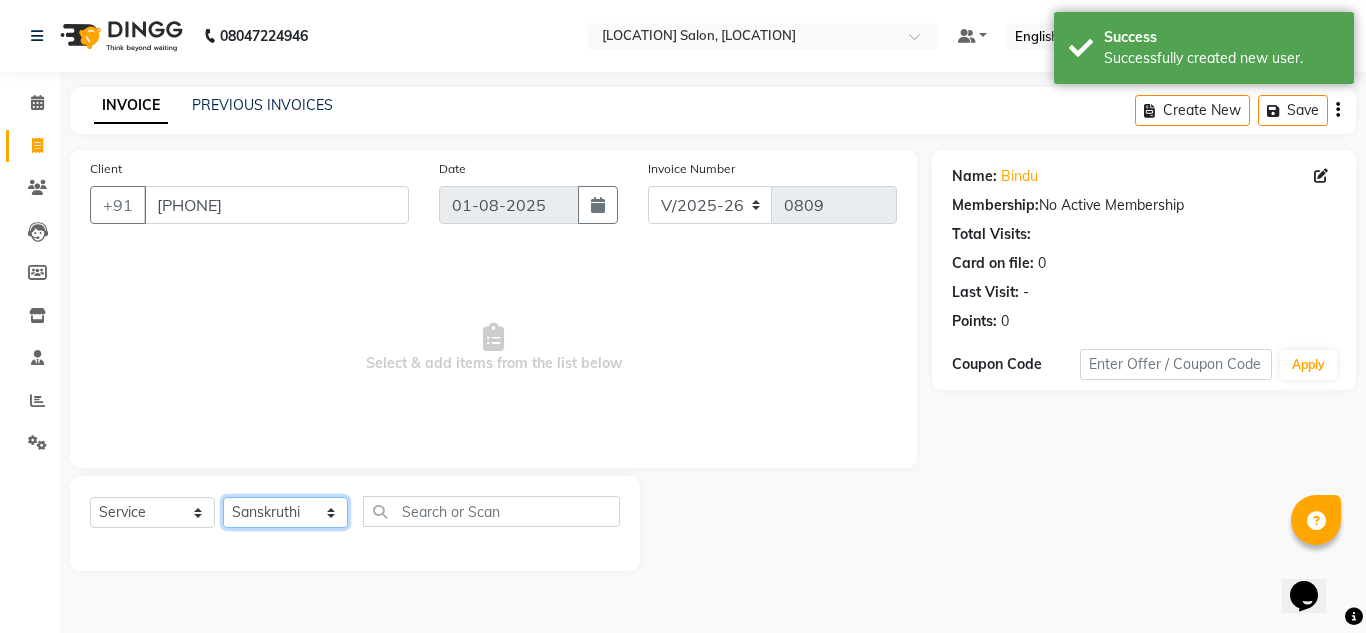 click on "Select Stylist ashwini branch manager bsv Dr.Jabin Dr mehzabin GURISH JASSI Jayshree Navya pooja accounts PRATIK RAJEESHA Rasna Sanskruthi shangnimwom SMIRTI SUMITH SUNITHA SUNNY Tanveer  TEZZ The Glam Room theja Trishna urmi" 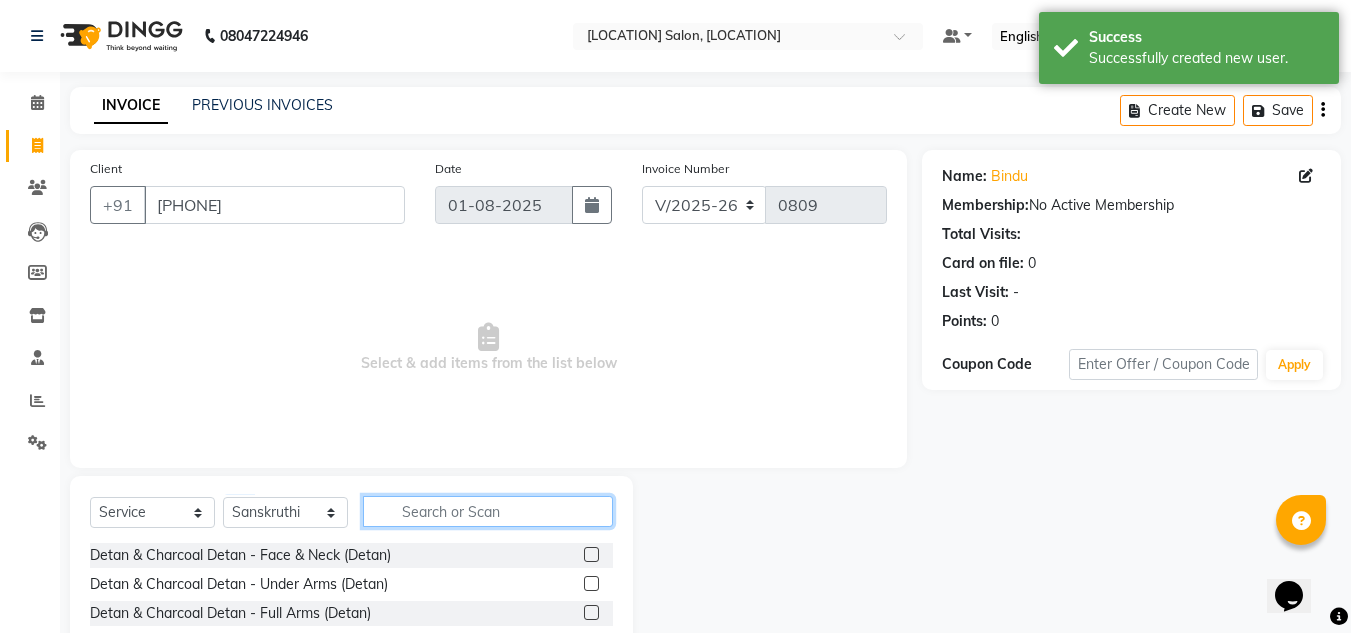 click 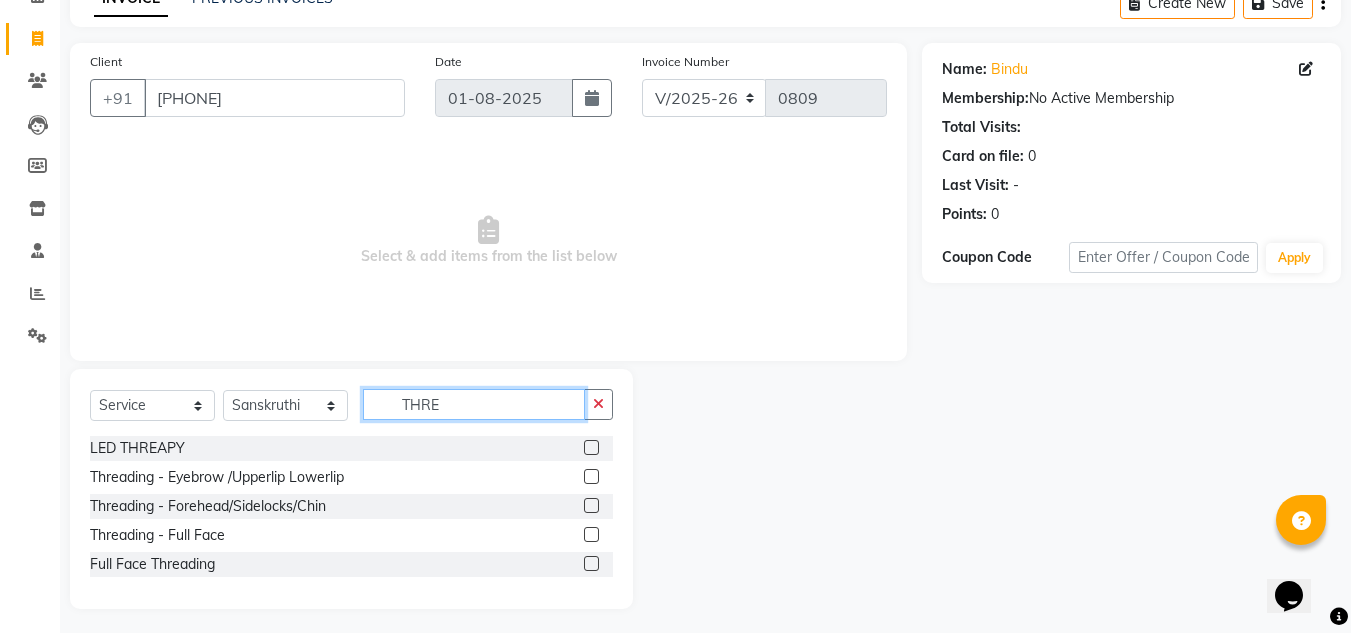scroll, scrollTop: 108, scrollLeft: 0, axis: vertical 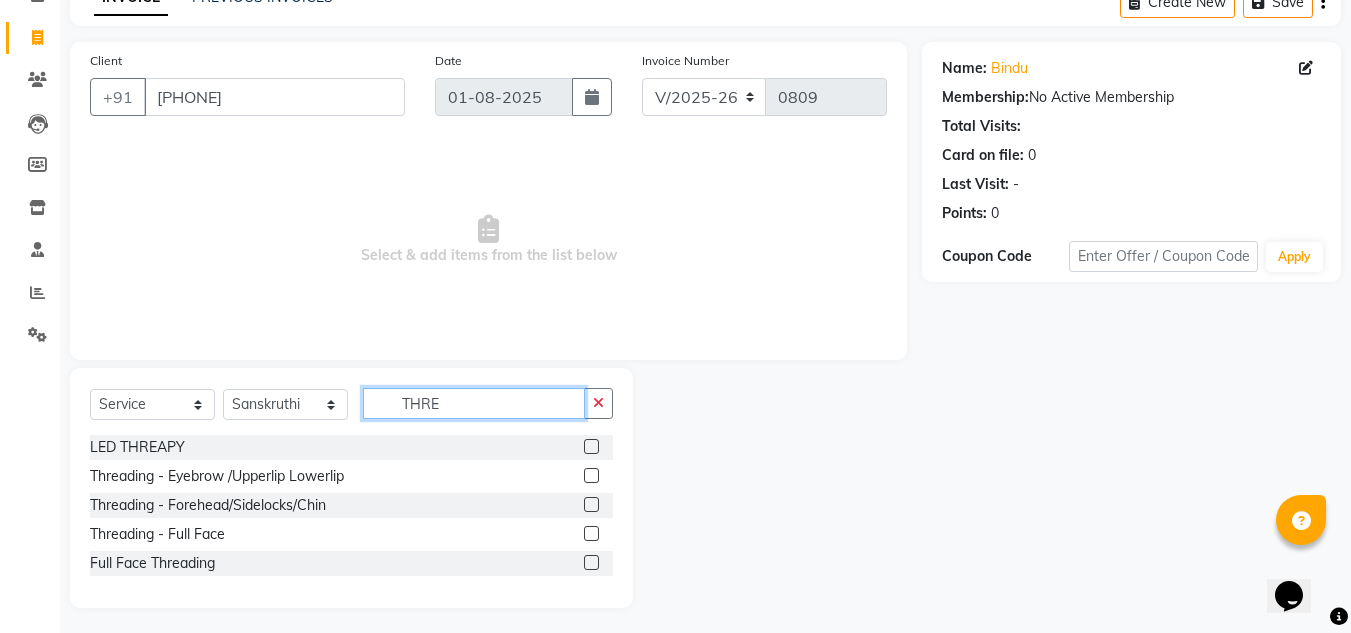 type on "THRE" 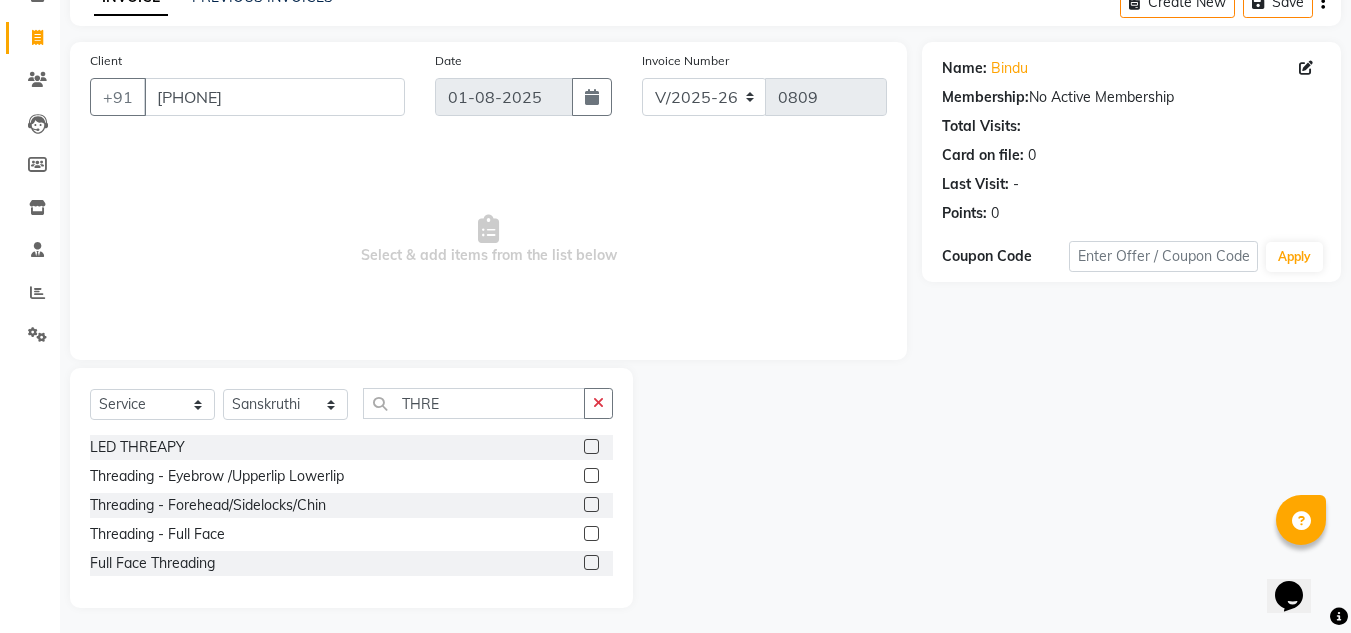 click 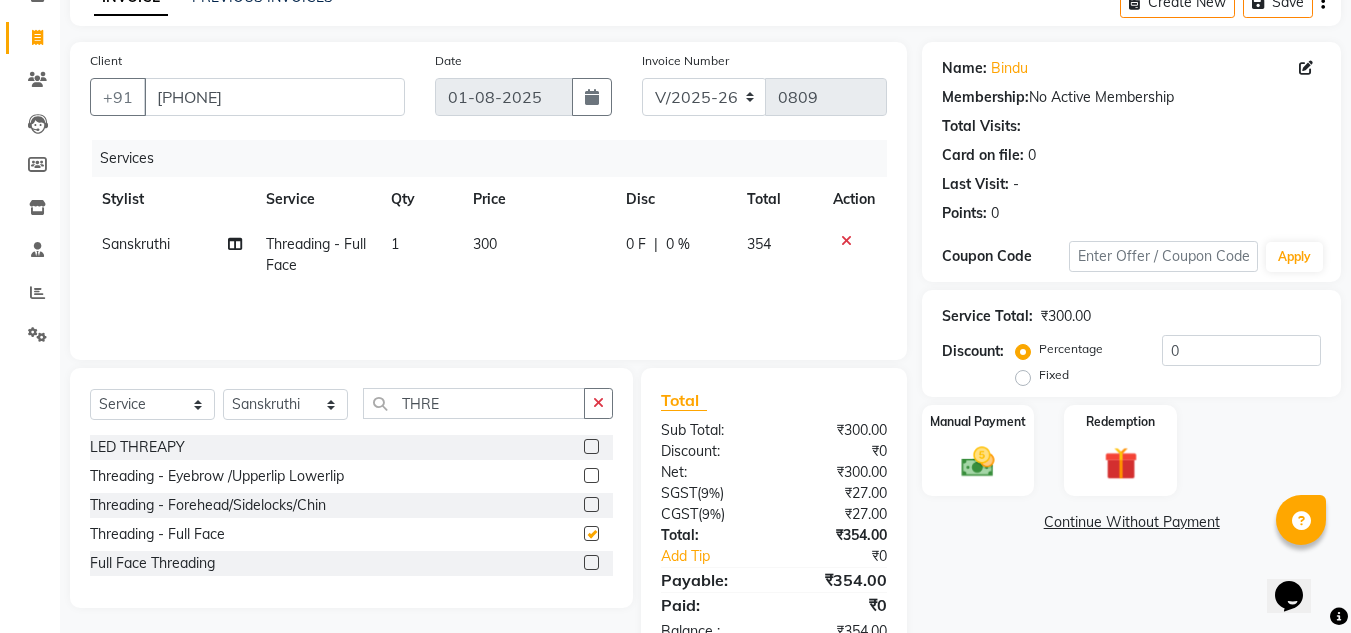 checkbox on "false" 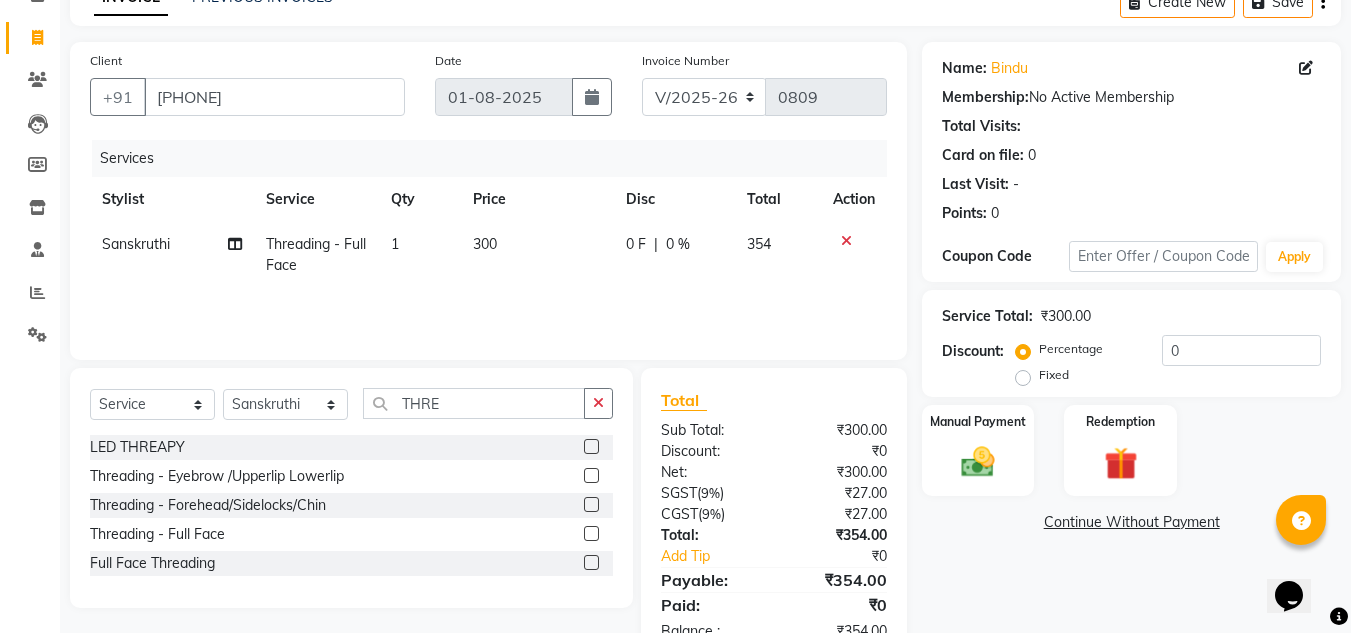click on "300" 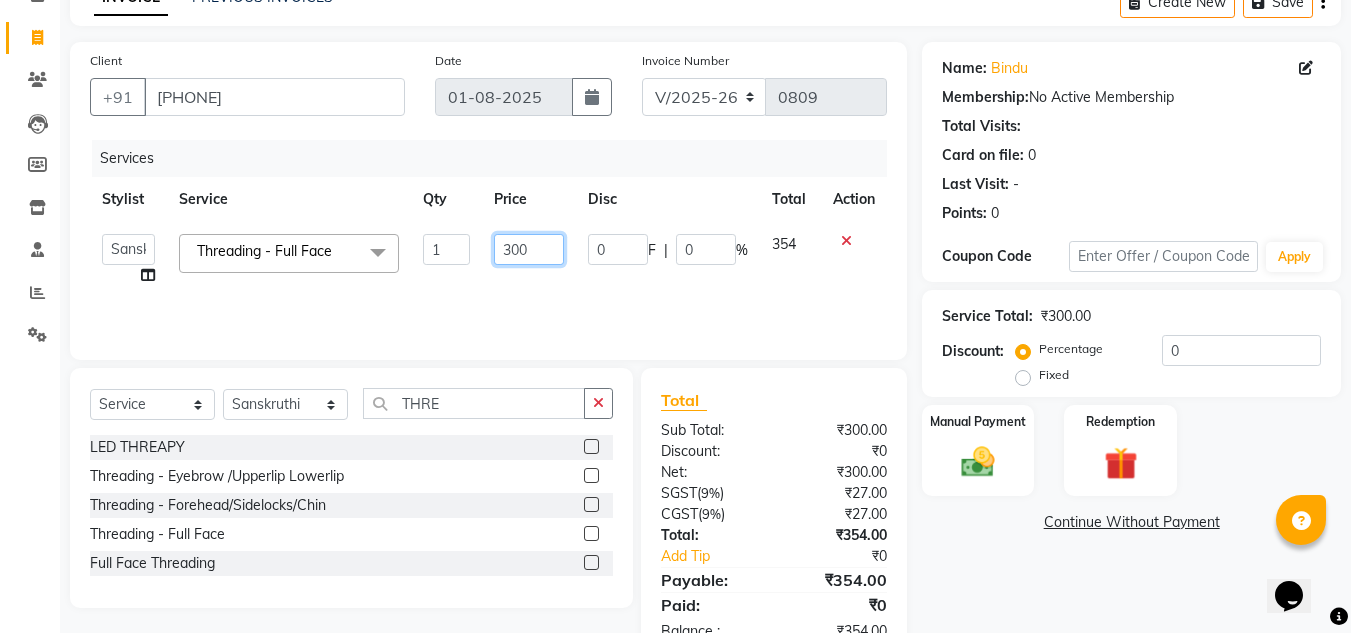 click on "300" 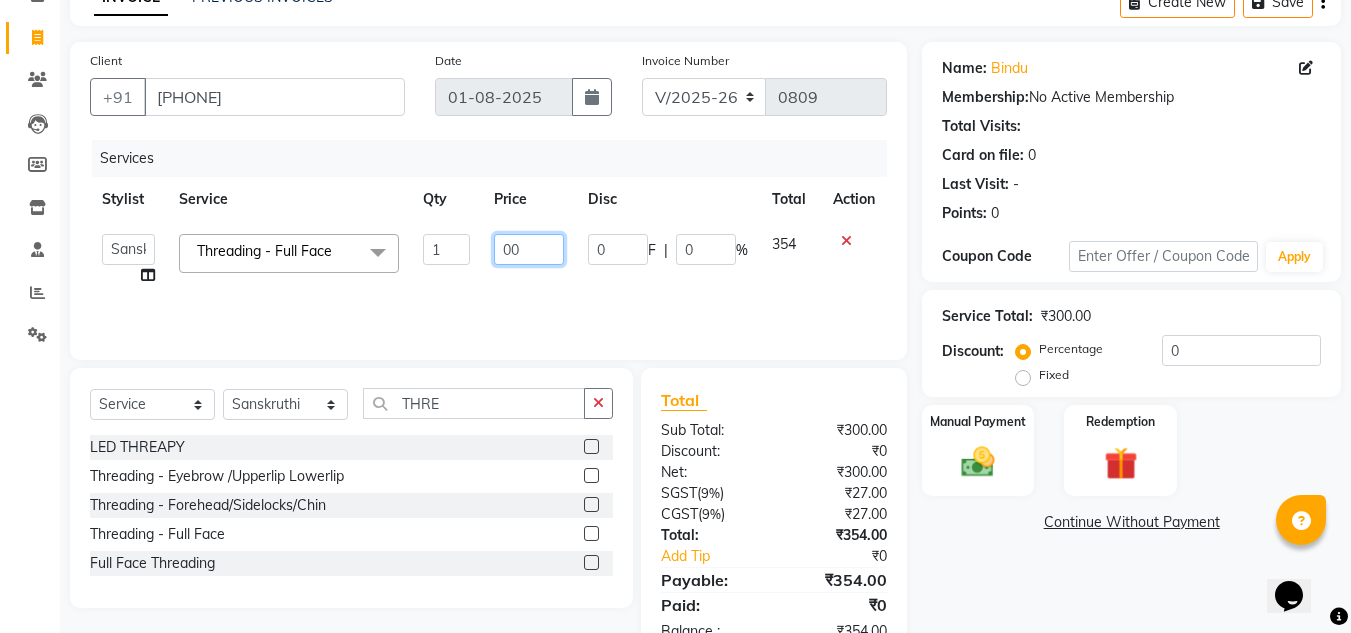 type on "500" 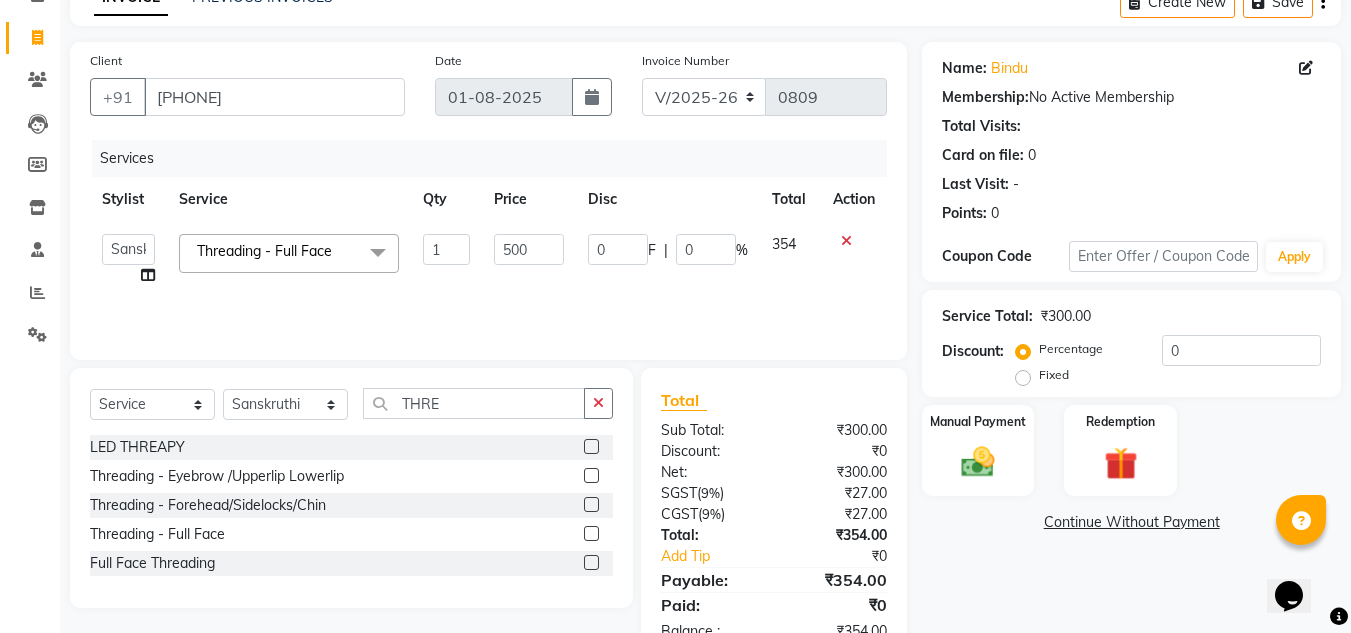 click on "0 F | 0 %" 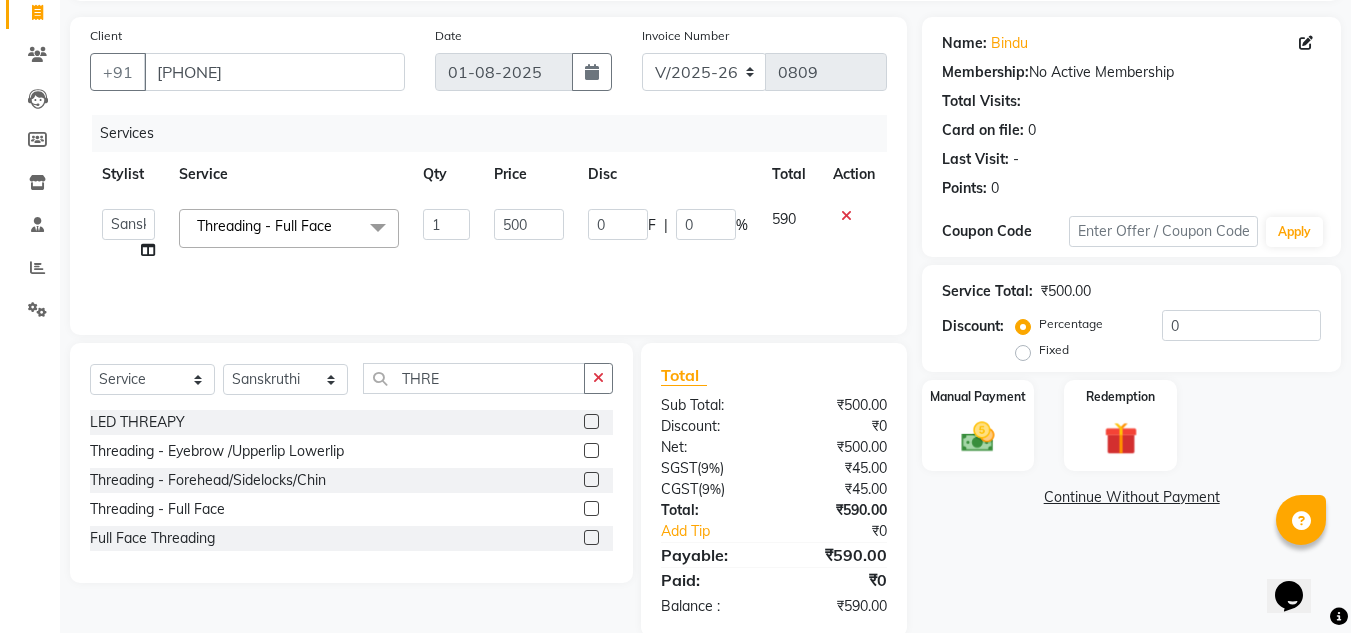 scroll, scrollTop: 167, scrollLeft: 0, axis: vertical 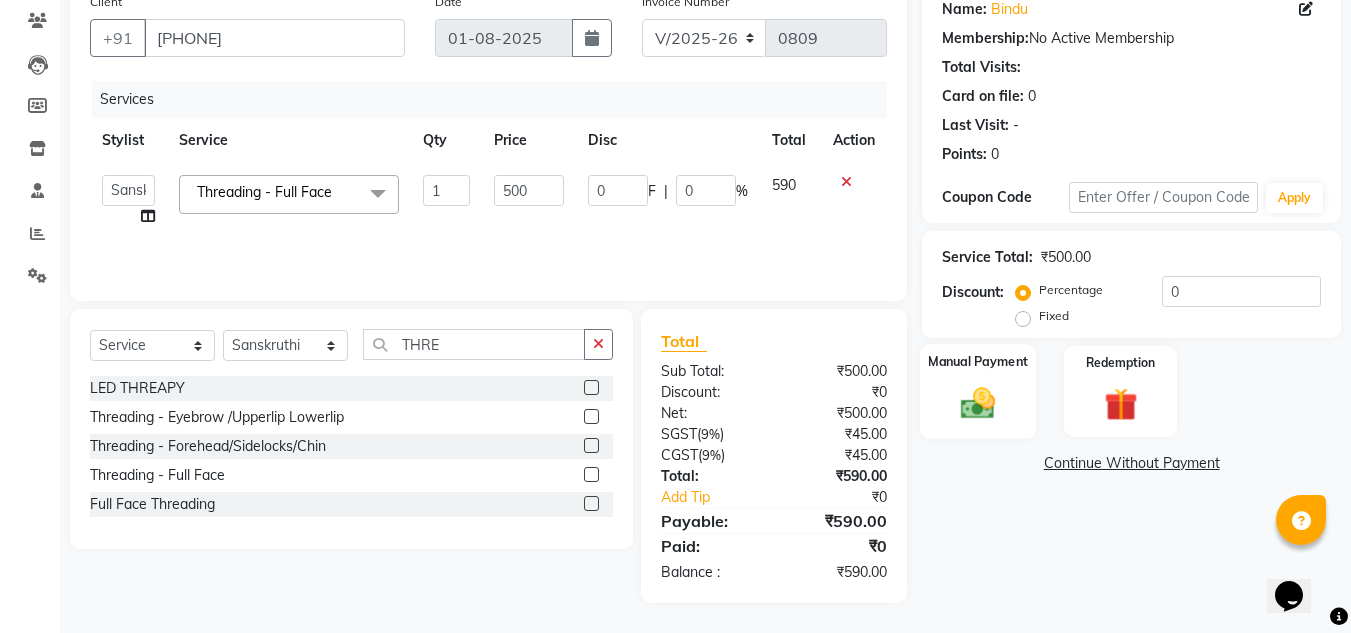 click on "Manual Payment" 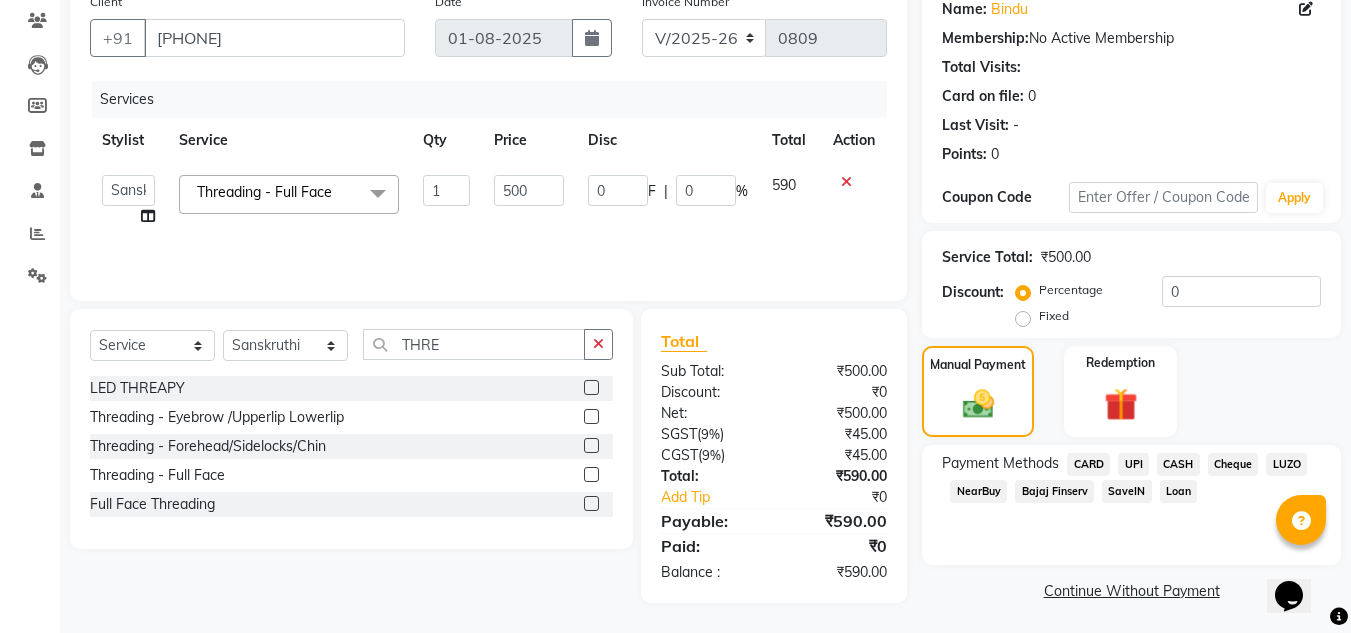 click on "UPI" 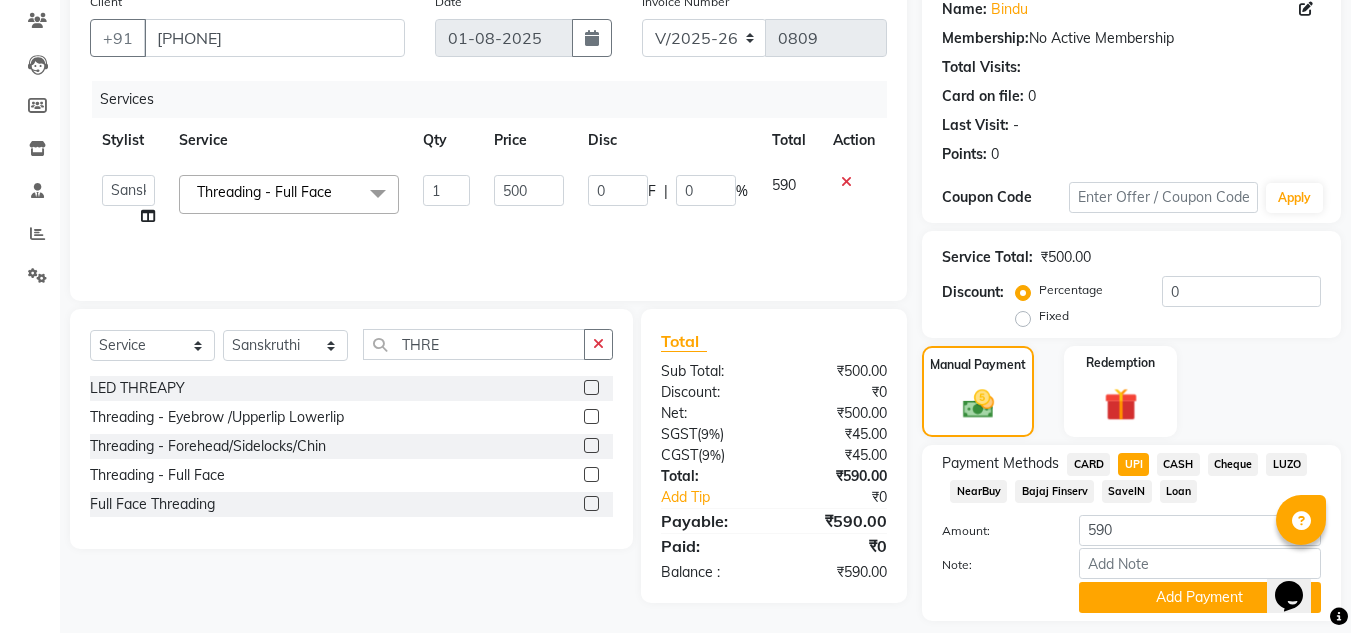 scroll, scrollTop: 226, scrollLeft: 0, axis: vertical 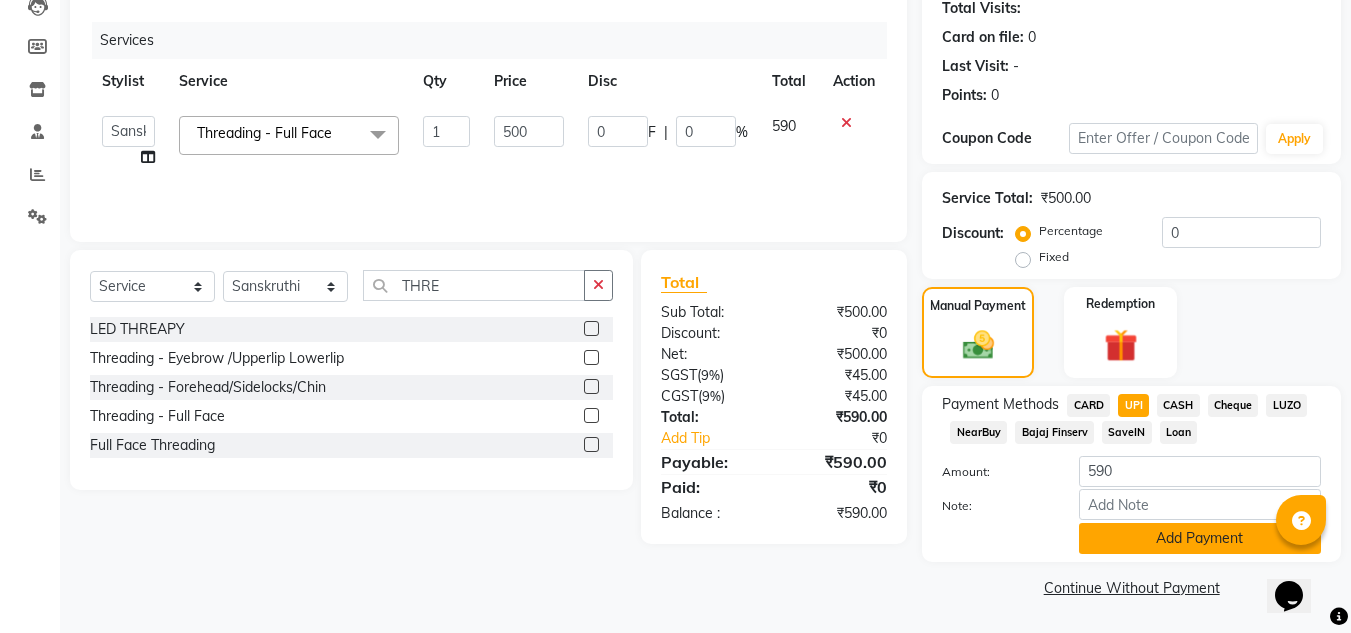 click on "Add Payment" 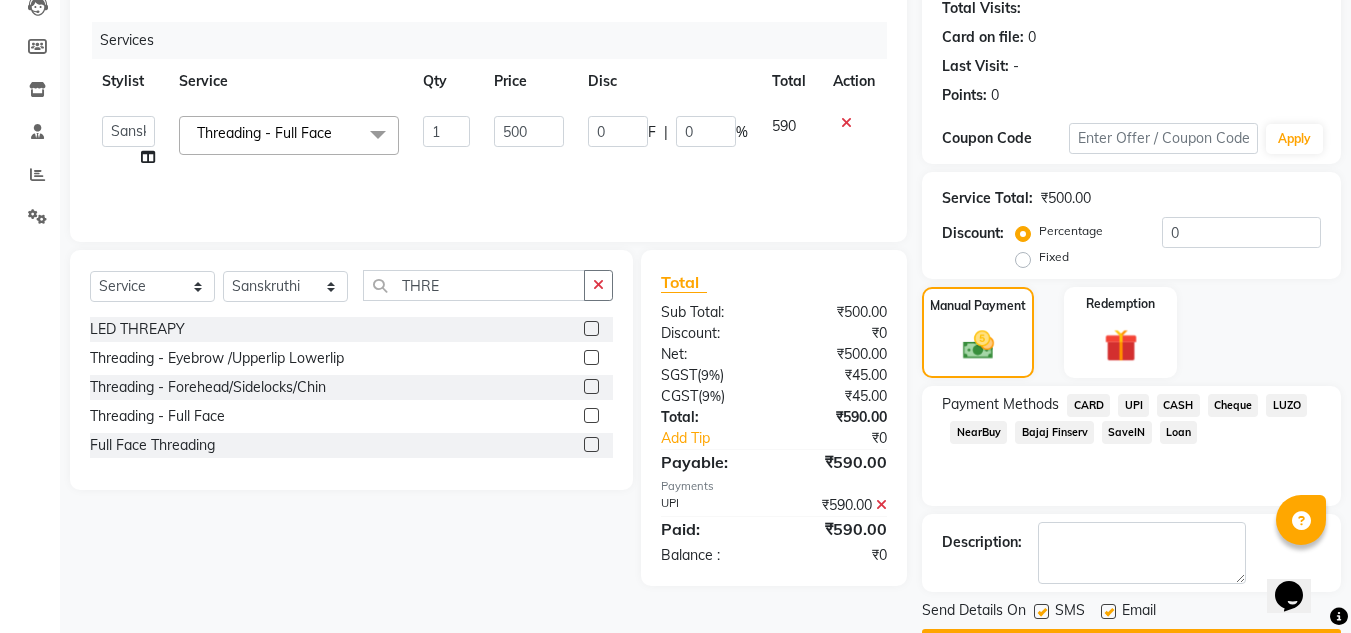 scroll, scrollTop: 283, scrollLeft: 0, axis: vertical 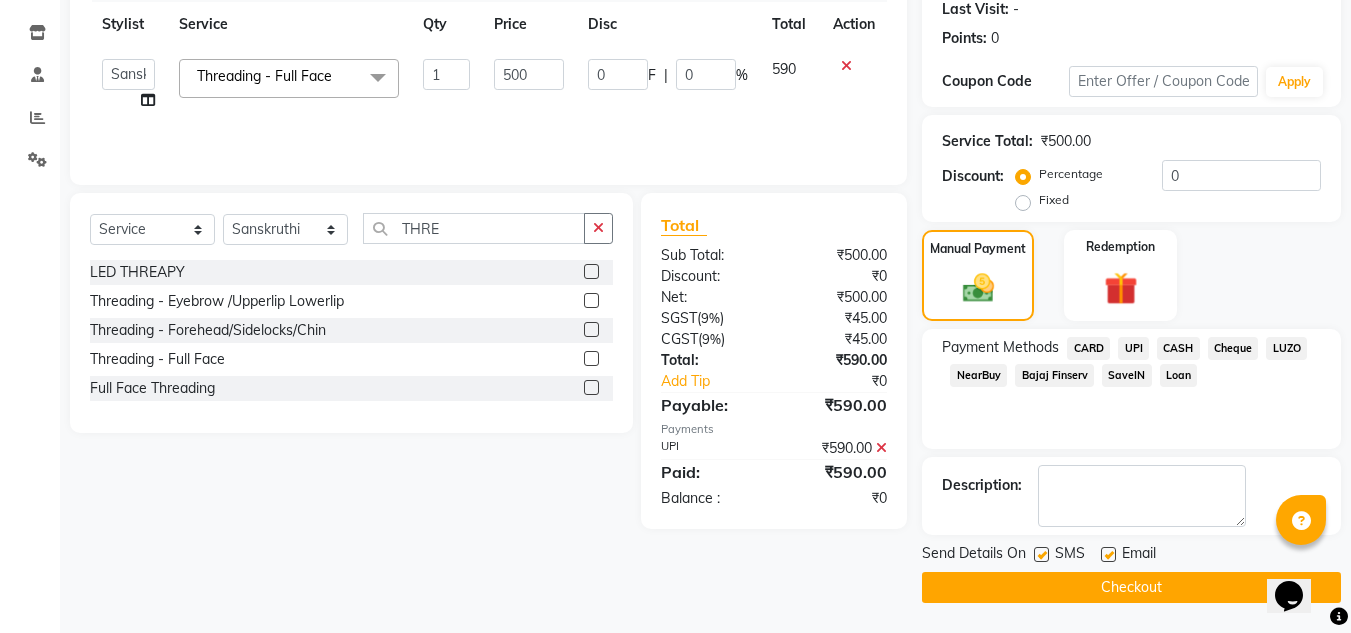click on "Checkout" 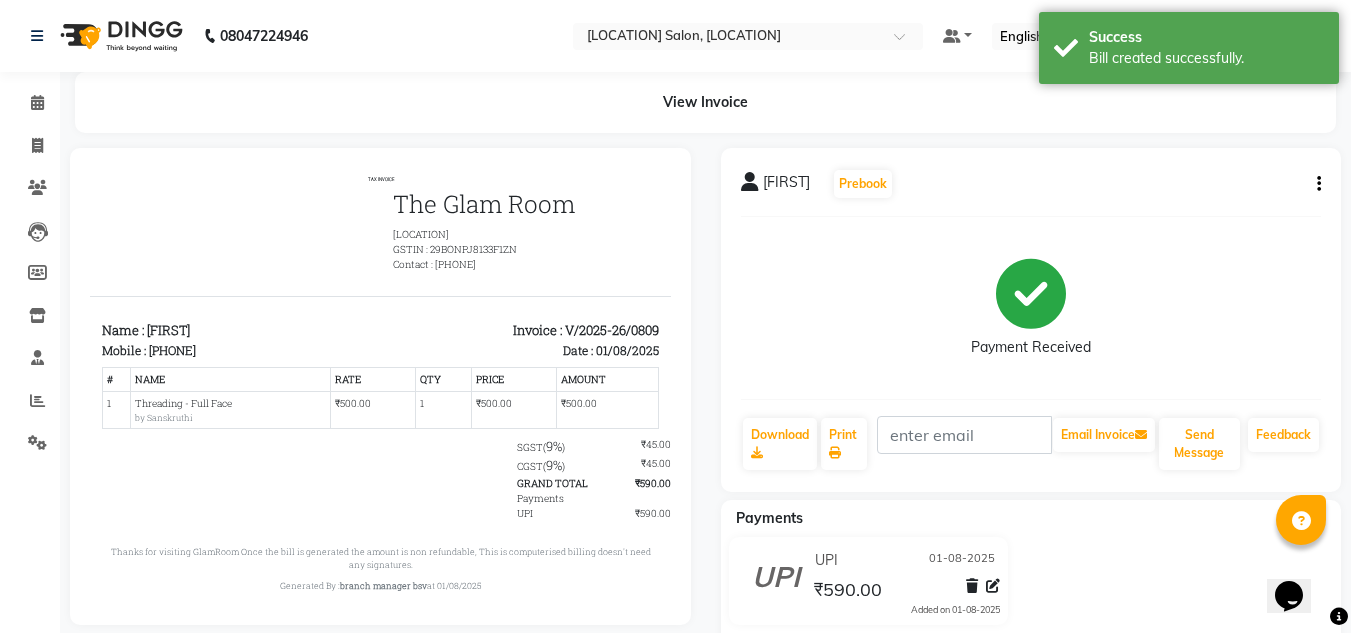 scroll, scrollTop: 0, scrollLeft: 0, axis: both 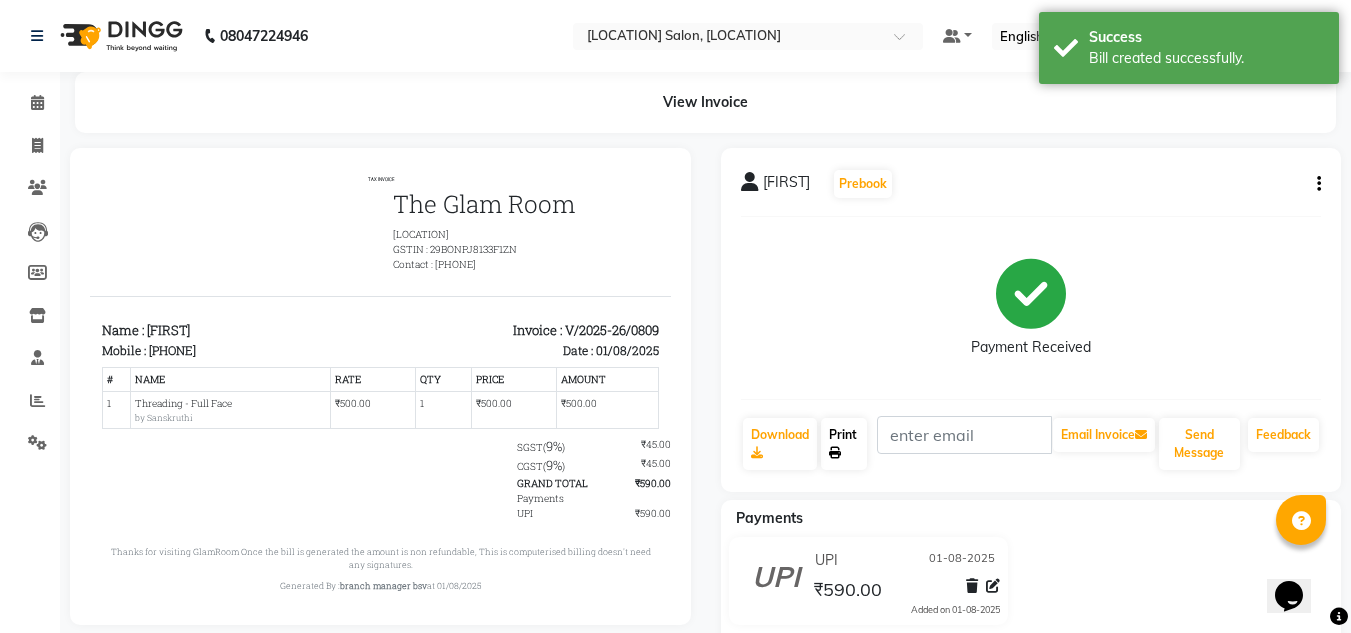 click on "Print" 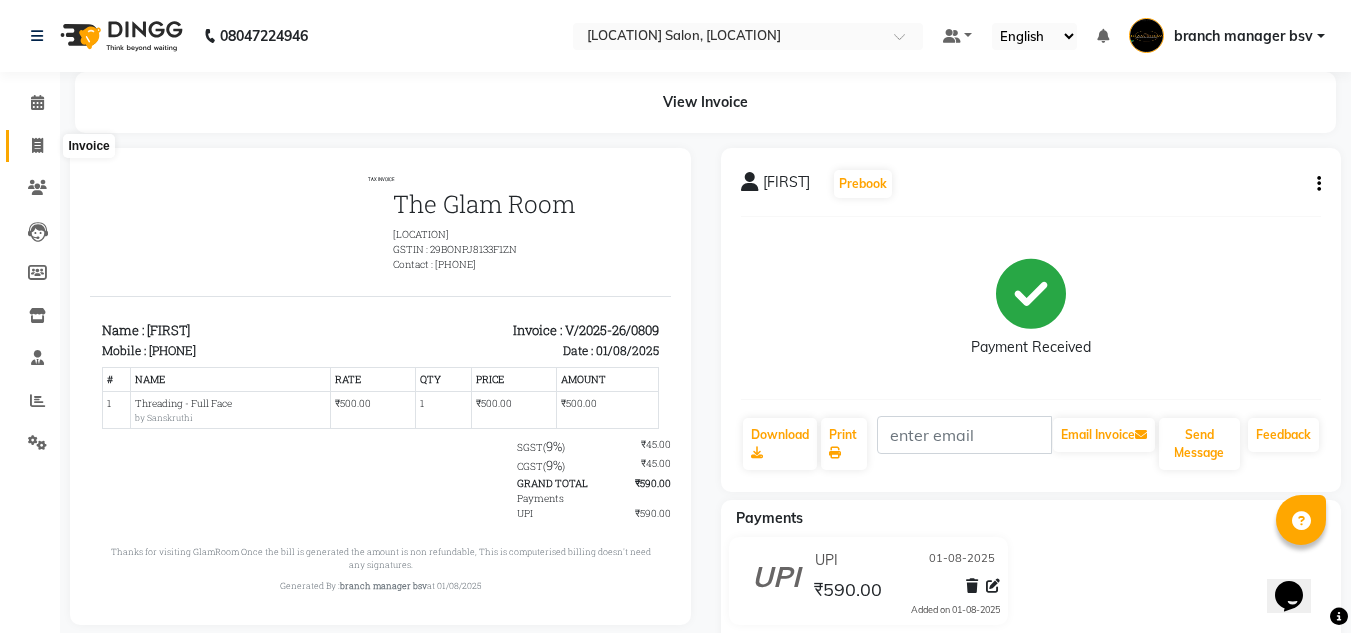 click 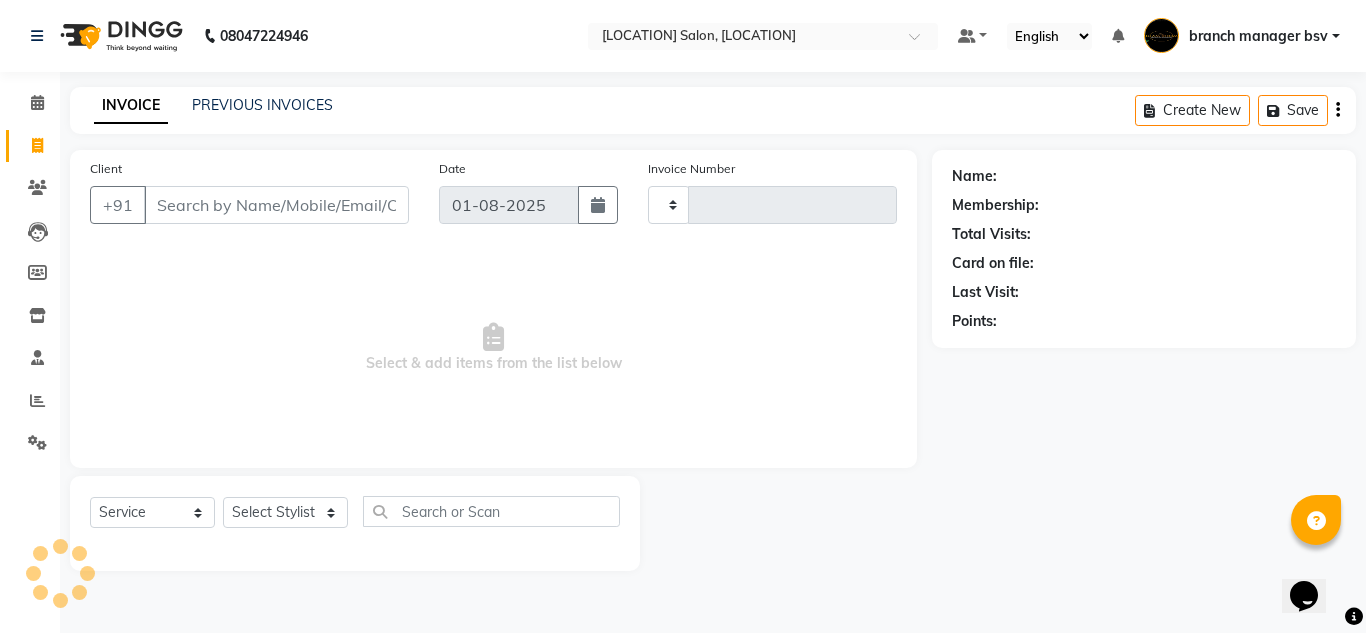 type on "0810" 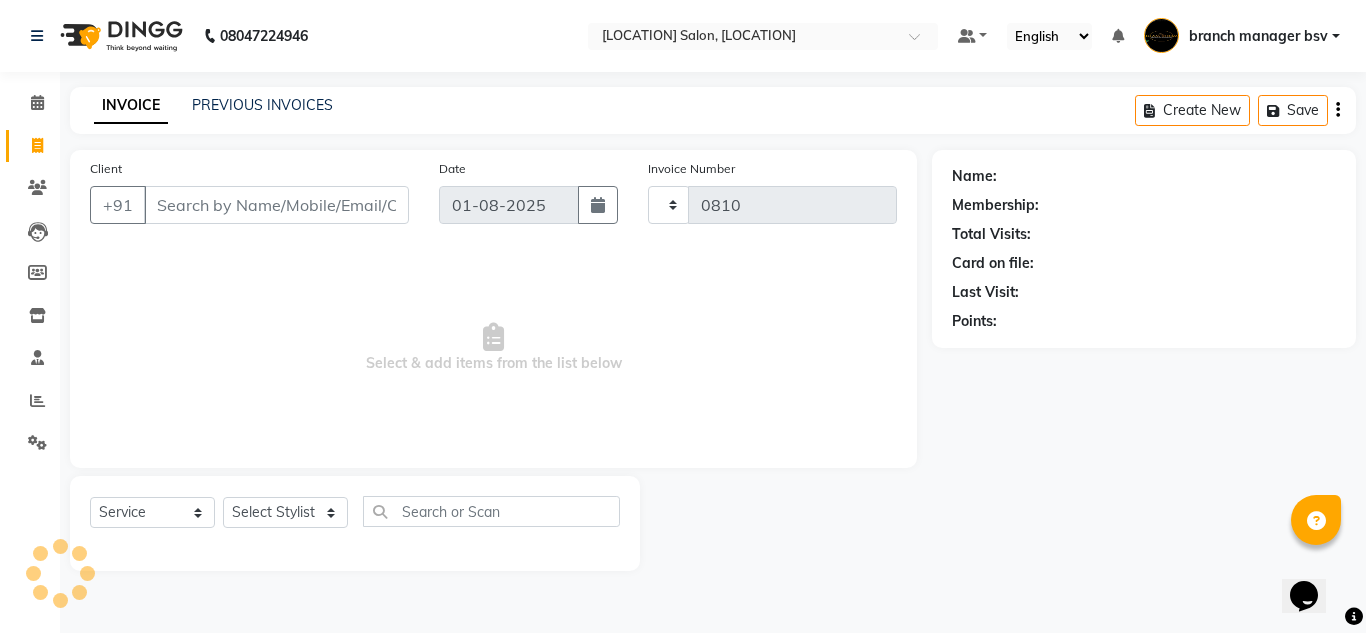 select on "842" 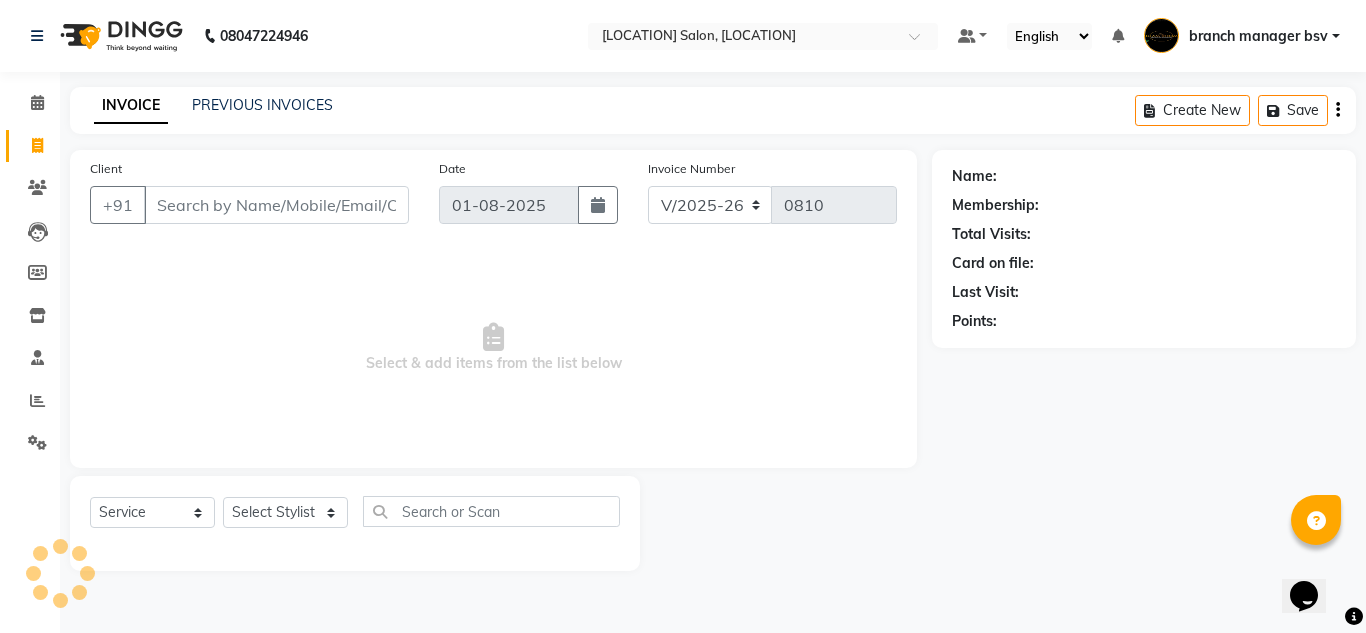 click on "Client" at bounding box center (276, 205) 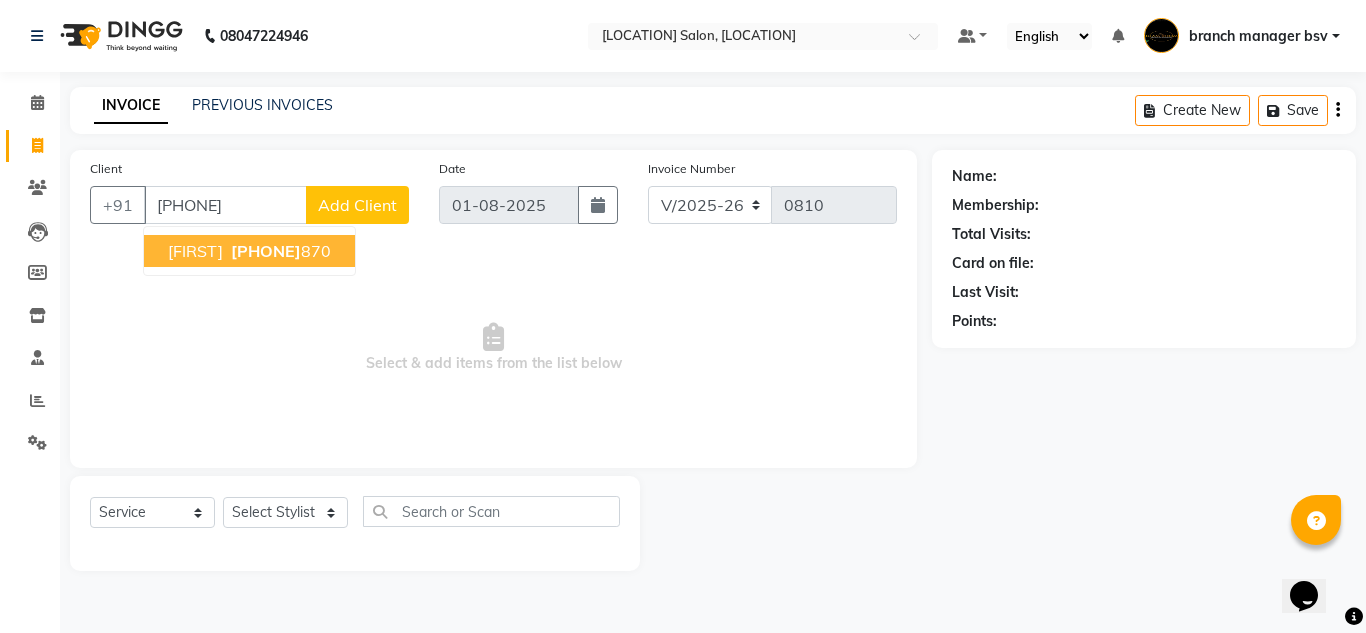 click on "Select & add items from the list below" at bounding box center (493, 348) 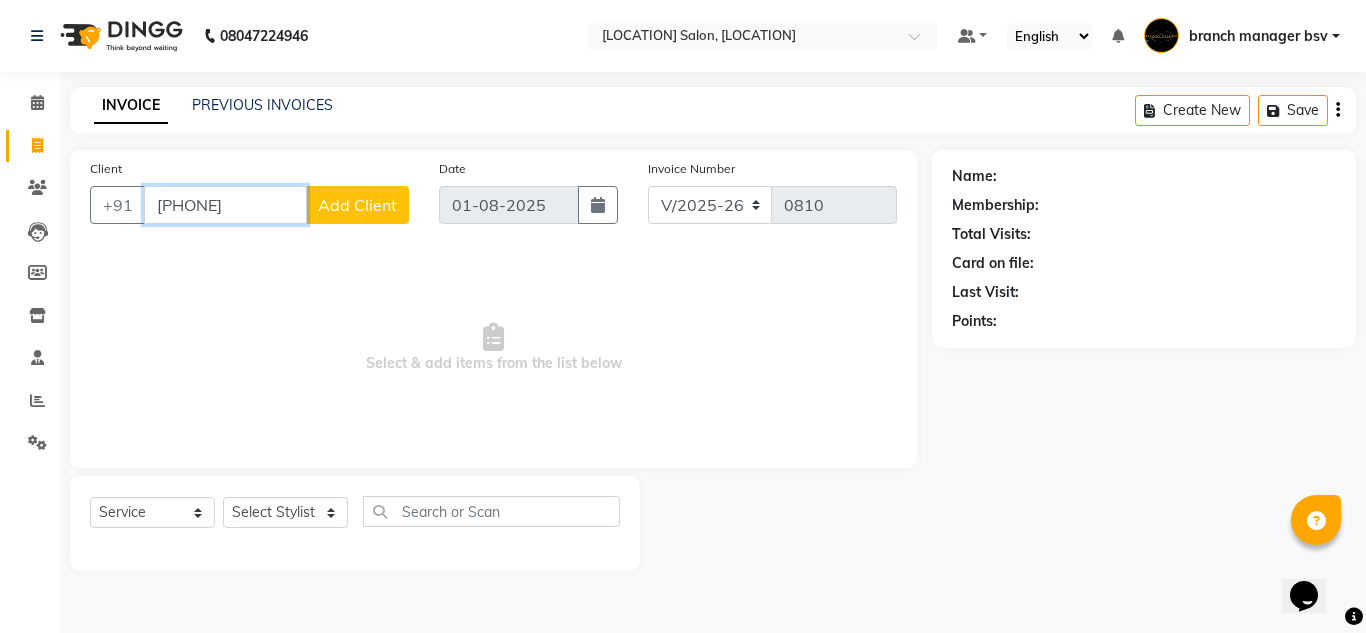 click on "9074599" at bounding box center [225, 205] 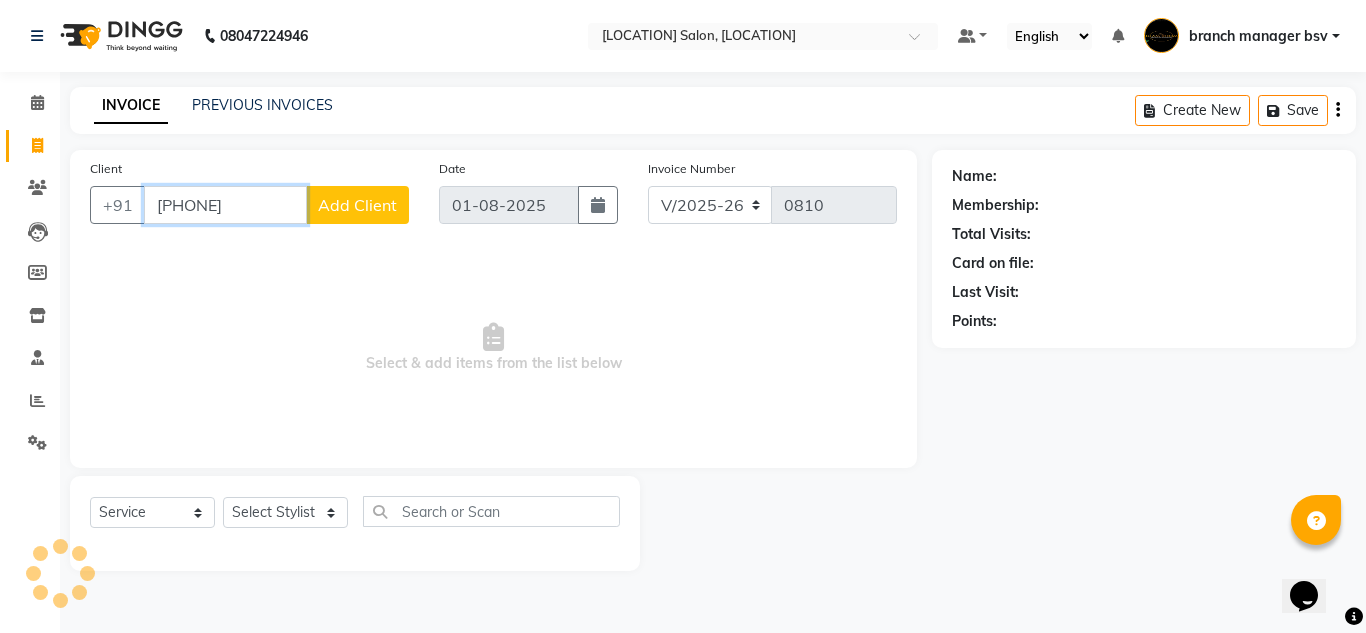 type on "9074599870" 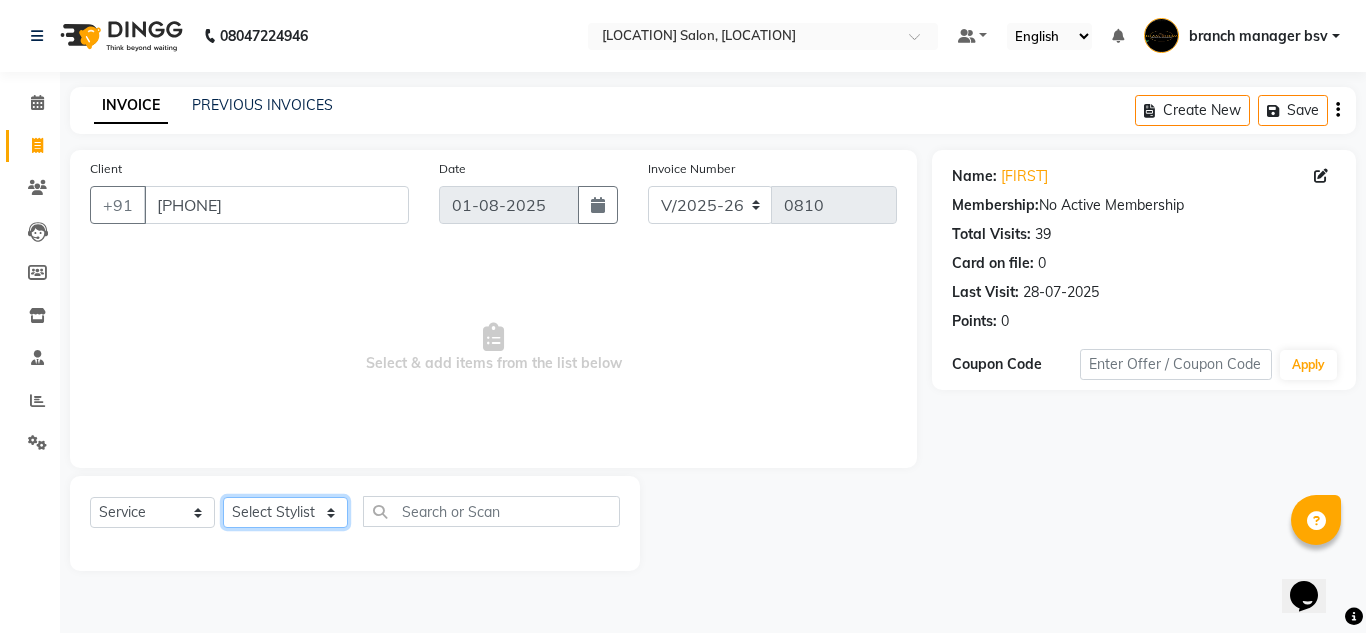 click on "Select Stylist ashwini branch manager bsv Dr.Jabin Dr mehzabin GURISH JASSI Jayshree Navya pooja accounts PRATIK RAJEESHA Rasna Sanskruthi shangnimwom SMIRTI SUMITH SUNITHA SUNNY Tanveer  TEZZ The Glam Room theja Trishna urmi" 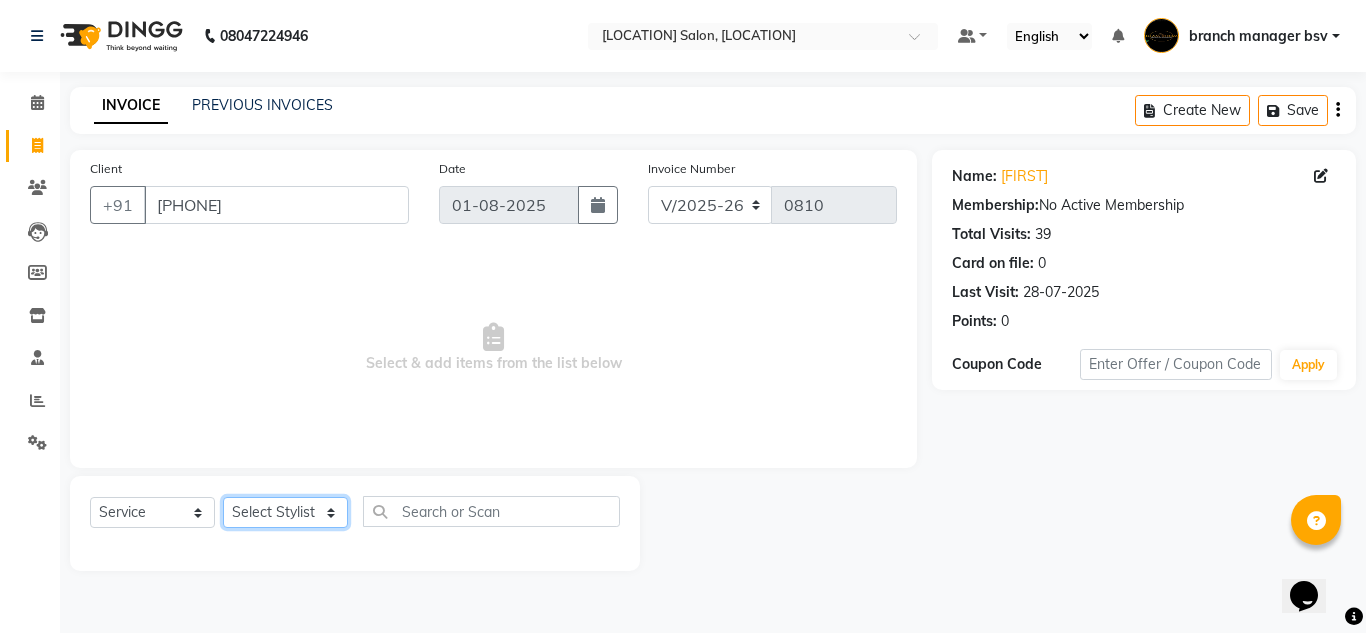 select on "46115" 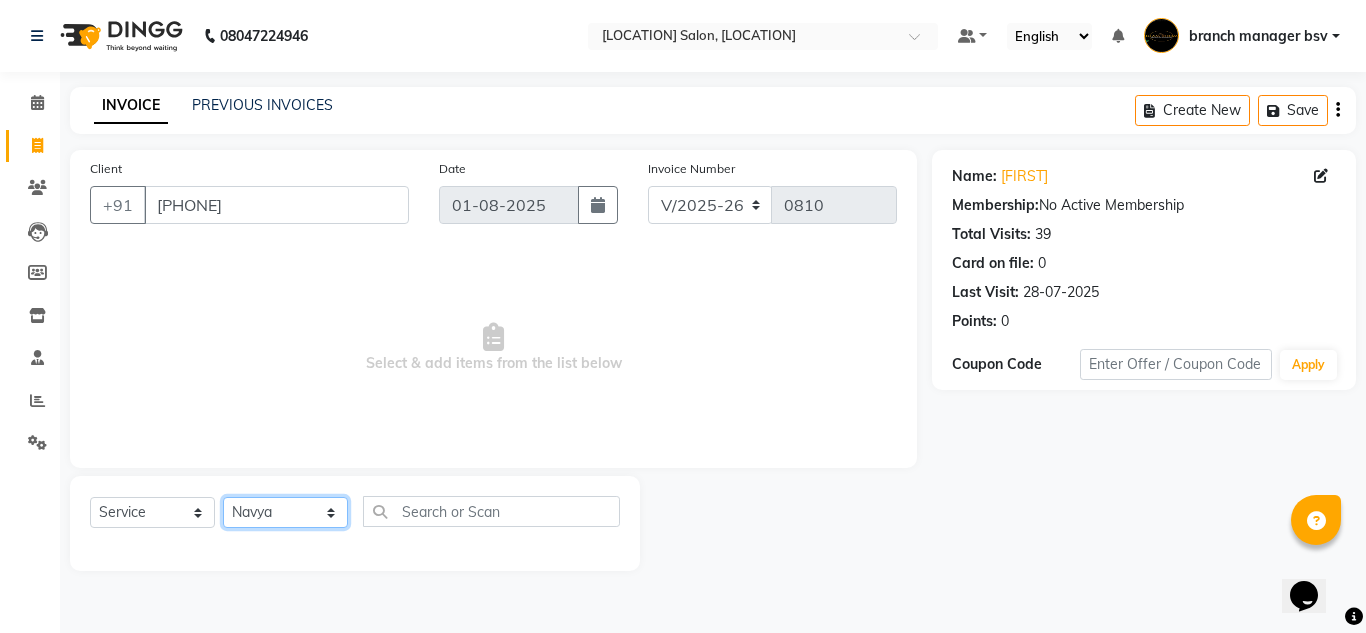 click on "Select Stylist ashwini branch manager bsv Dr.Jabin Dr mehzabin GURISH JASSI Jayshree Navya pooja accounts PRATIK RAJEESHA Rasna Sanskruthi shangnimwom SMIRTI SUMITH SUNITHA SUNNY Tanveer  TEZZ The Glam Room theja Trishna urmi" 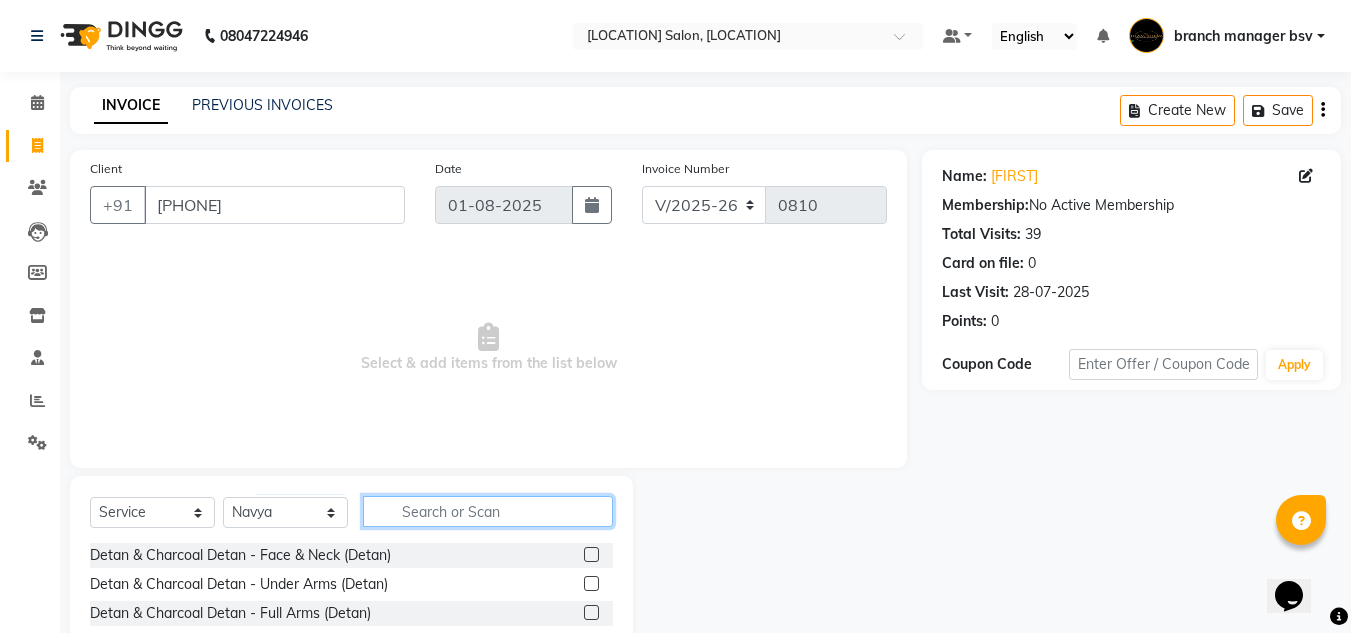 click 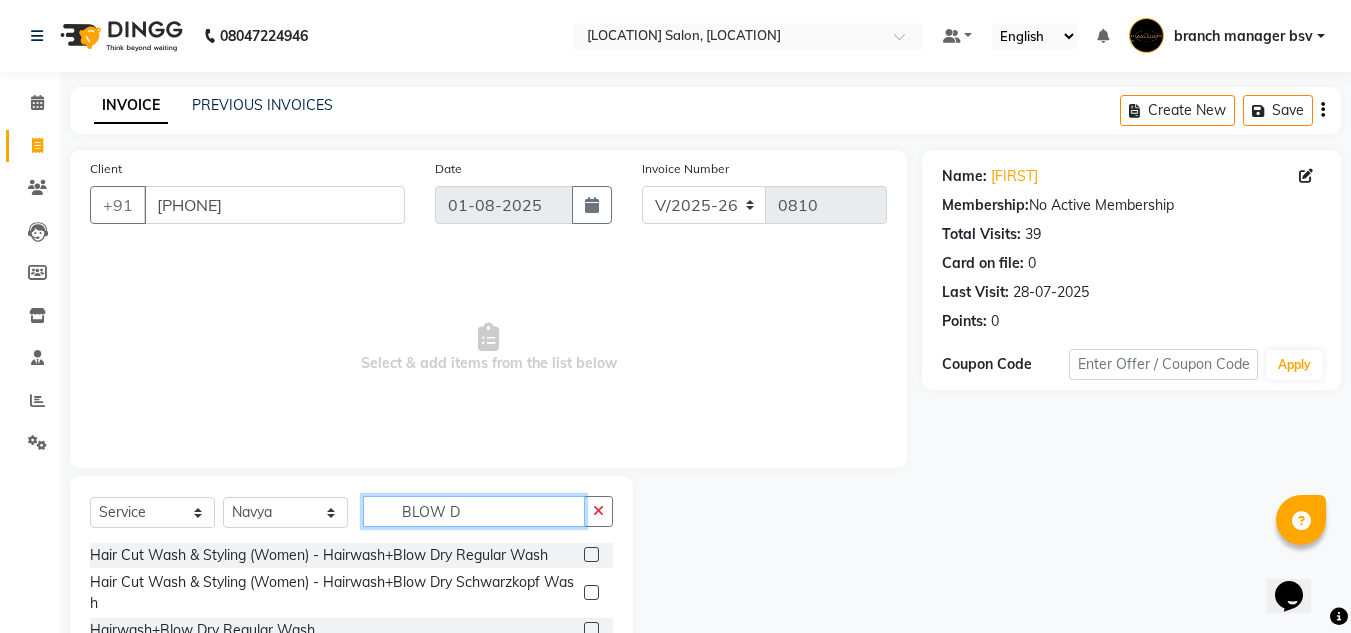type on "BLOW D" 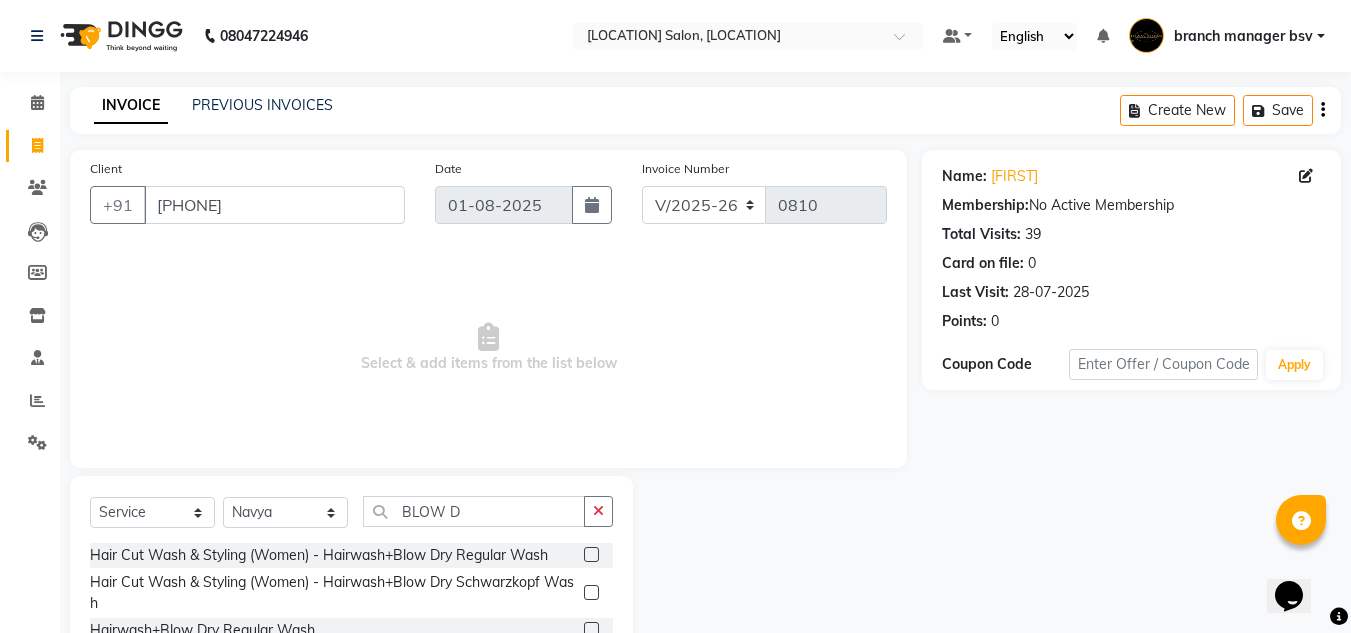 click 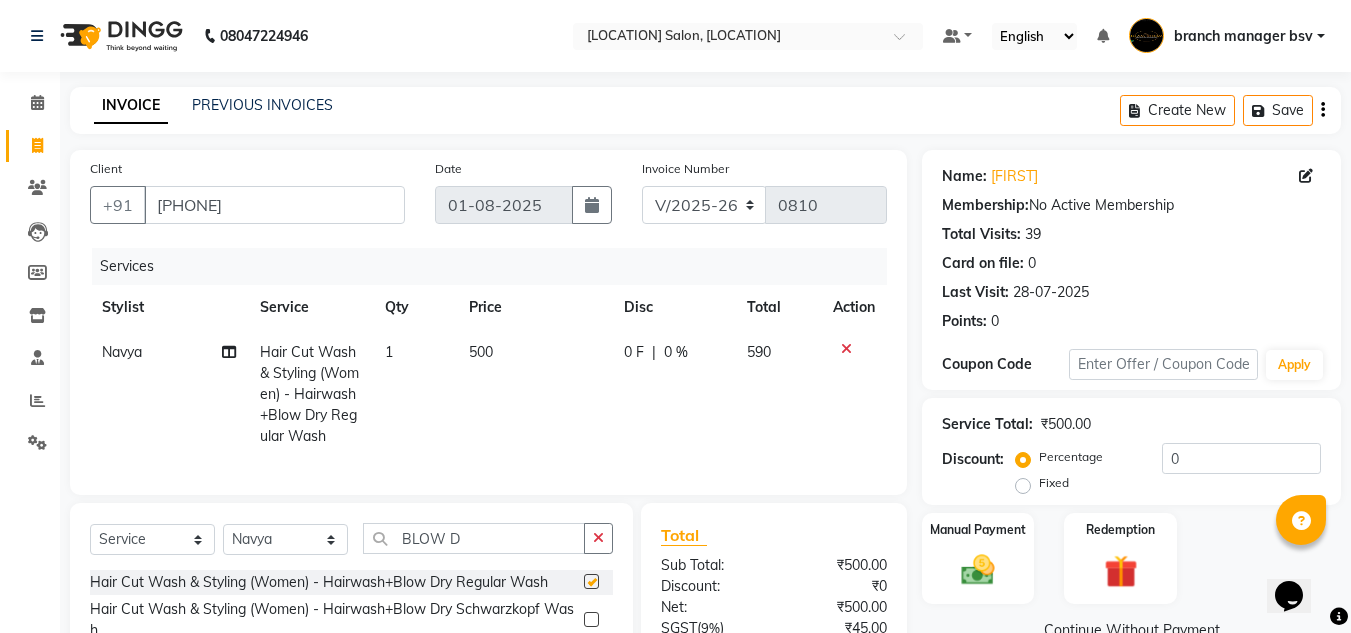 checkbox on "false" 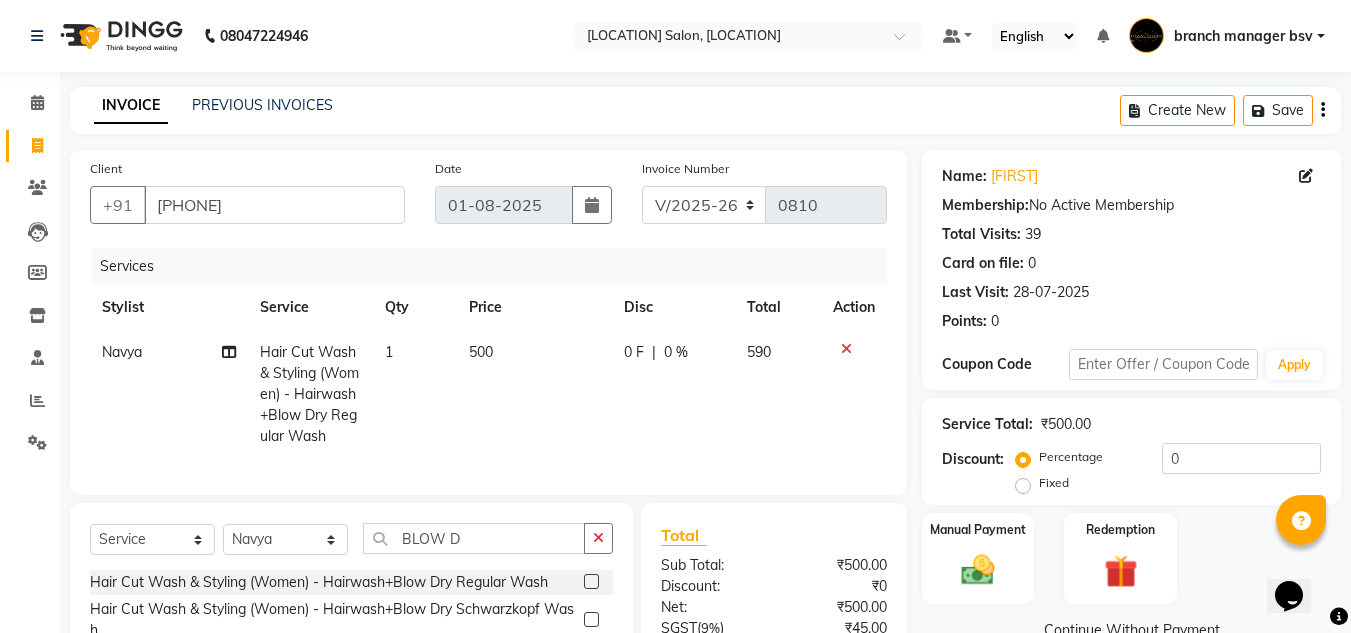 scroll, scrollTop: 209, scrollLeft: 0, axis: vertical 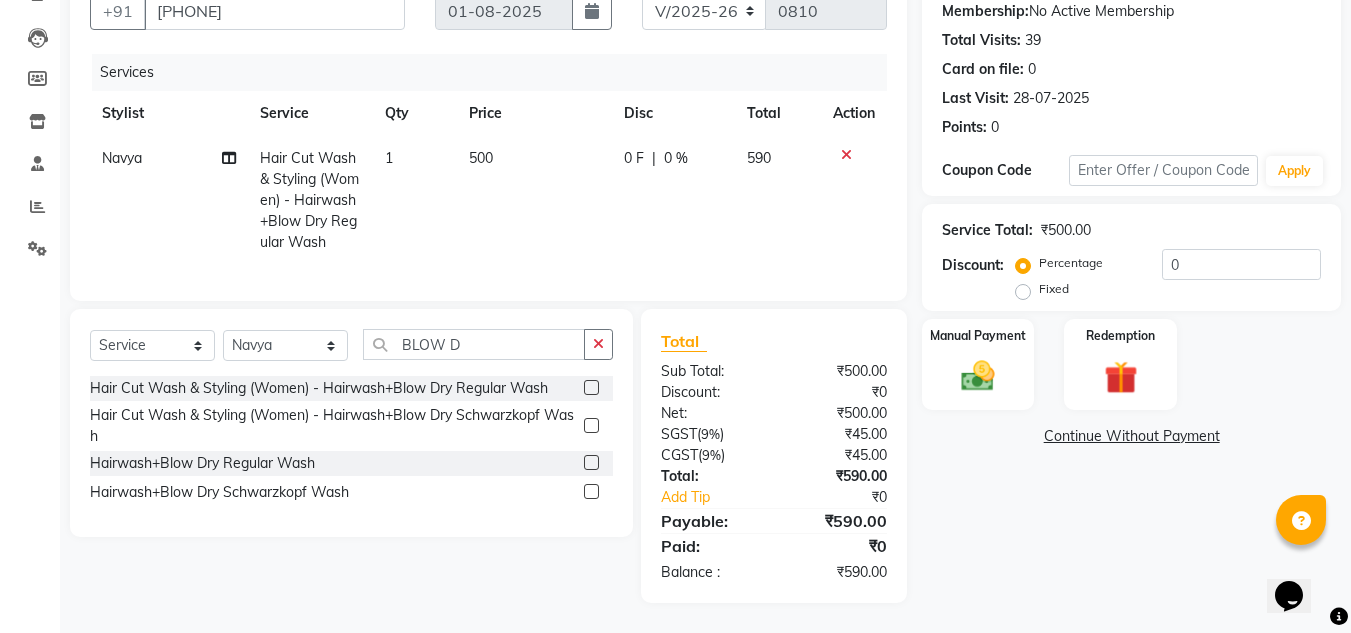 click on "Fixed" 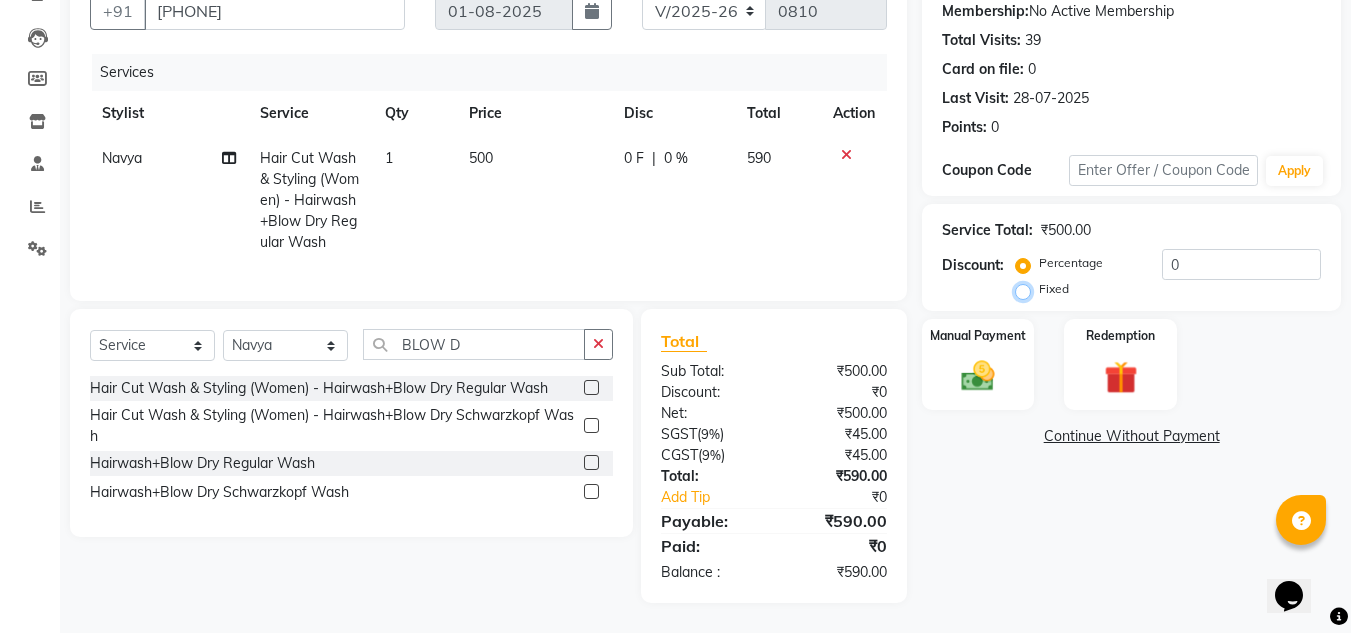 click on "Fixed" at bounding box center [1027, 289] 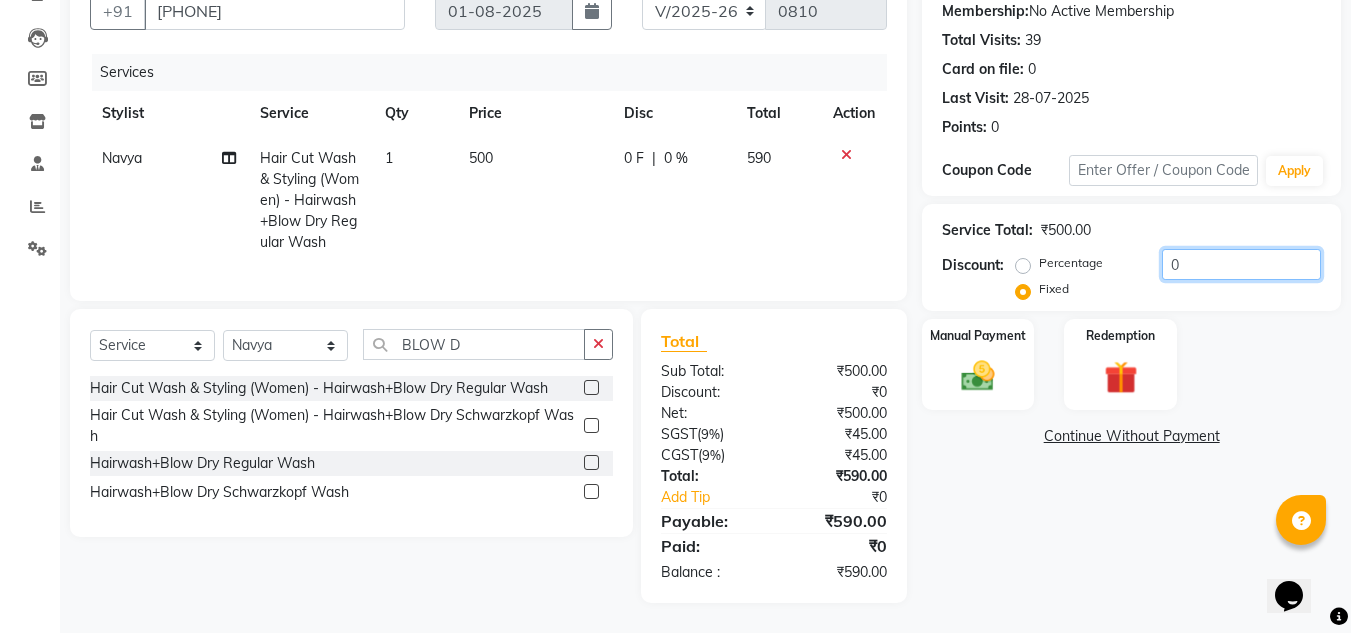 click on "0" 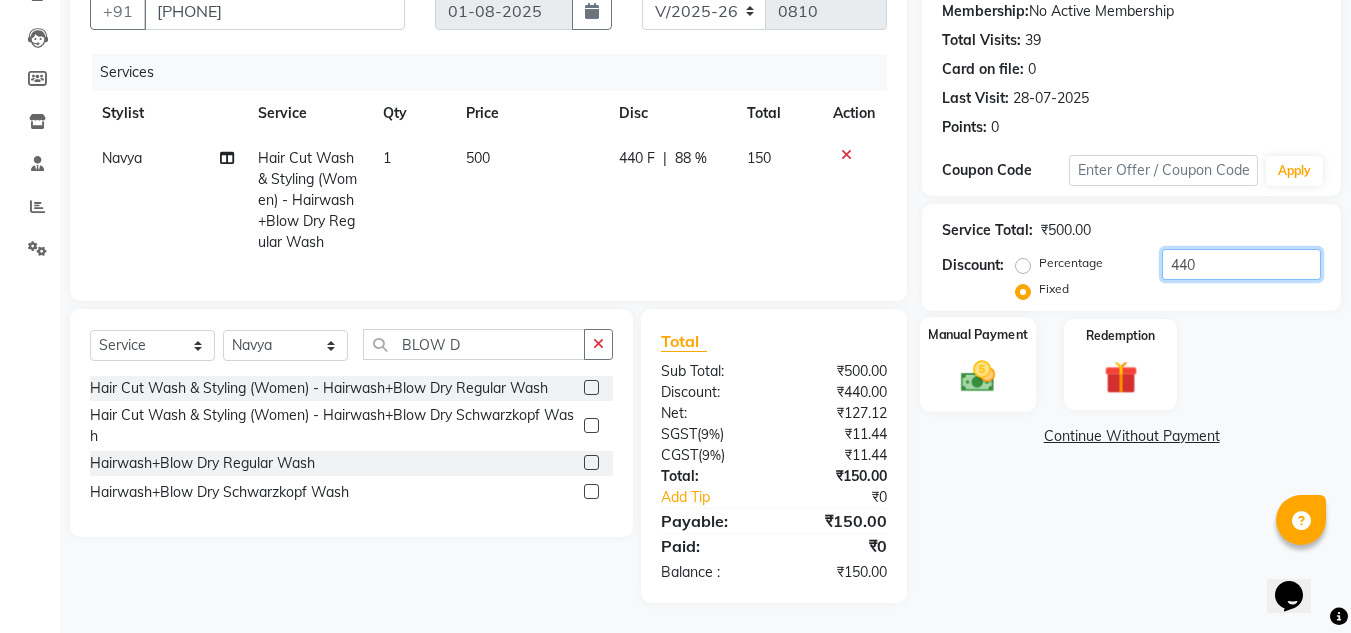 type on "440" 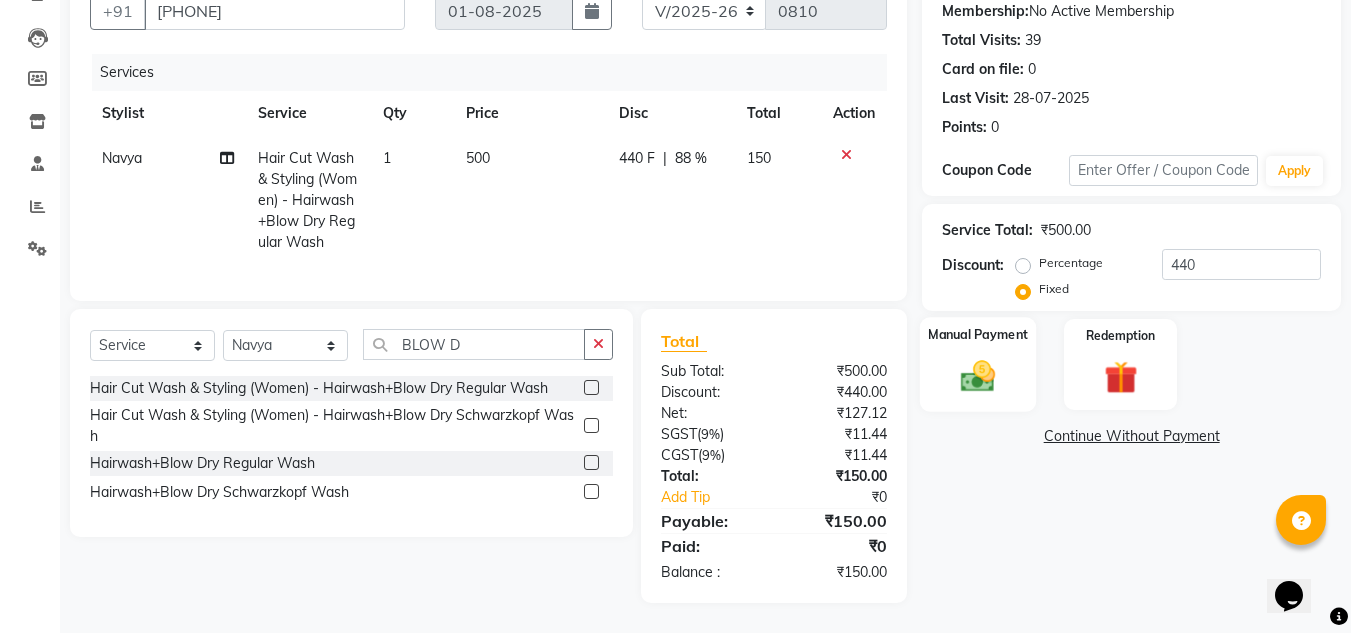click on "Manual Payment" 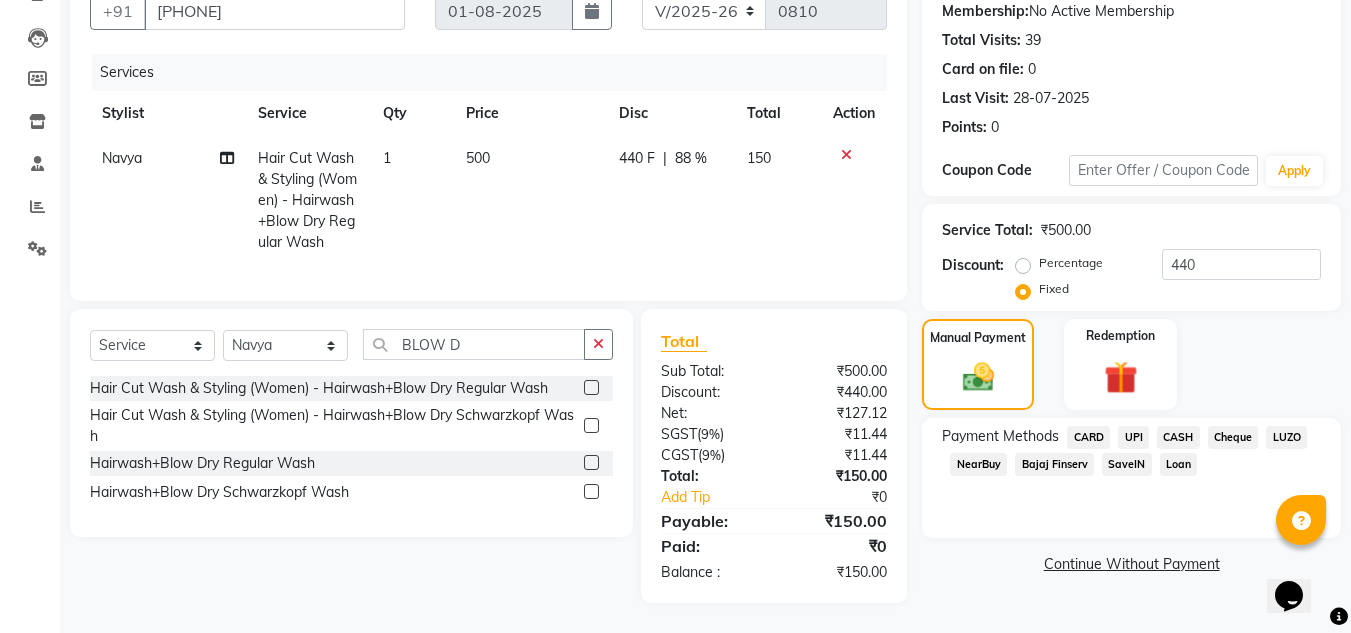 click on "CASH" 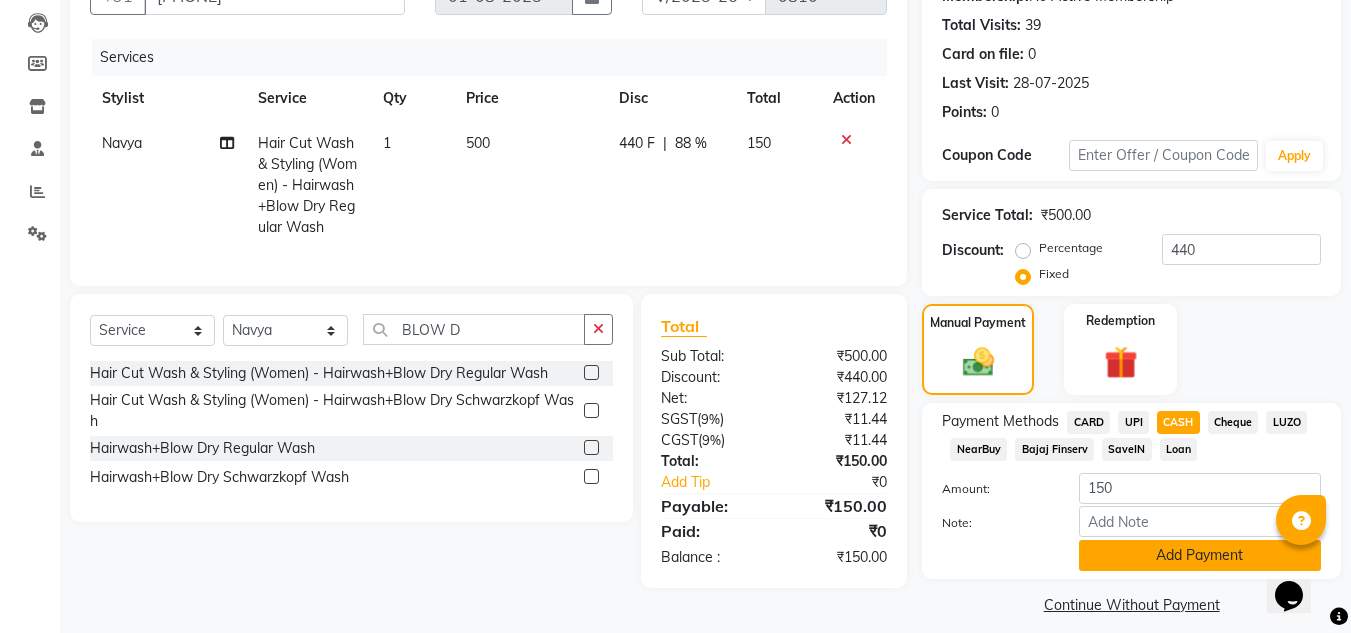 click on "Add Payment" 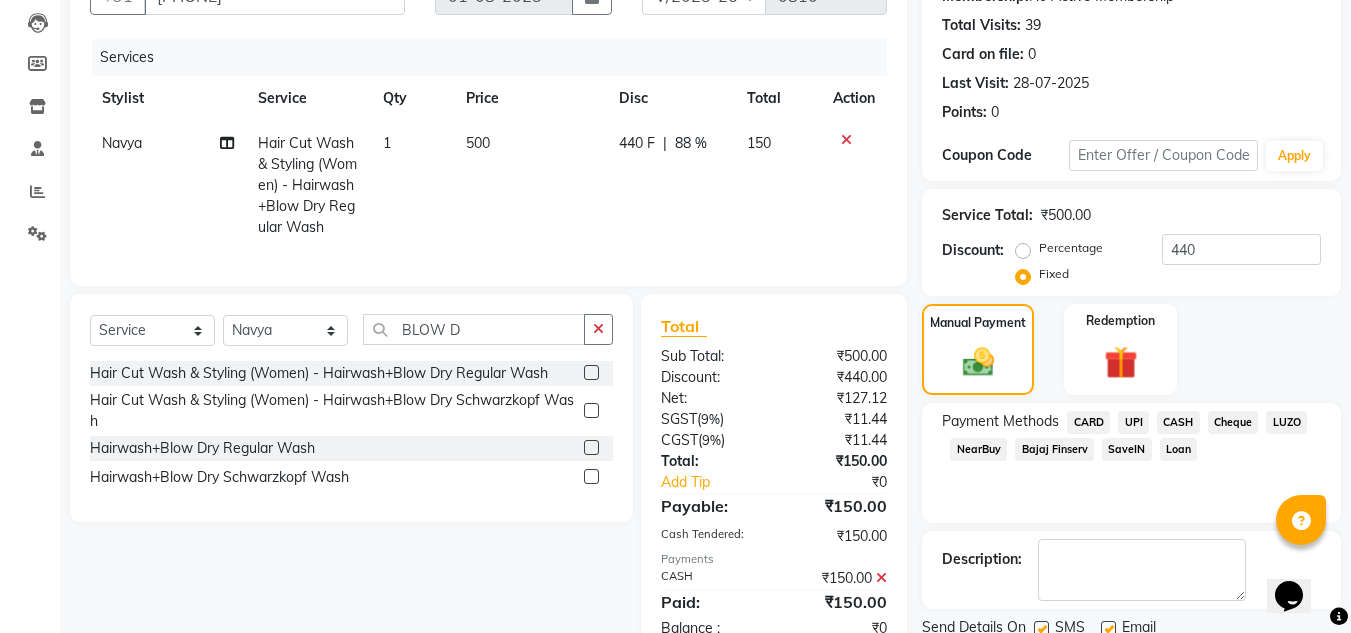scroll, scrollTop: 283, scrollLeft: 0, axis: vertical 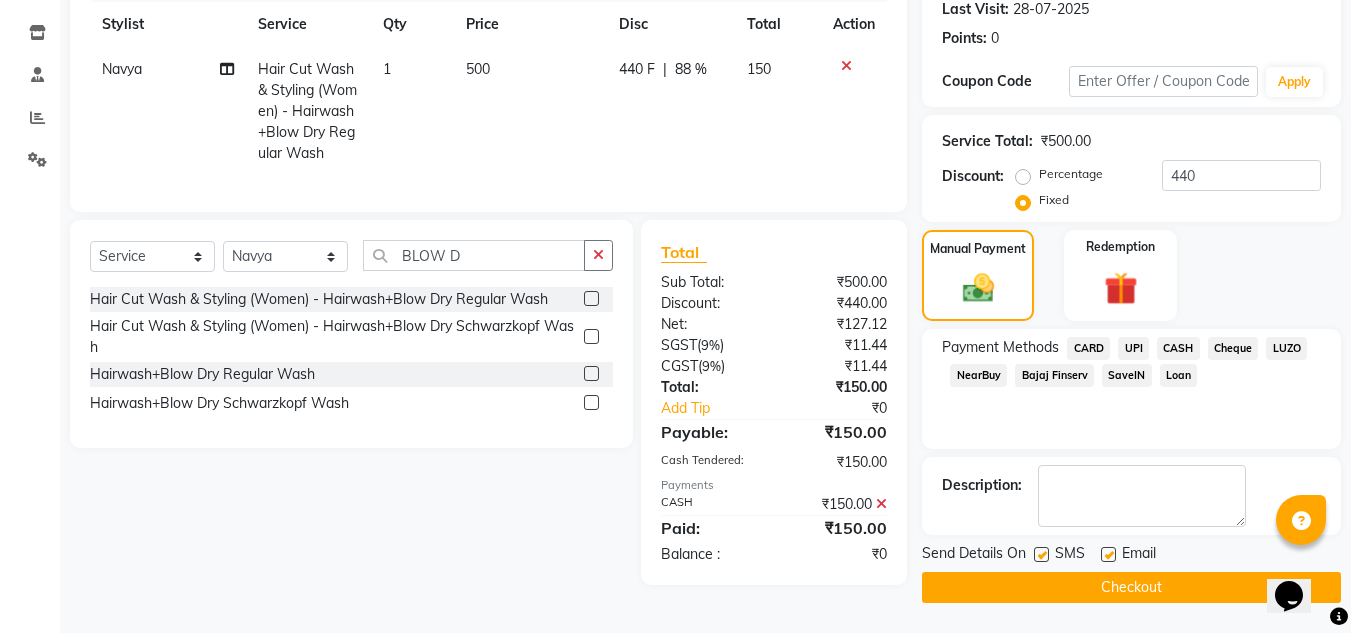 click on "Checkout" 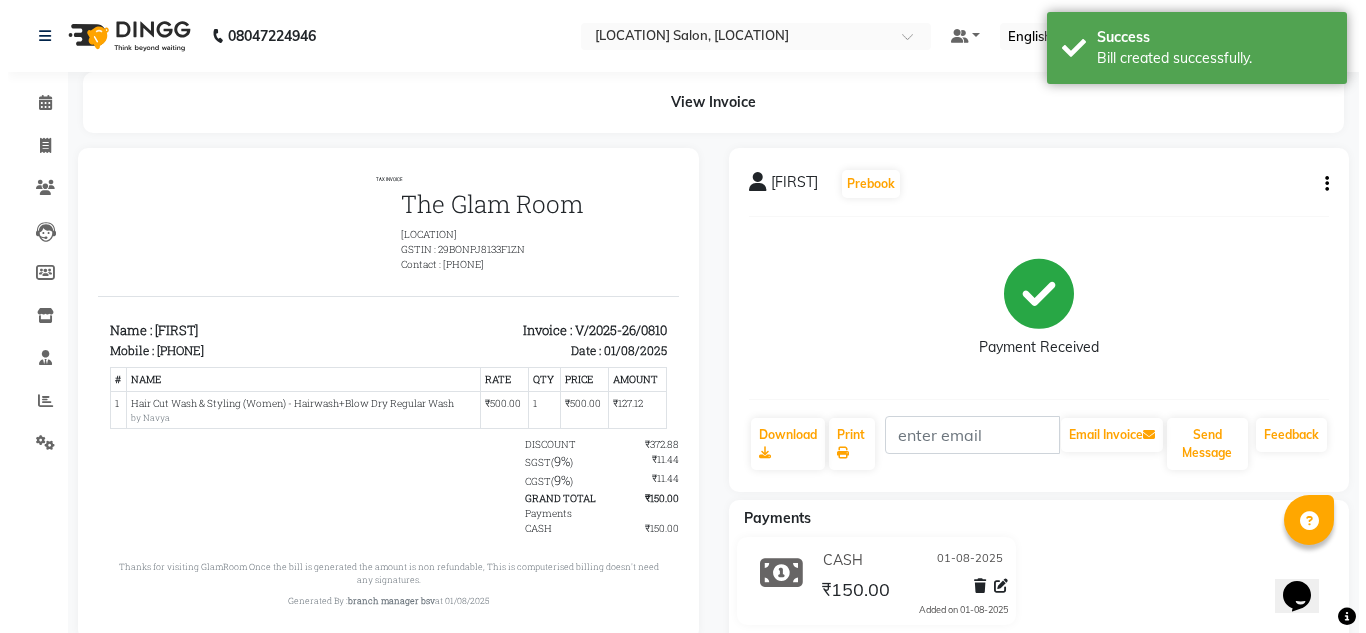 scroll, scrollTop: 0, scrollLeft: 0, axis: both 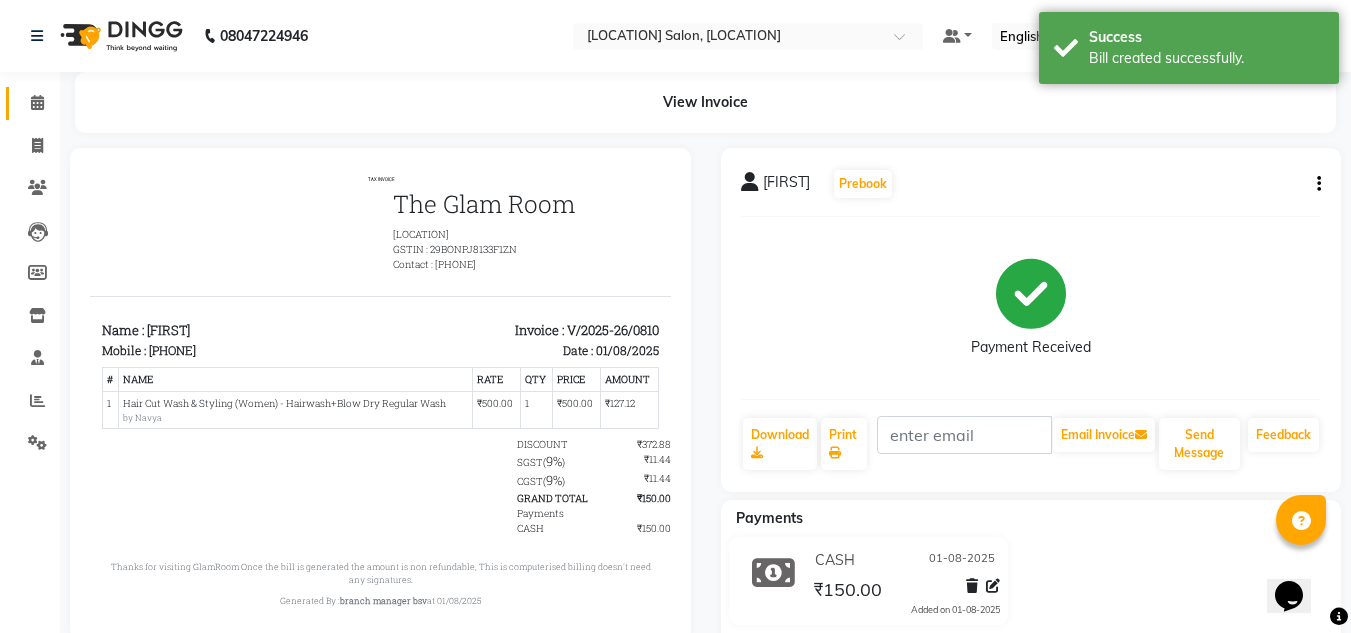 click on "Calendar" 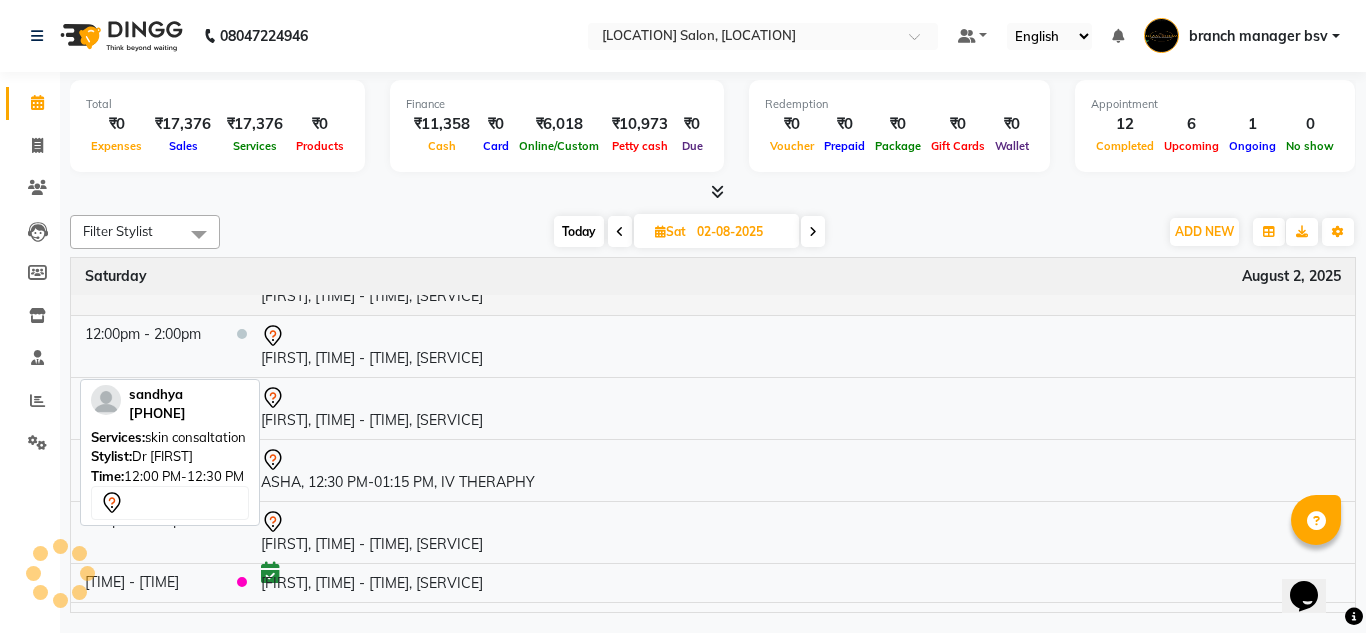 scroll, scrollTop: 3, scrollLeft: 0, axis: vertical 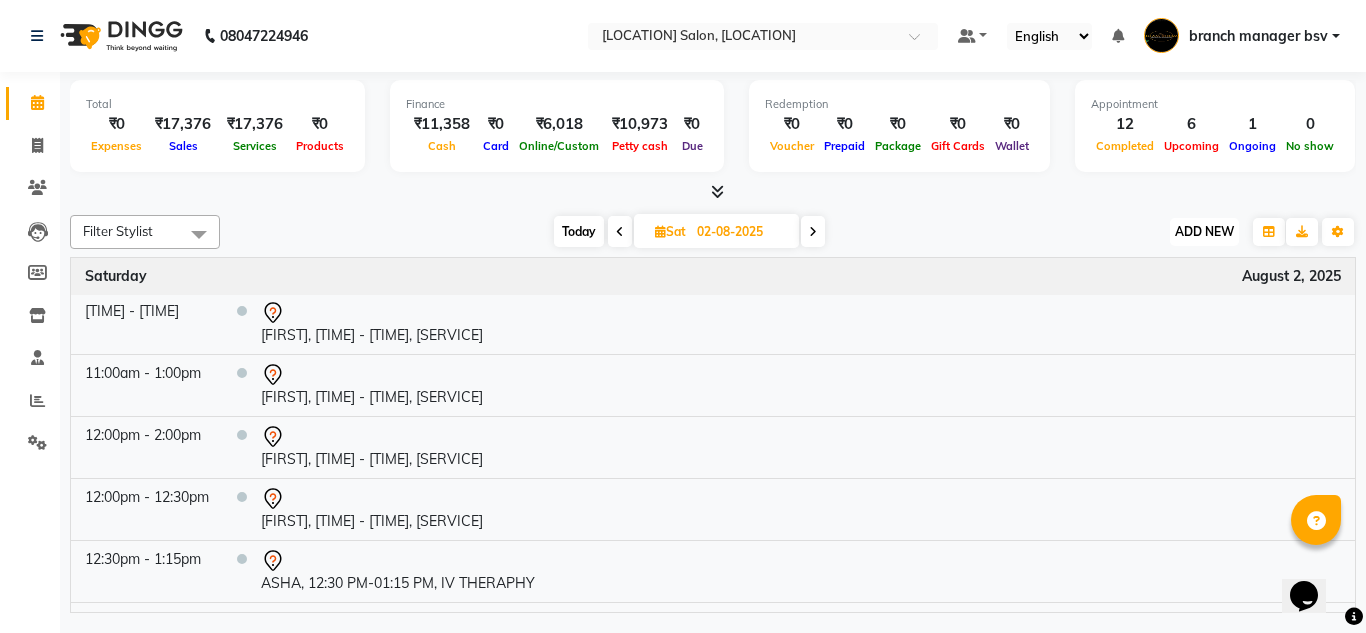 click on "ADD NEW Toggle Dropdown" at bounding box center (1204, 232) 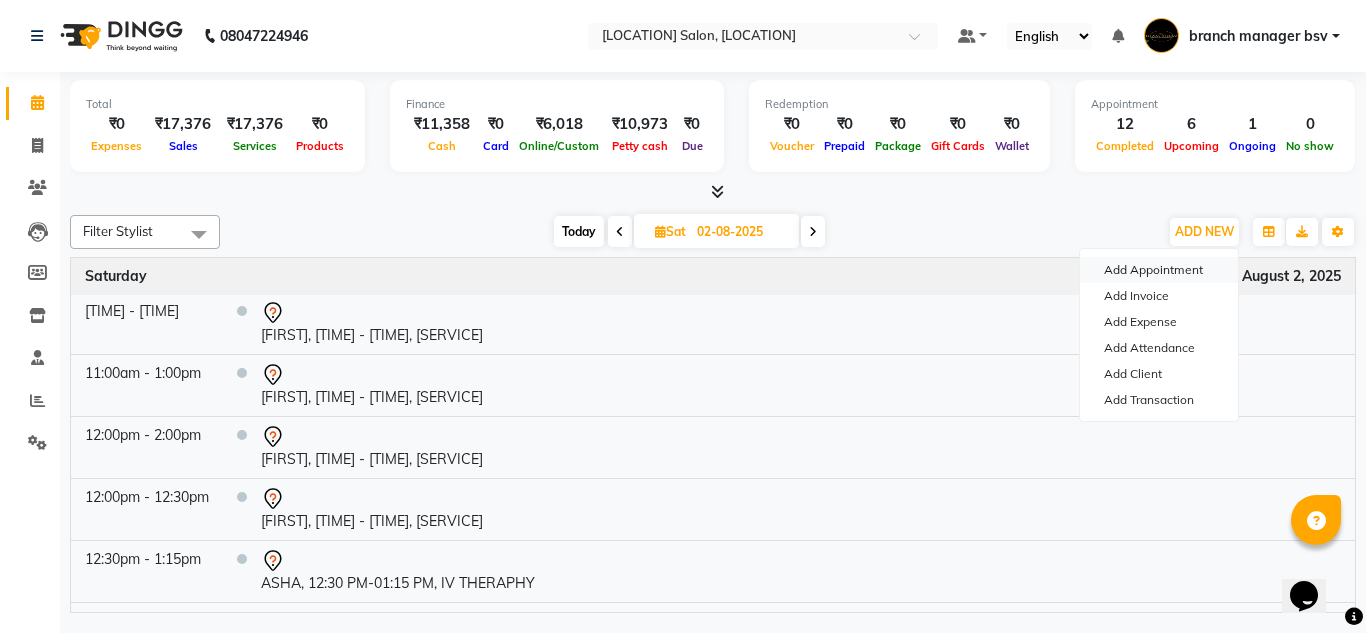 click on "Add Appointment" at bounding box center (1159, 270) 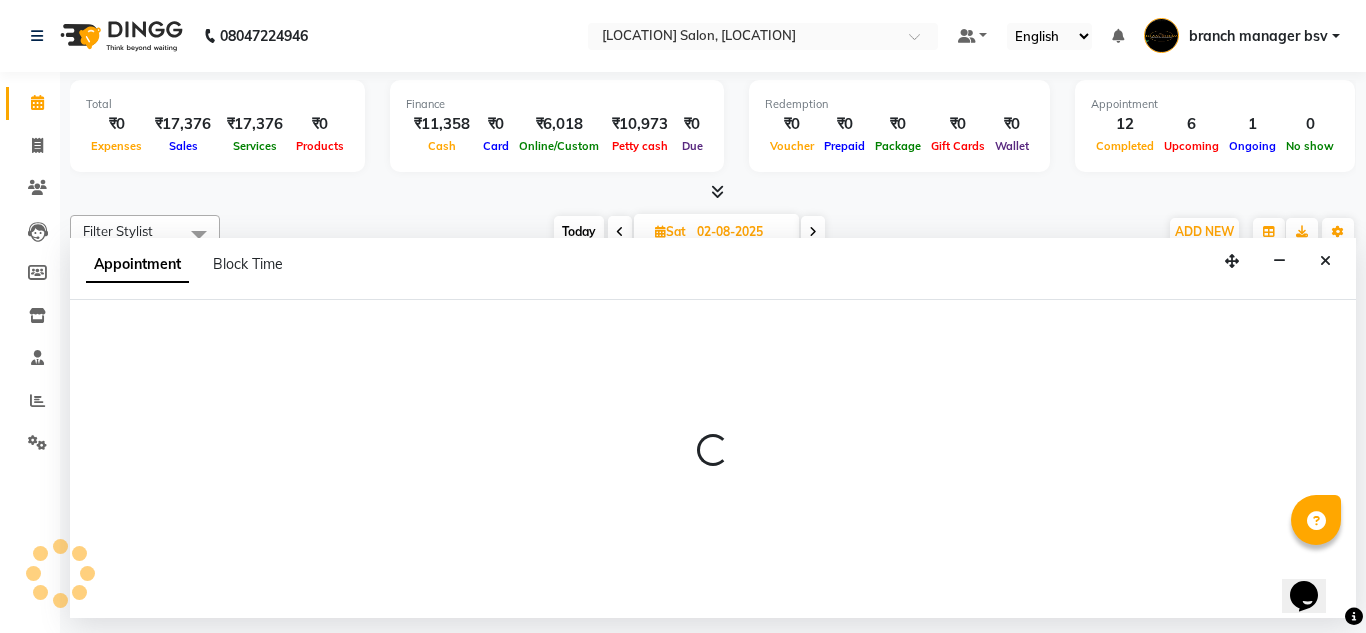 select on "540" 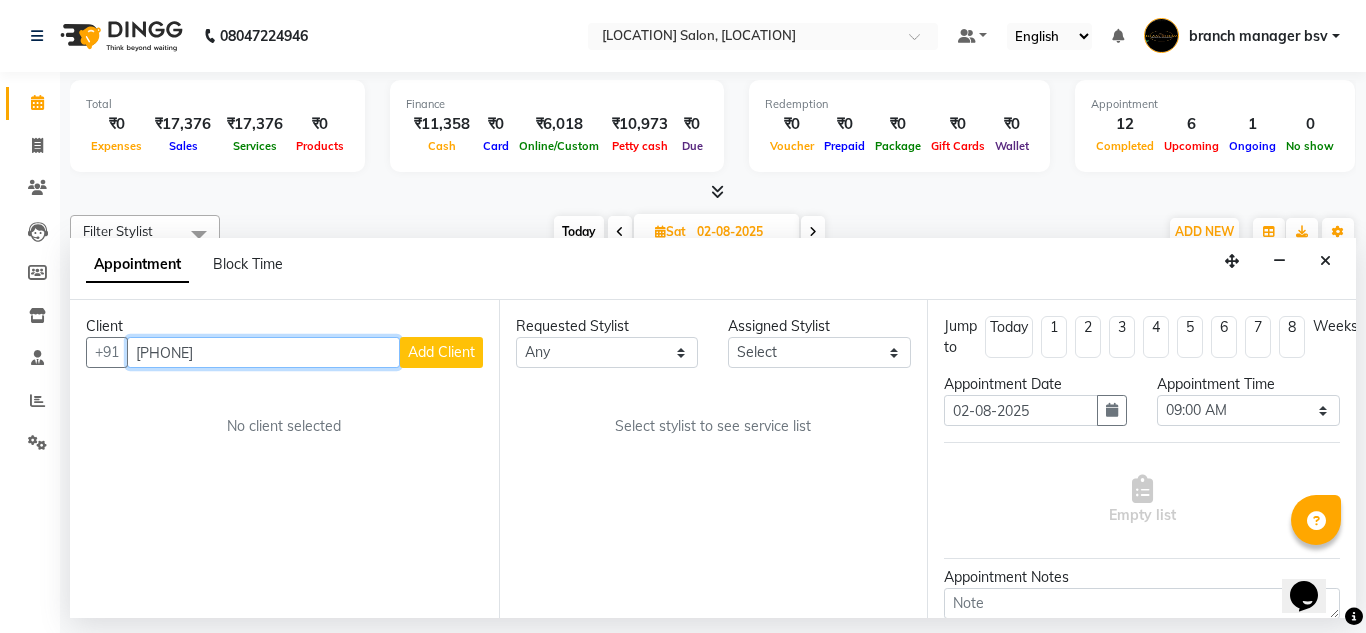 type on "6361258326" 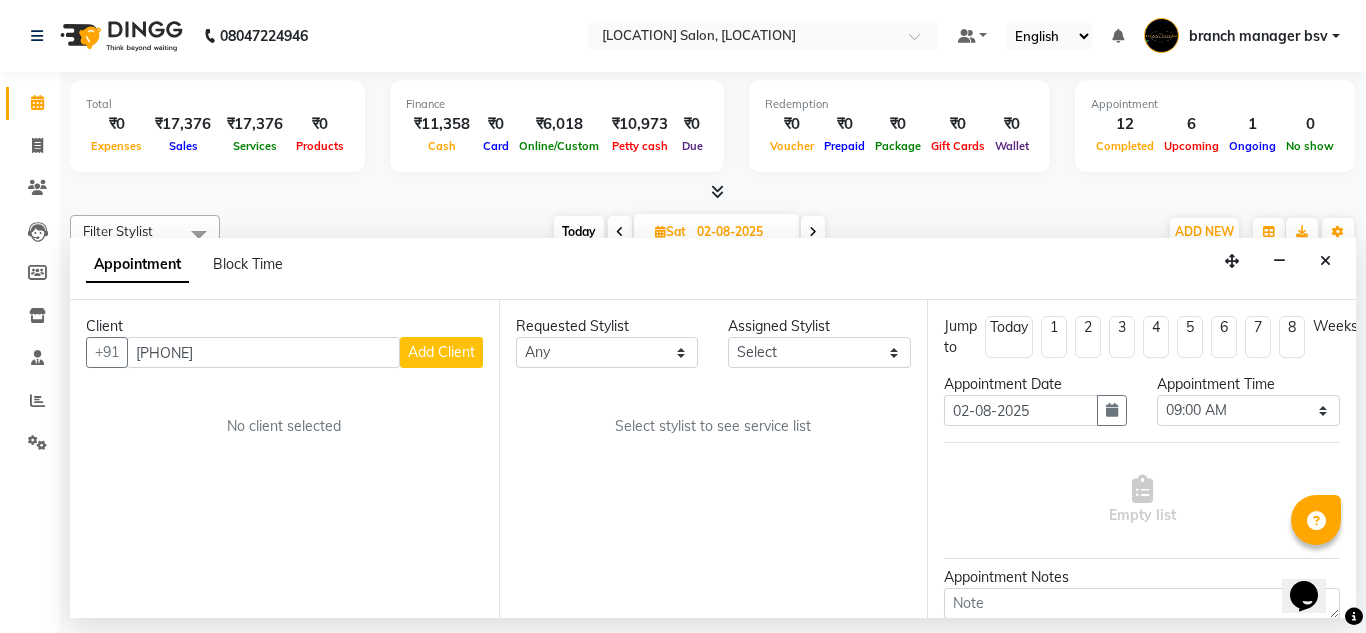 click on "Add Client" at bounding box center [441, 352] 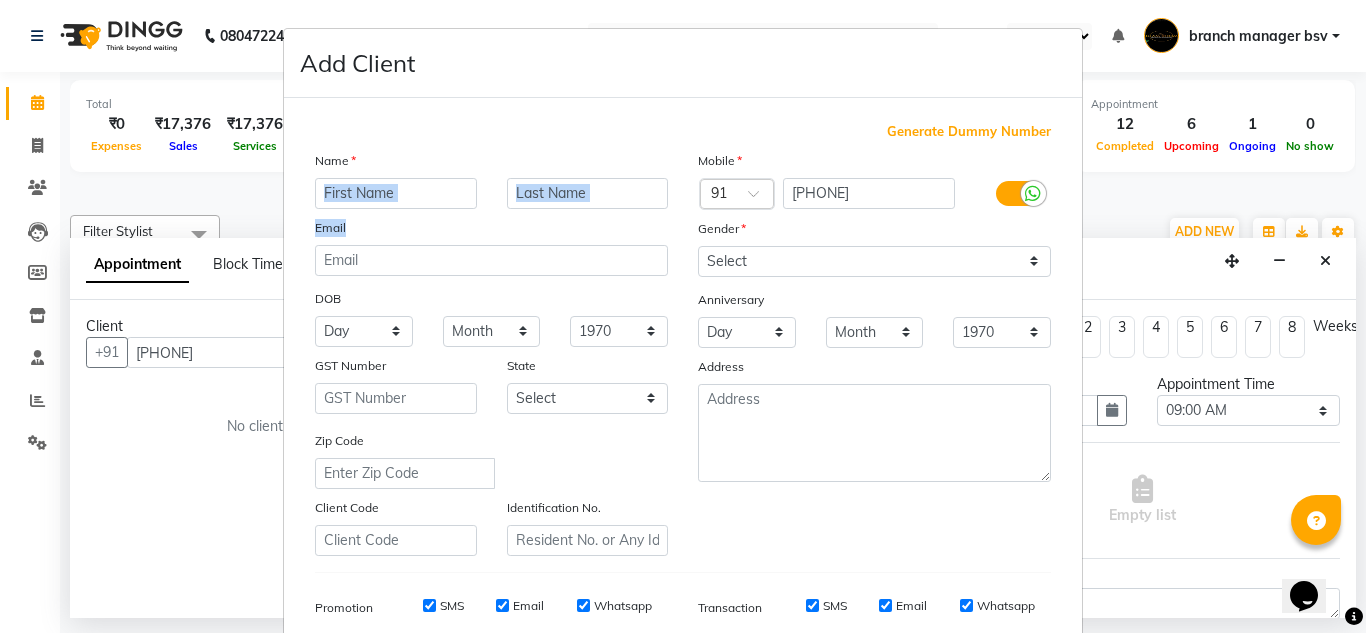 drag, startPoint x: 472, startPoint y: 229, endPoint x: 413, endPoint y: 176, distance: 79.30952 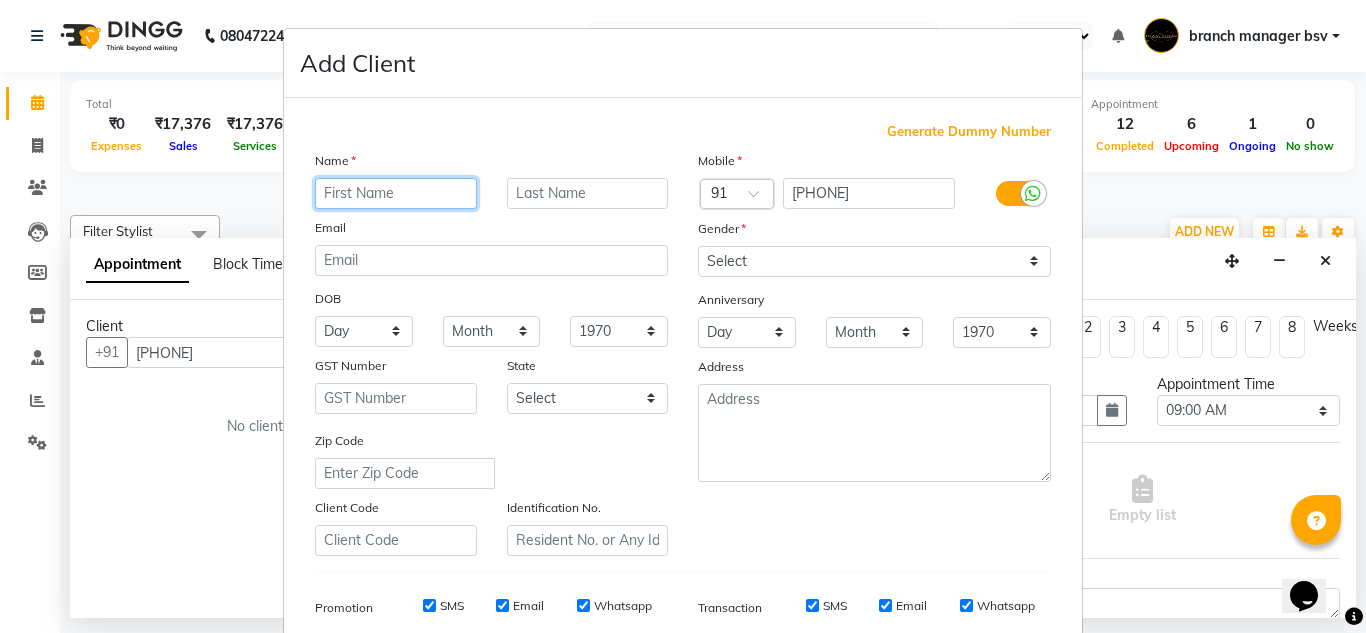 click at bounding box center (396, 193) 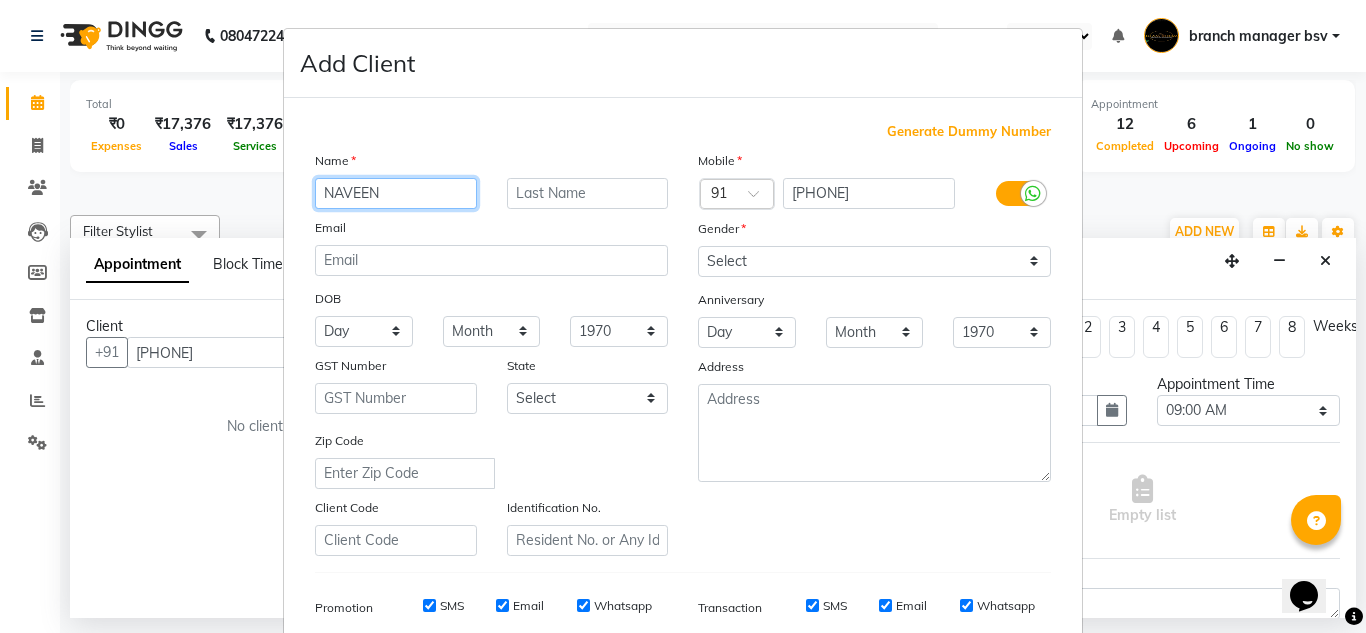 type on "NAVEEN" 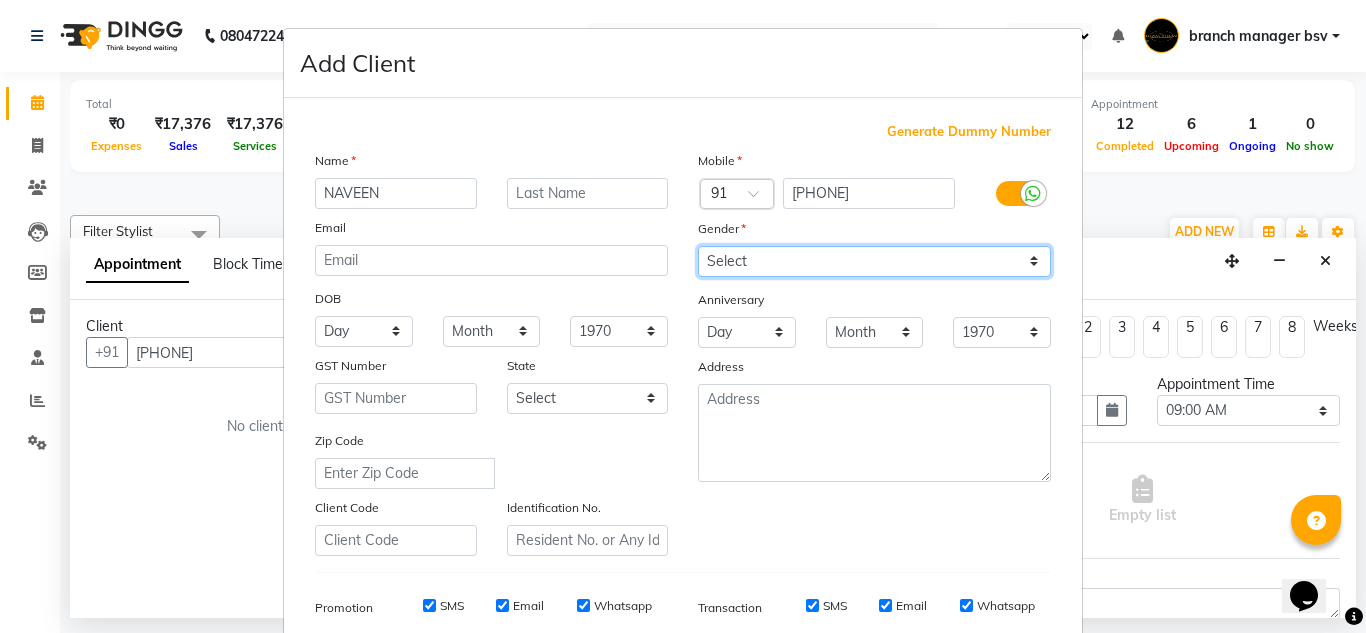 click on "Select Male Female Other Prefer Not To Say" at bounding box center [874, 261] 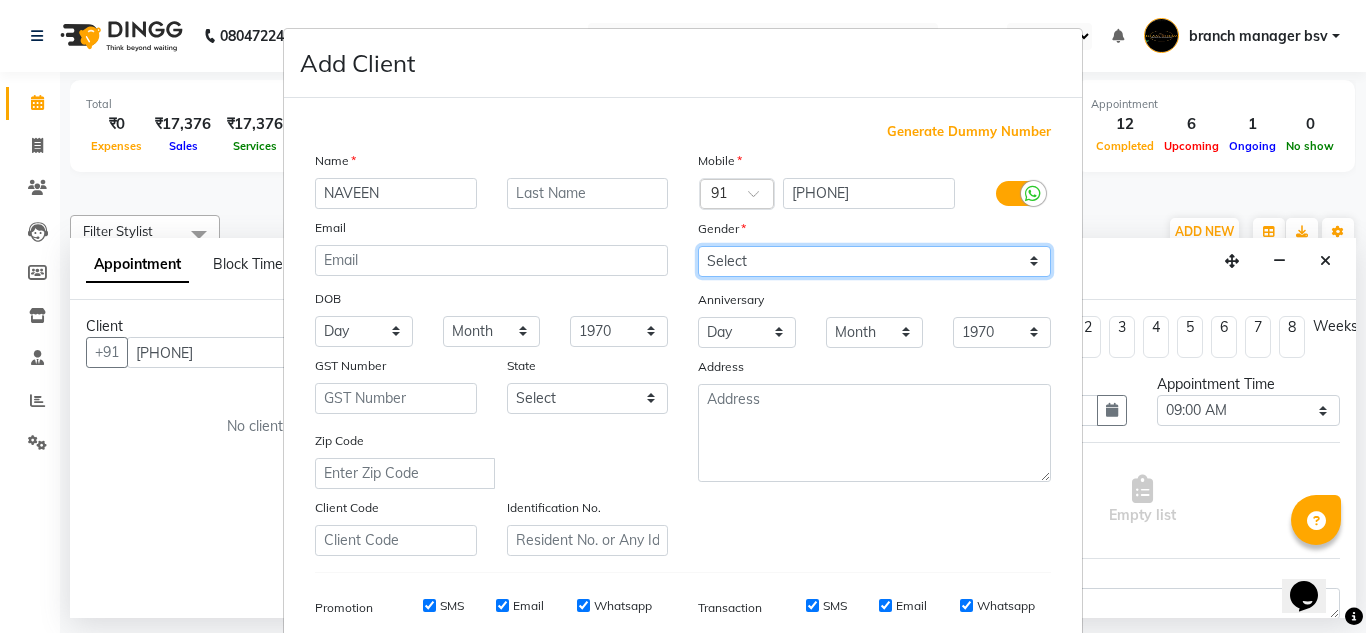 select on "male" 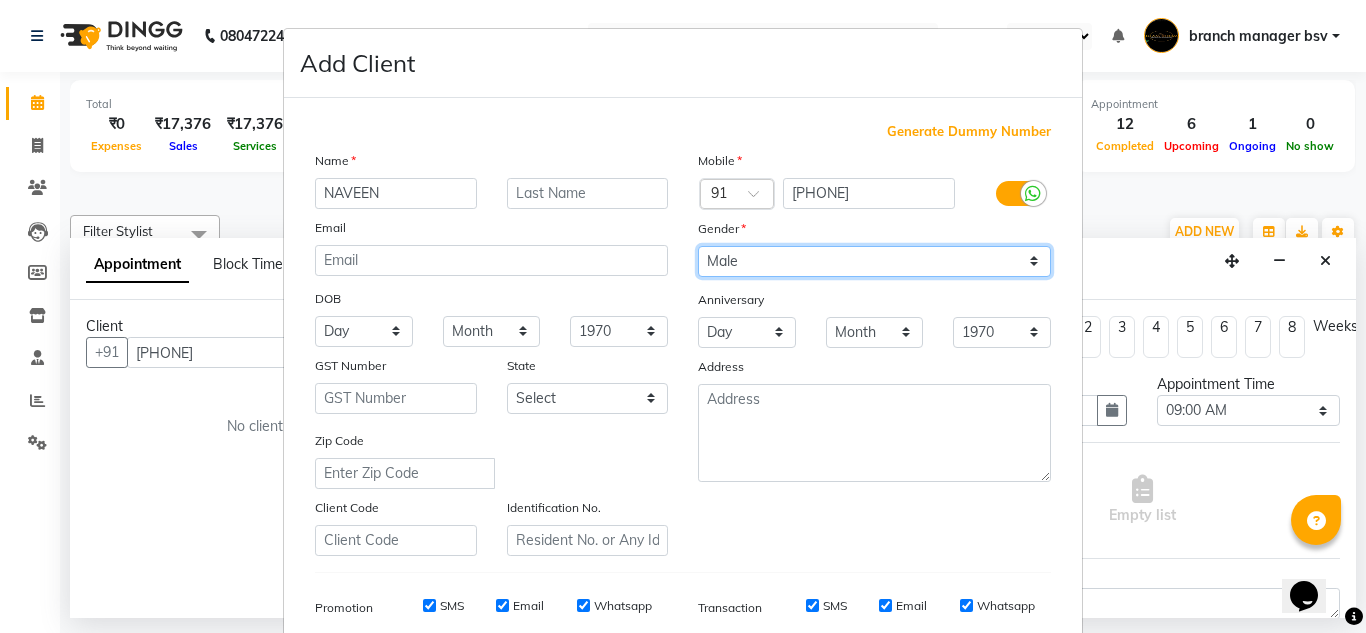 click on "Select Male Female Other Prefer Not To Say" at bounding box center (874, 261) 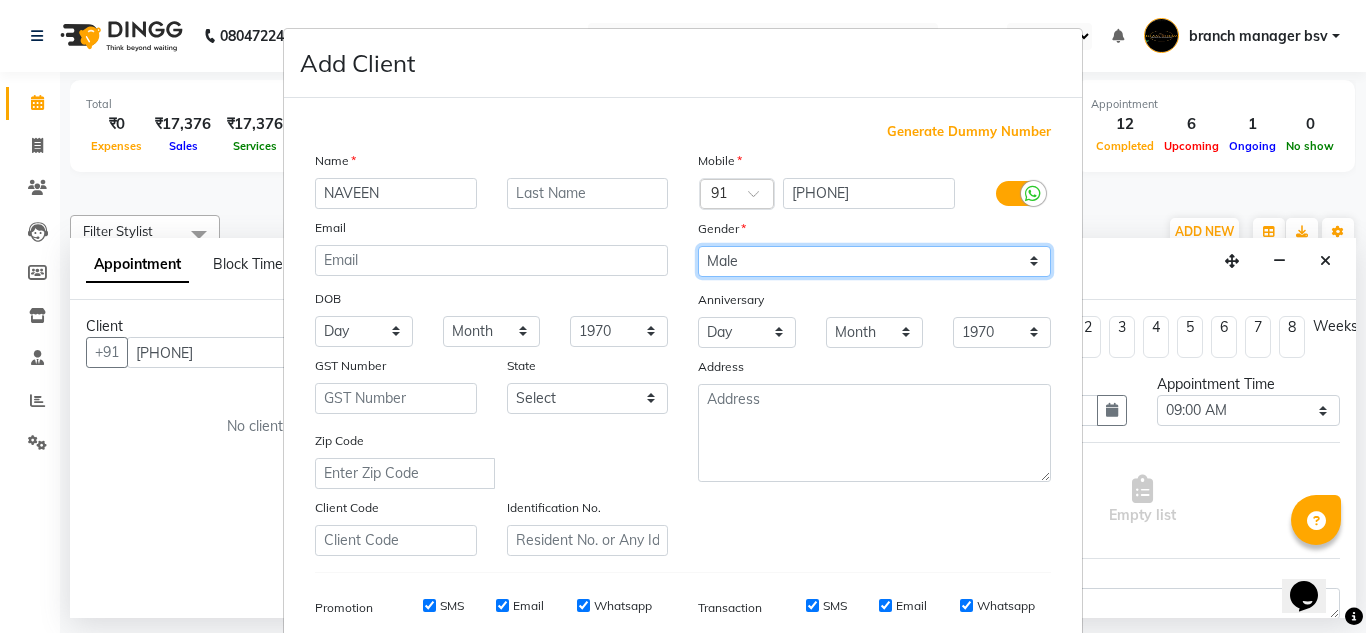 scroll, scrollTop: 290, scrollLeft: 0, axis: vertical 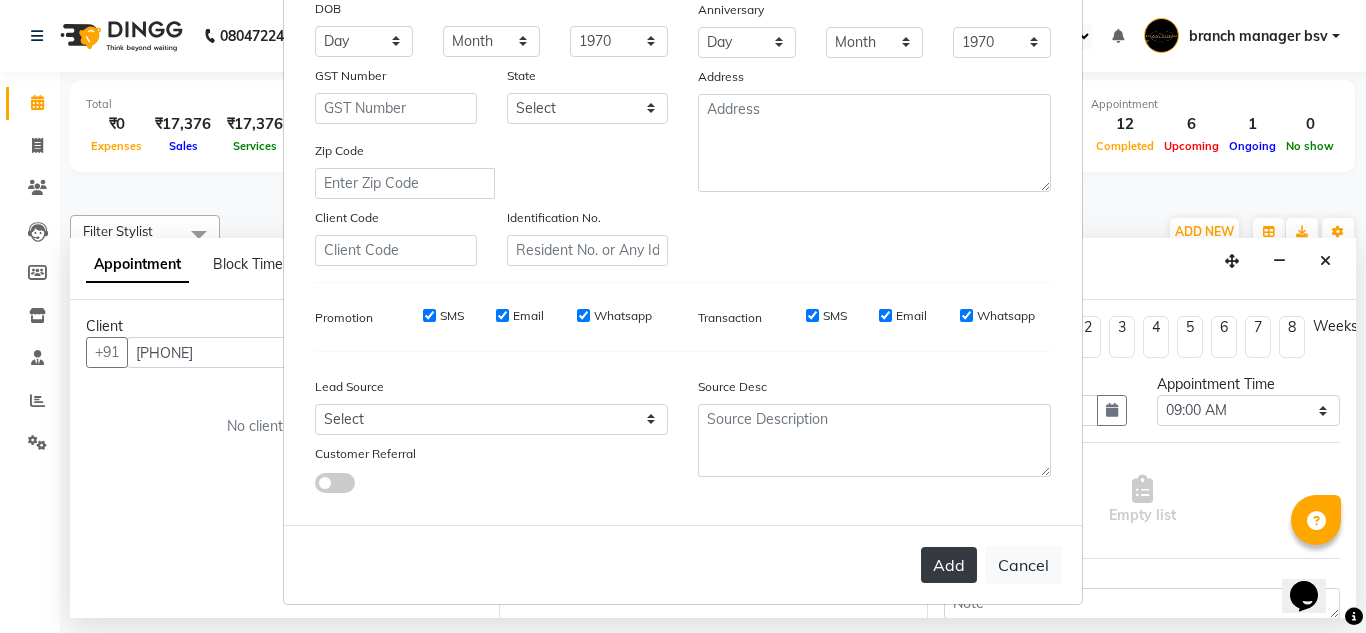 click on "Add" at bounding box center [949, 565] 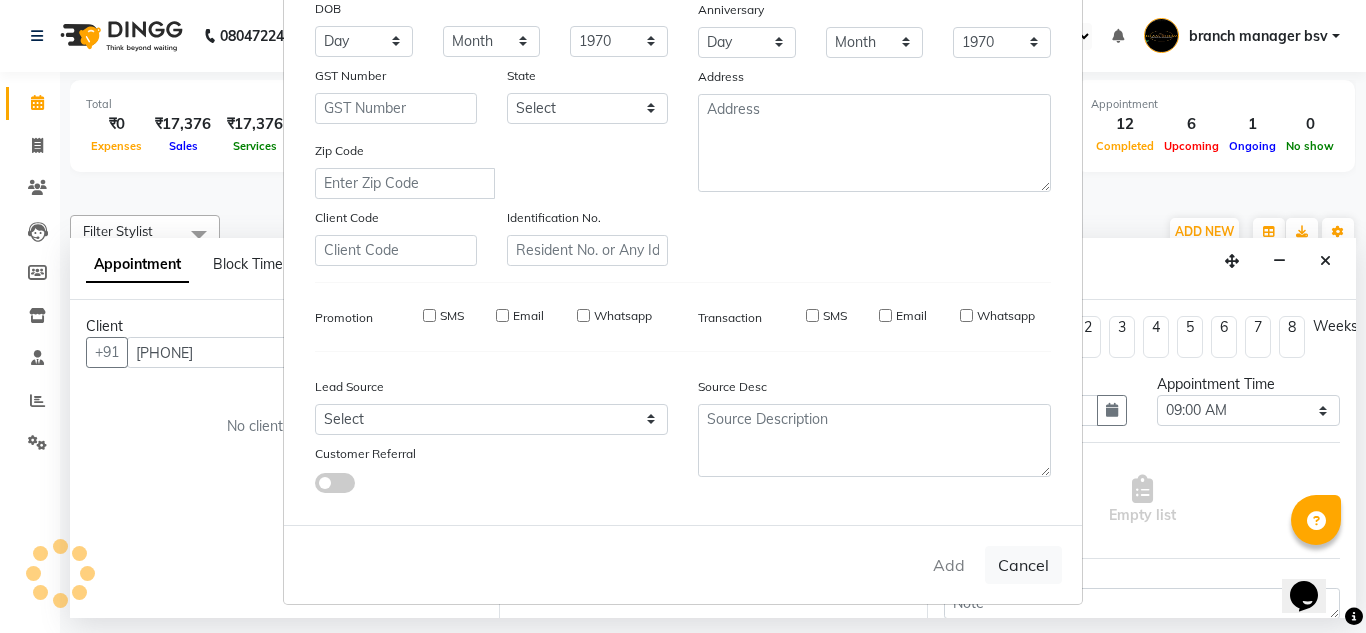 type 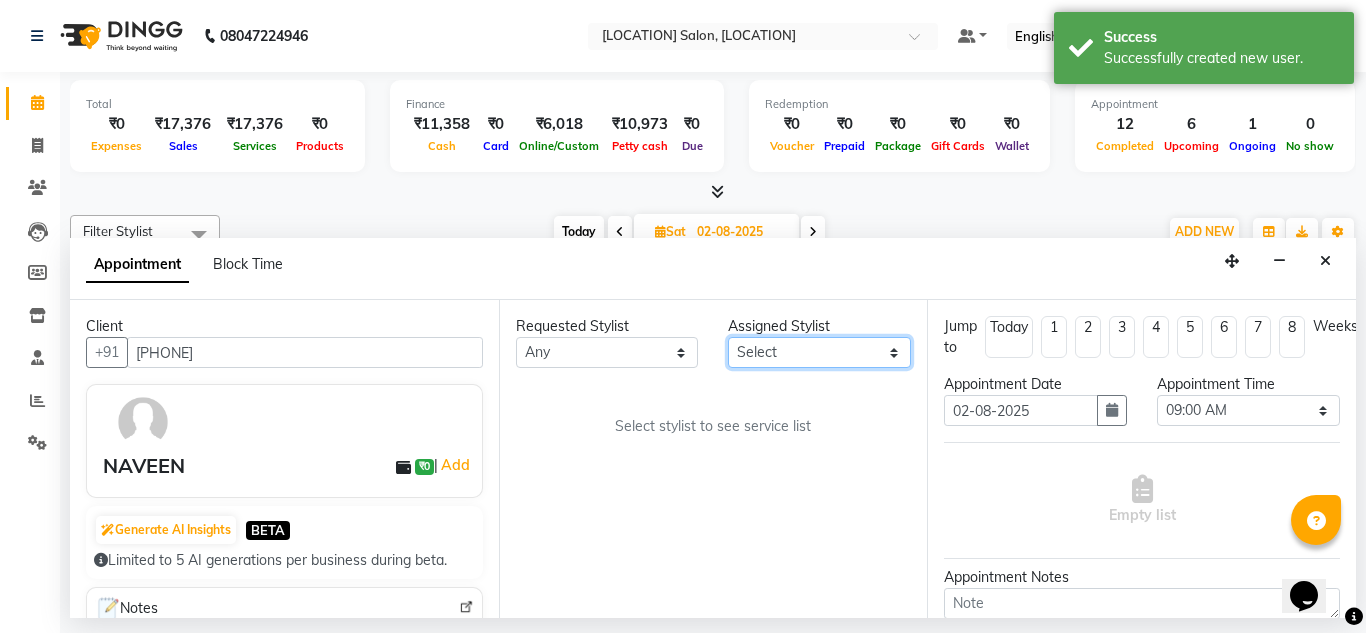 click on "Select ashwini branch manager bsv Dr.Jabin Dr mehzabin GURISH JASSI Jayshree Navya pooja accounts PRATIK RAJEESHA Rasna Sanskruthi shangnimwom SMIRTI SUMITH SUNITHA SUNNY Tanveer  TEZZ The Glam Room theja Trishna urmi" at bounding box center [819, 352] 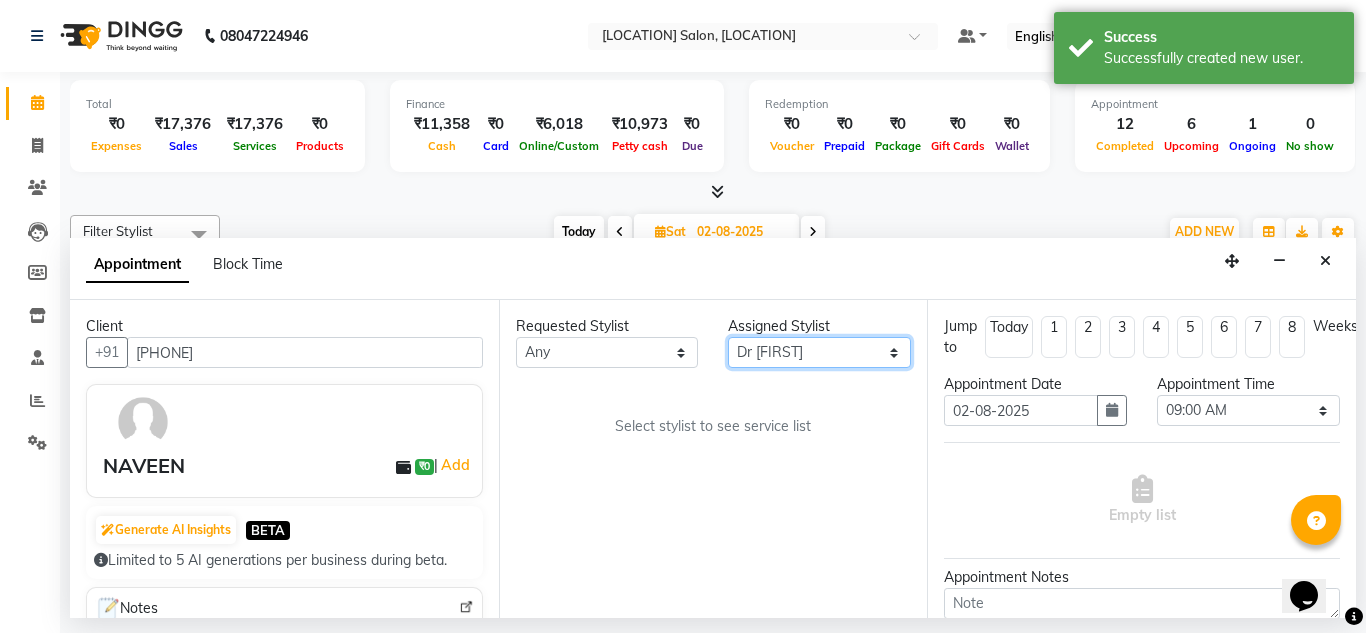 click on "Select ashwini branch manager bsv Dr.Jabin Dr mehzabin GURISH JASSI Jayshree Navya pooja accounts PRATIK RAJEESHA Rasna Sanskruthi shangnimwom SMIRTI SUMITH SUNITHA SUNNY Tanveer  TEZZ The Glam Room theja Trishna urmi" at bounding box center (819, 352) 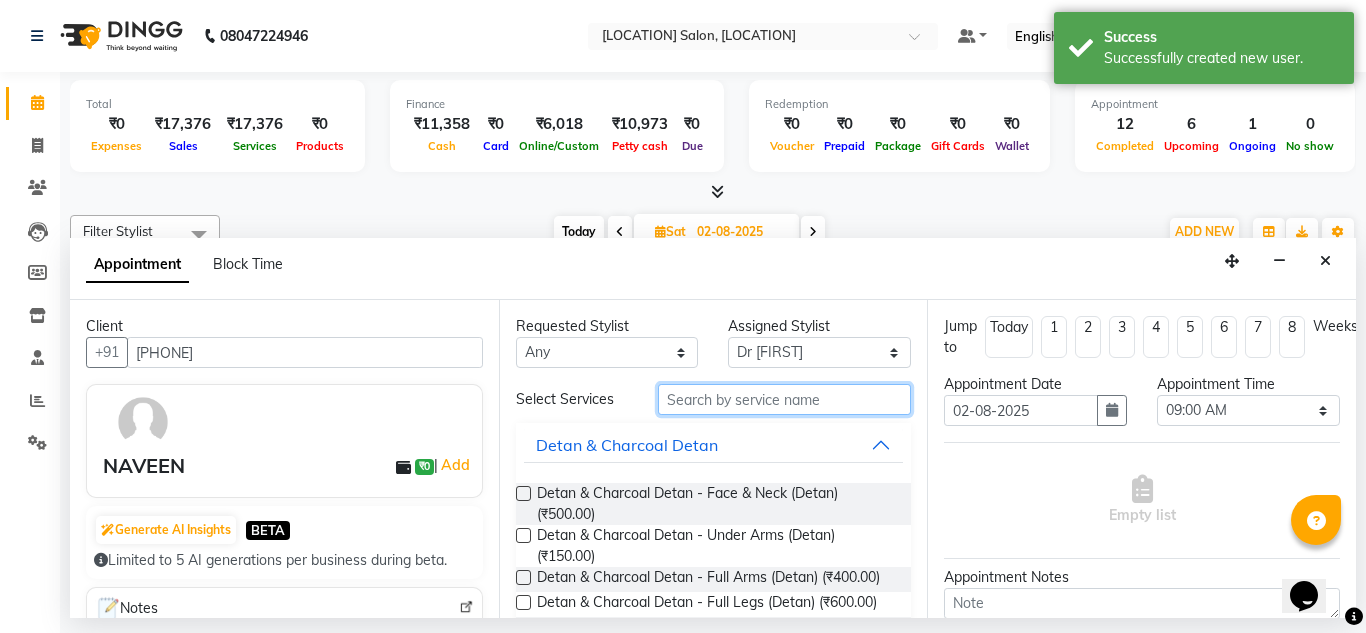 click at bounding box center (785, 399) 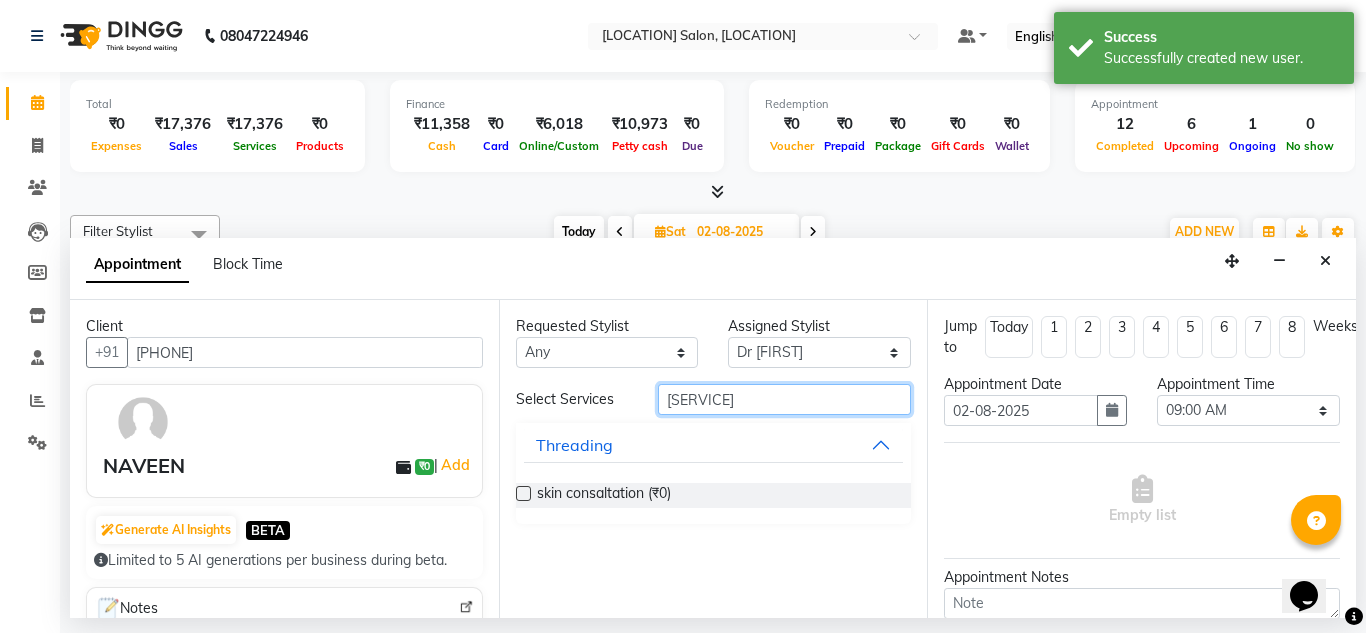 type on "SKIN CO" 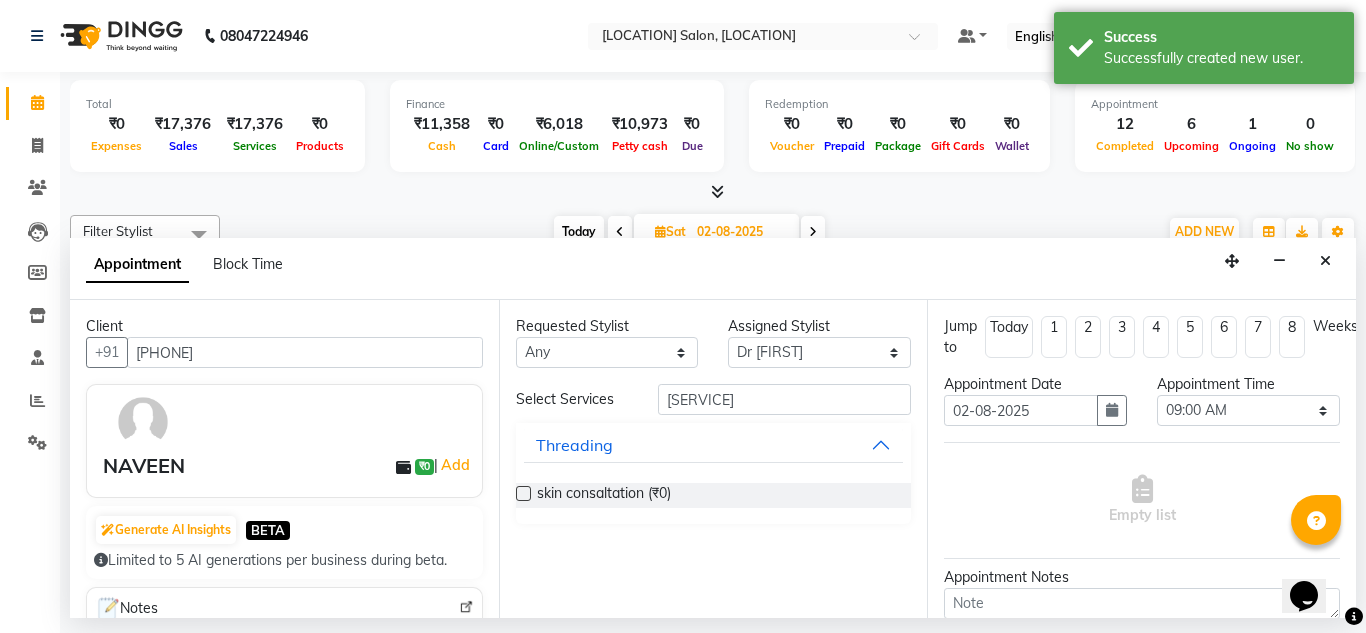 click at bounding box center [523, 493] 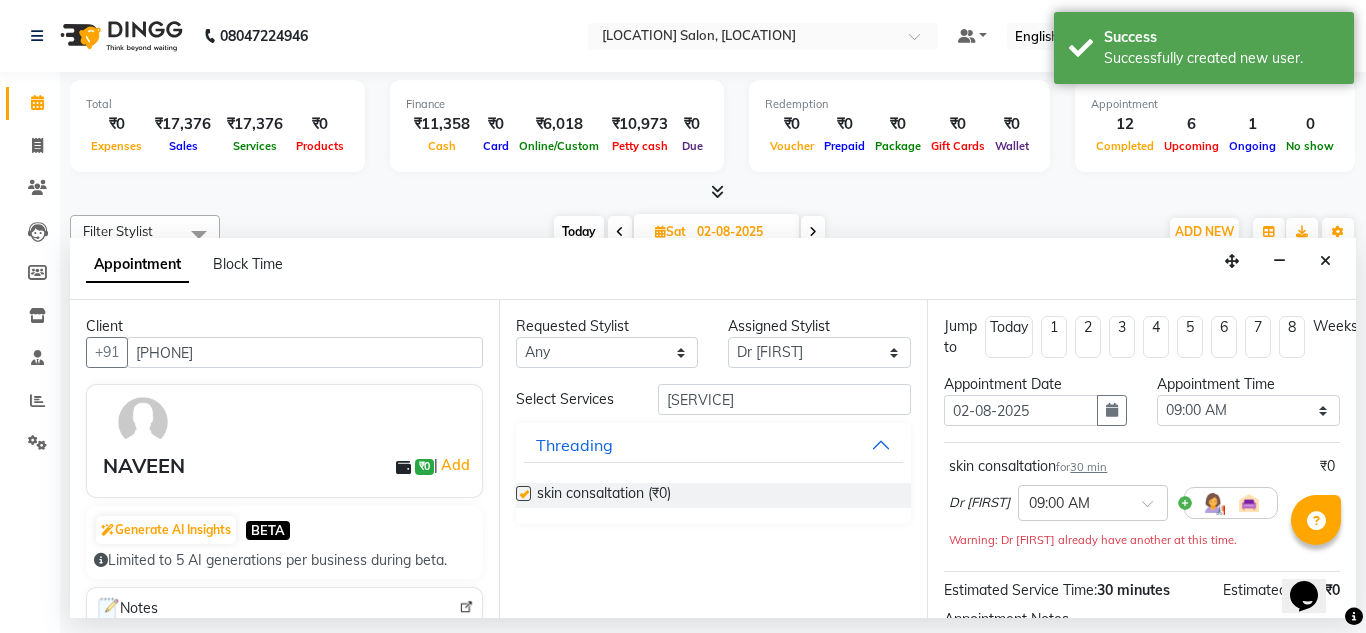 checkbox on "false" 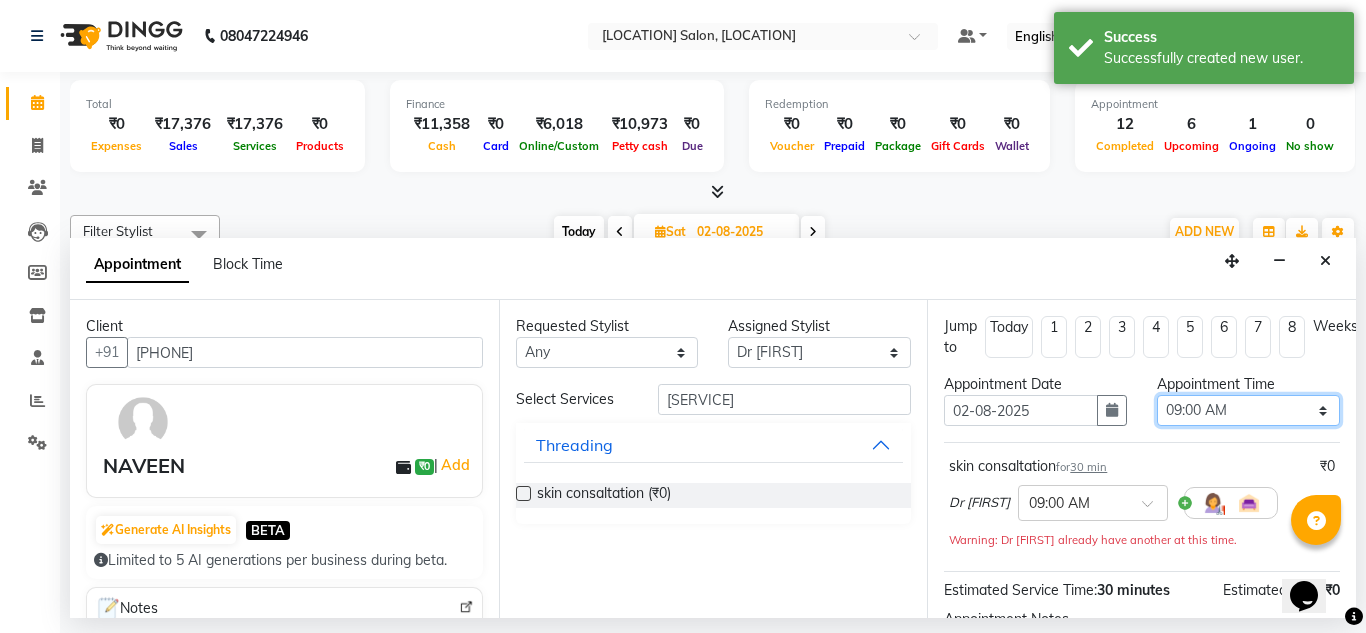 click on "Select 09:00 AM 09:15 AM 09:30 AM 09:45 AM 10:00 AM 10:15 AM 10:30 AM 10:45 AM 11:00 AM 11:15 AM 11:30 AM 11:45 AM 12:00 PM 12:15 PM 12:30 PM 12:45 PM 01:00 PM 01:15 PM 01:30 PM 01:45 PM 02:00 PM 02:15 PM 02:30 PM 02:45 PM 03:00 PM 03:15 PM 03:30 PM 03:45 PM 04:00 PM 04:15 PM 04:30 PM 04:45 PM 05:00 PM 05:15 PM 05:30 PM 05:45 PM 06:00 PM 06:15 PM 06:30 PM 06:45 PM 07:00 PM 07:15 PM 07:30 PM 07:45 PM 08:00 PM" at bounding box center [1248, 410] 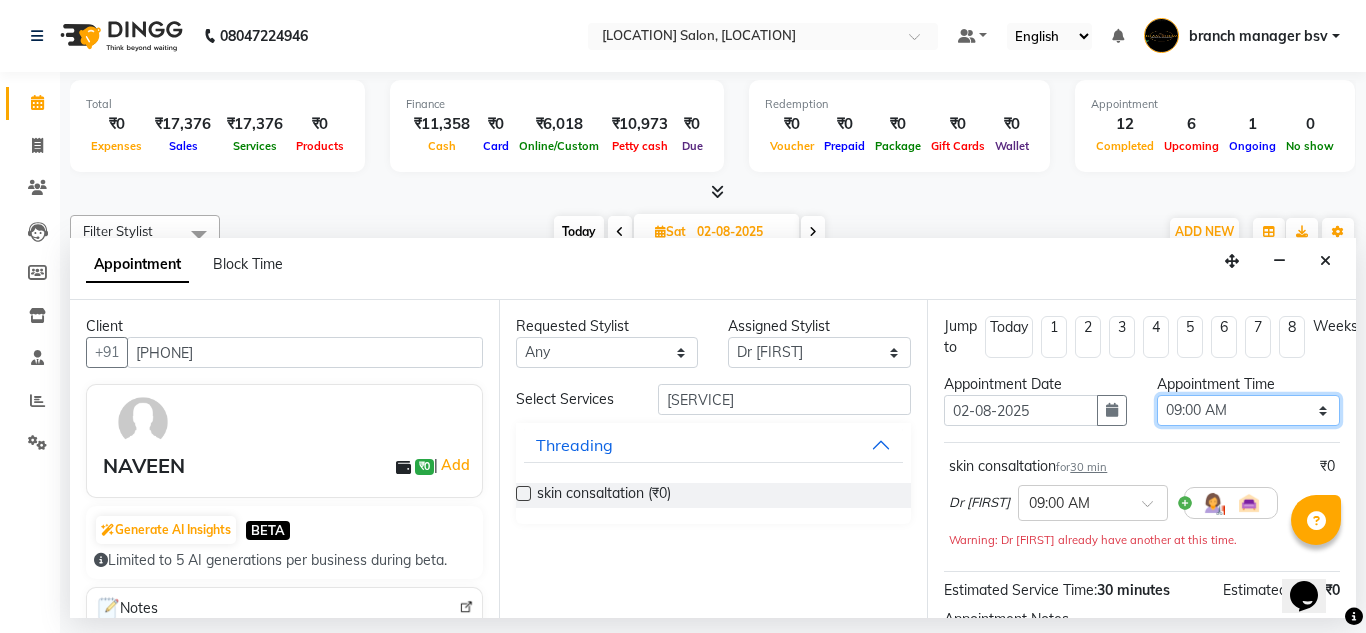 select on "750" 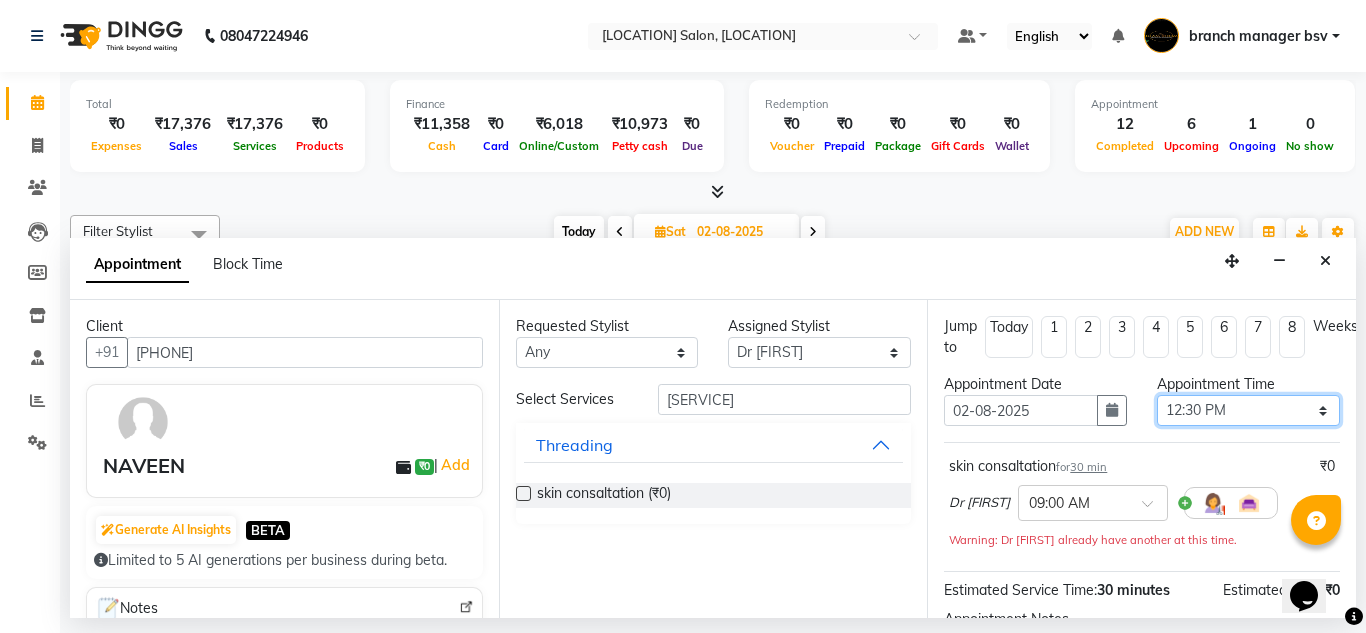 click on "Select 09:00 AM 09:15 AM 09:30 AM 09:45 AM 10:00 AM 10:15 AM 10:30 AM 10:45 AM 11:00 AM 11:15 AM 11:30 AM 11:45 AM 12:00 PM 12:15 PM 12:30 PM 12:45 PM 01:00 PM 01:15 PM 01:30 PM 01:45 PM 02:00 PM 02:15 PM 02:30 PM 02:45 PM 03:00 PM 03:15 PM 03:30 PM 03:45 PM 04:00 PM 04:15 PM 04:30 PM 04:45 PM 05:00 PM 05:15 PM 05:30 PM 05:45 PM 06:00 PM 06:15 PM 06:30 PM 06:45 PM 07:00 PM 07:15 PM 07:30 PM 07:45 PM 08:00 PM" at bounding box center [1248, 410] 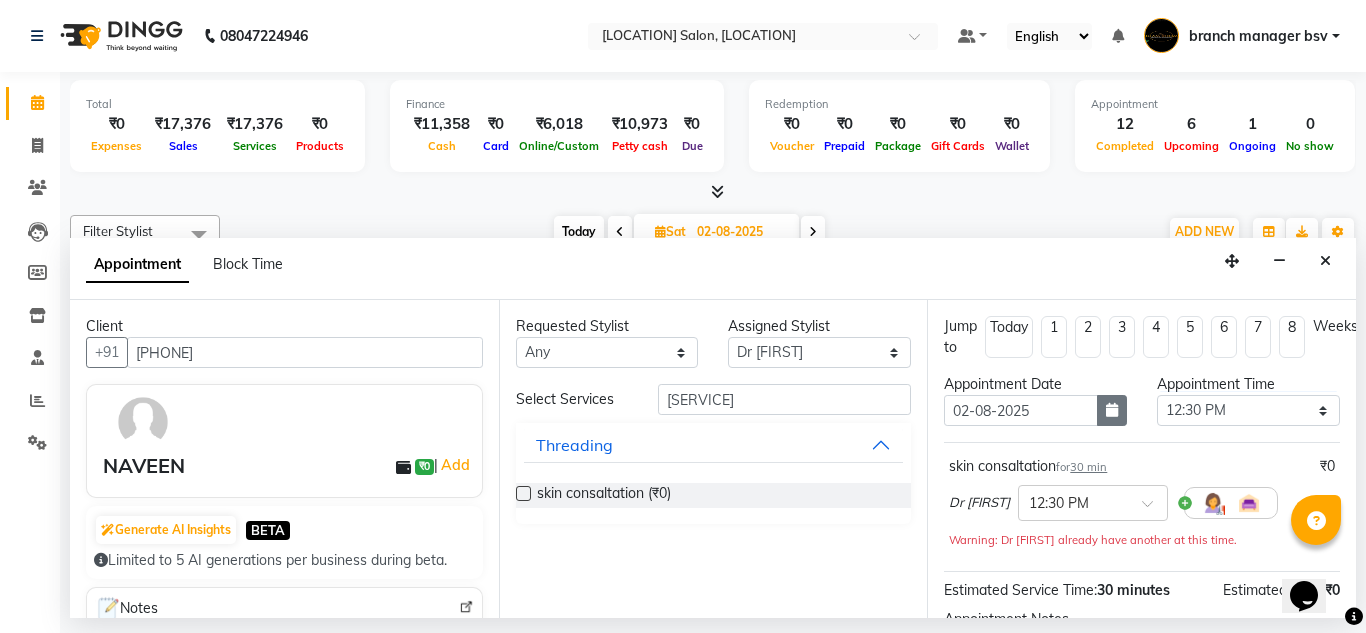 click at bounding box center (1112, 410) 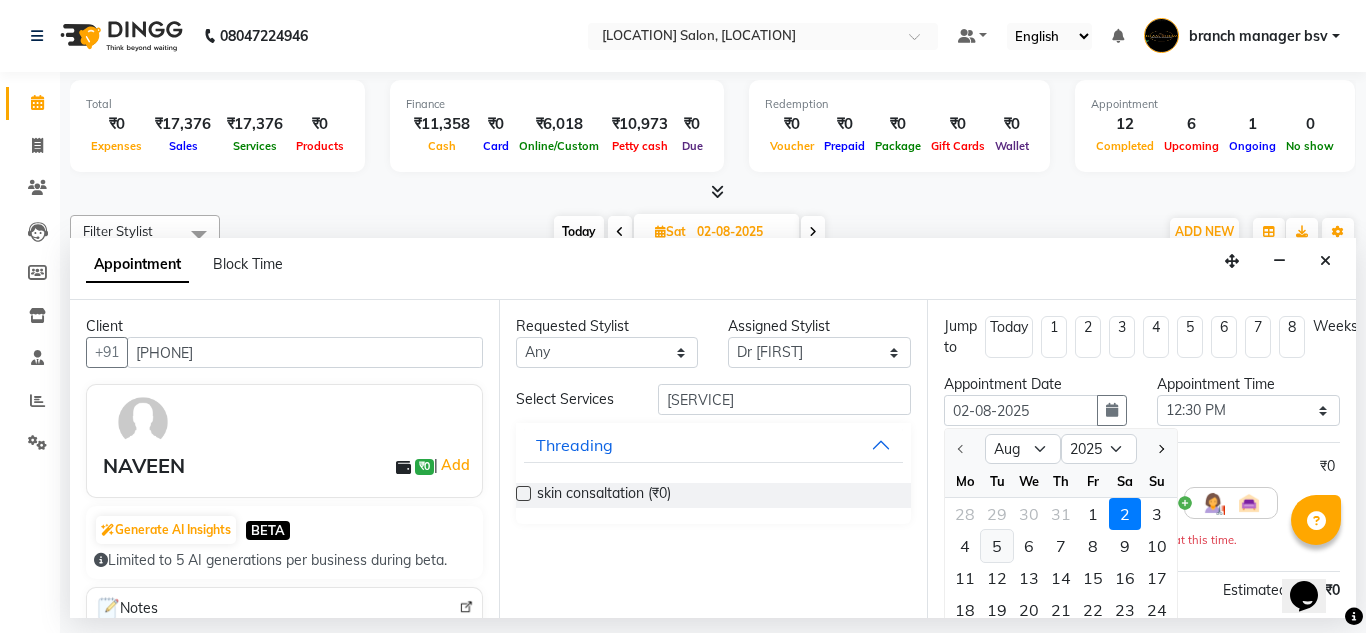 click on "5" at bounding box center [997, 546] 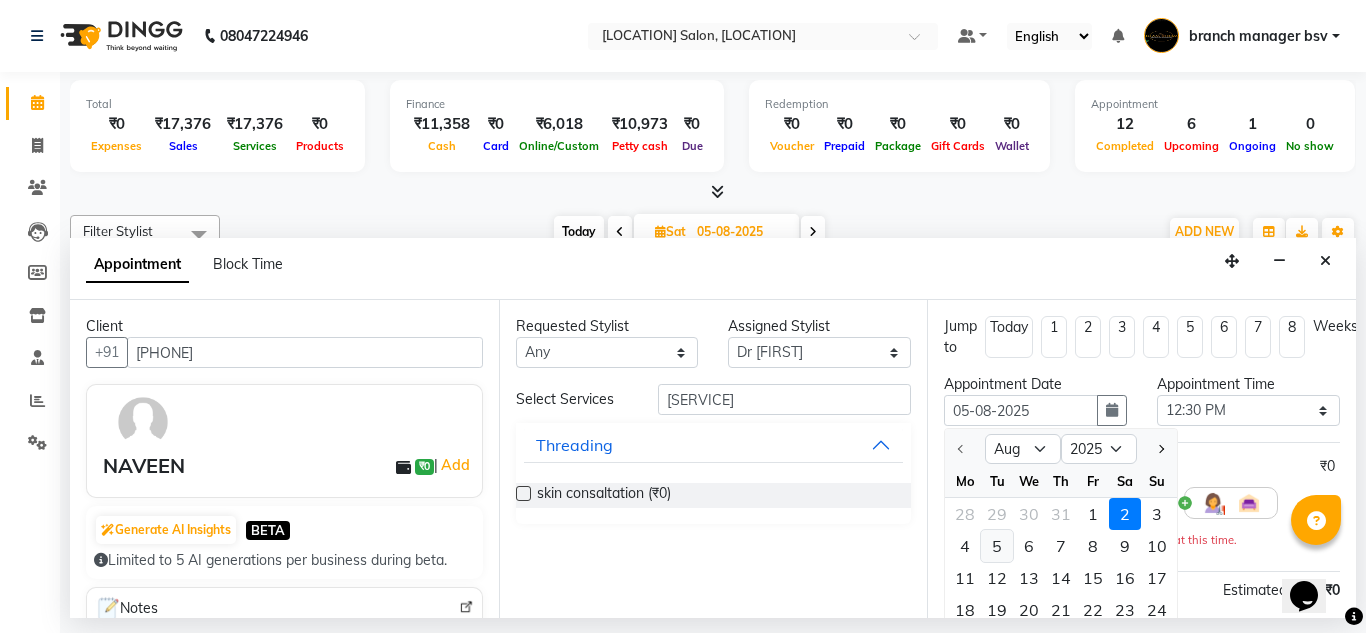 scroll, scrollTop: 0, scrollLeft: 0, axis: both 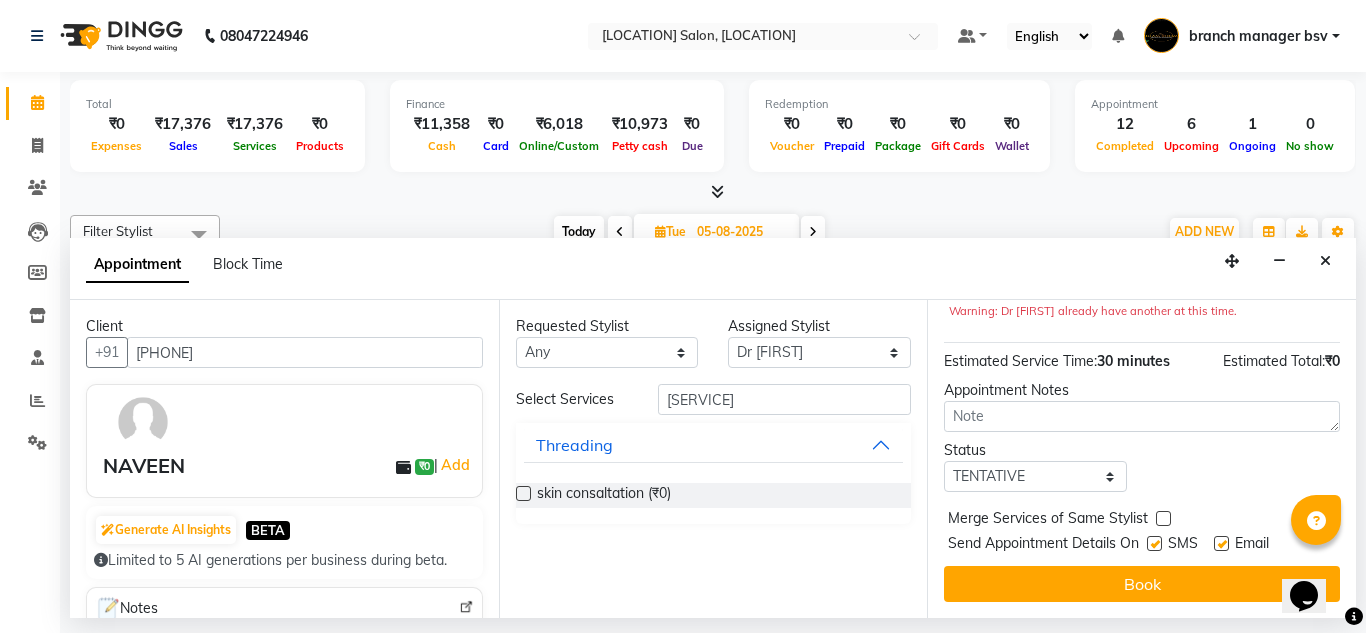 click on "Book" at bounding box center (1142, 584) 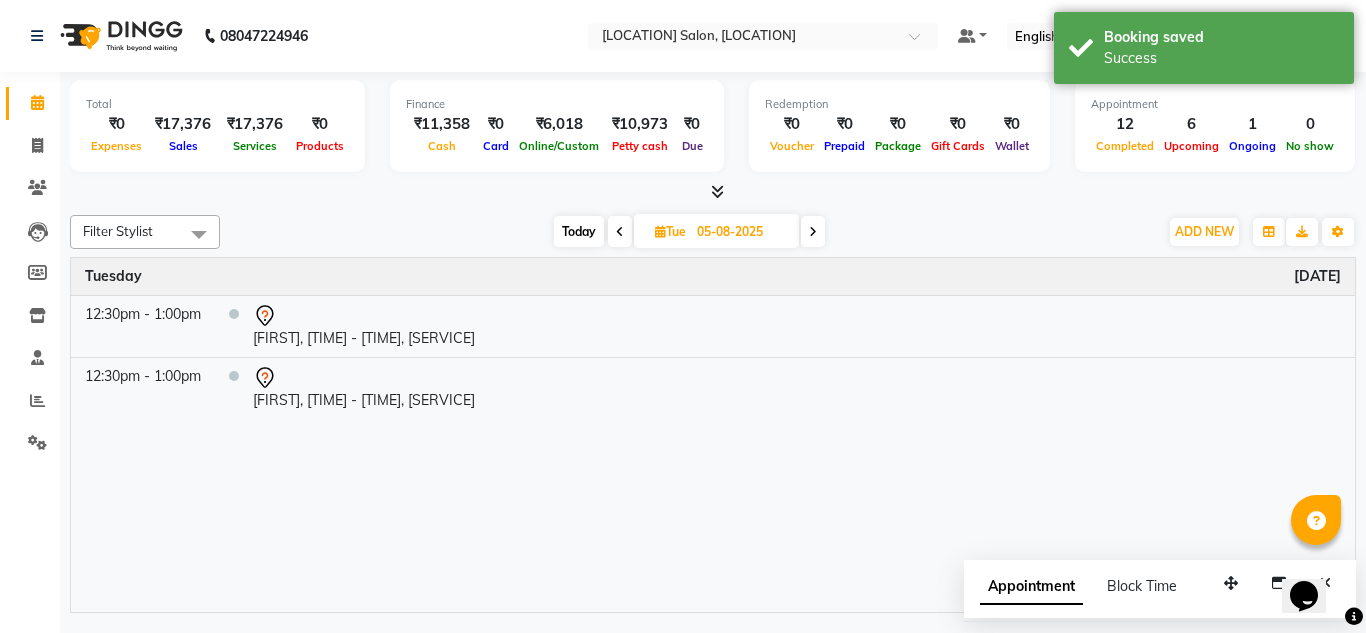 click on "Today" at bounding box center [579, 231] 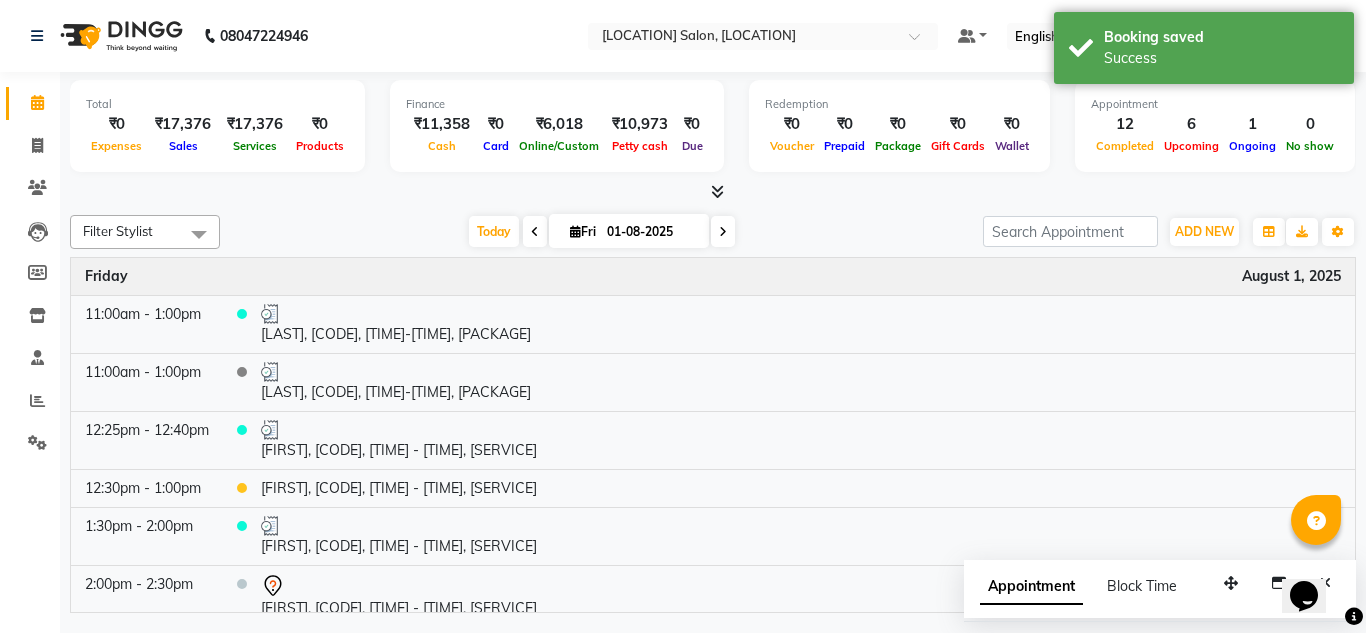 click at bounding box center [723, 232] 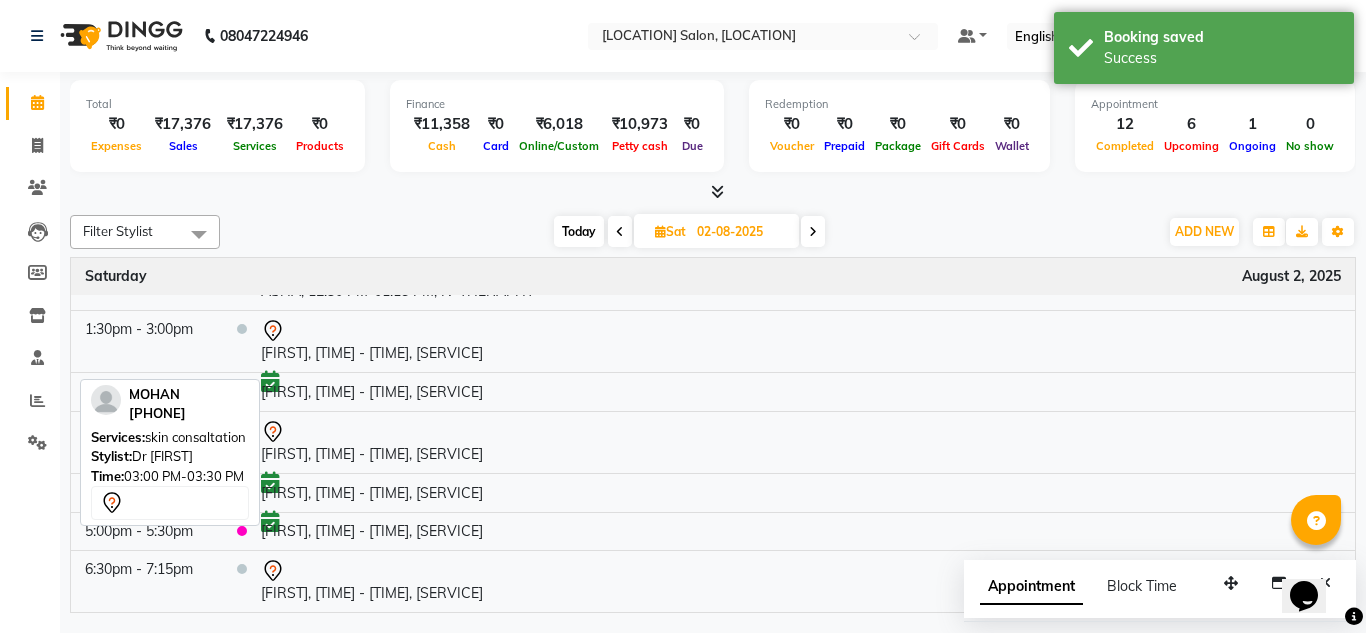 scroll, scrollTop: 0, scrollLeft: 0, axis: both 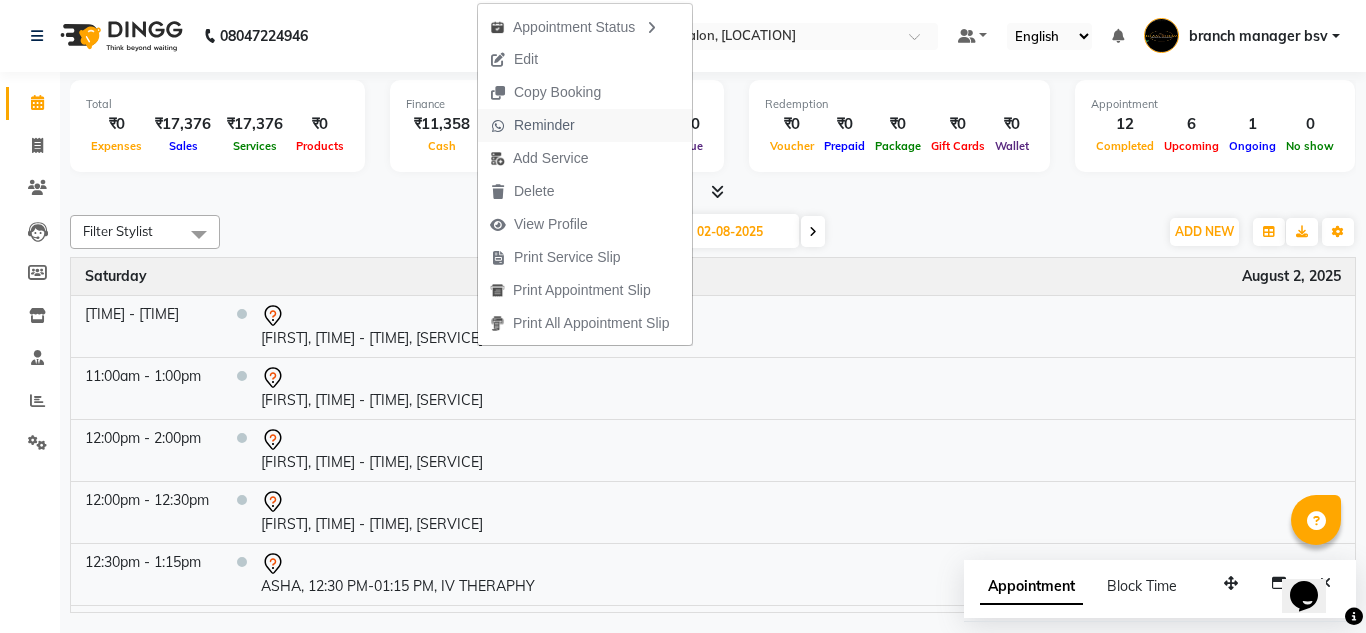 click on "Reminder" at bounding box center (544, 125) 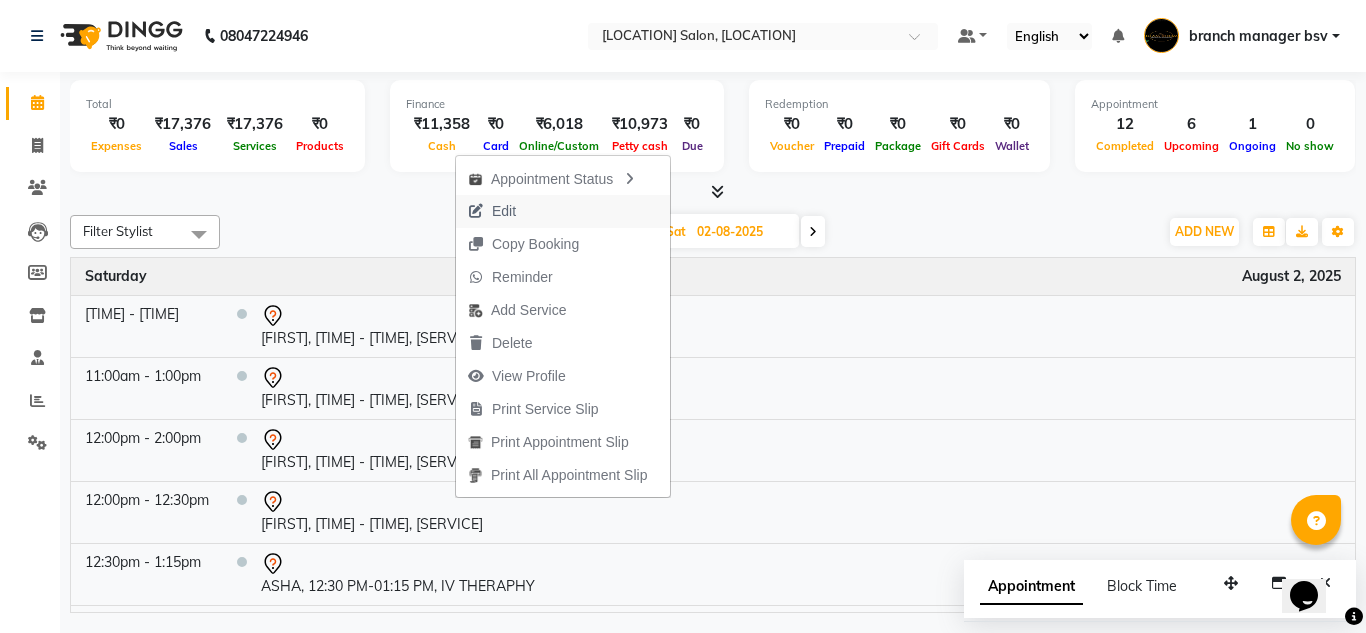 click on "Edit" at bounding box center (563, 211) 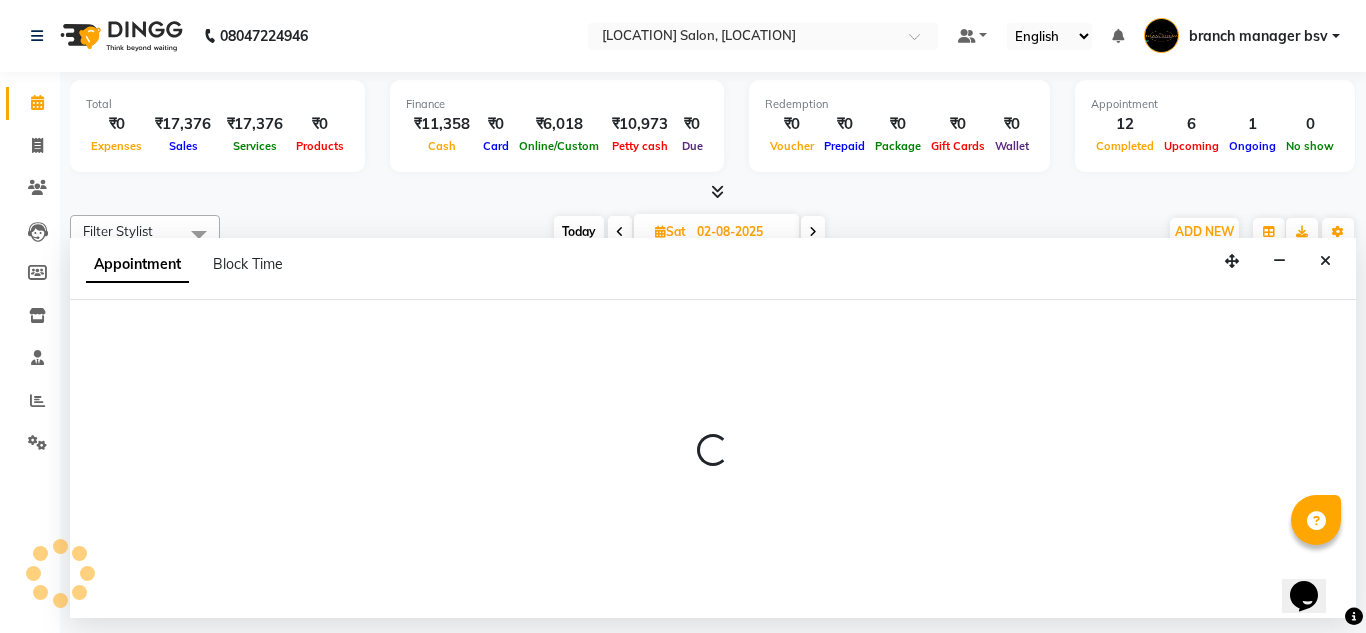 select on "tentative" 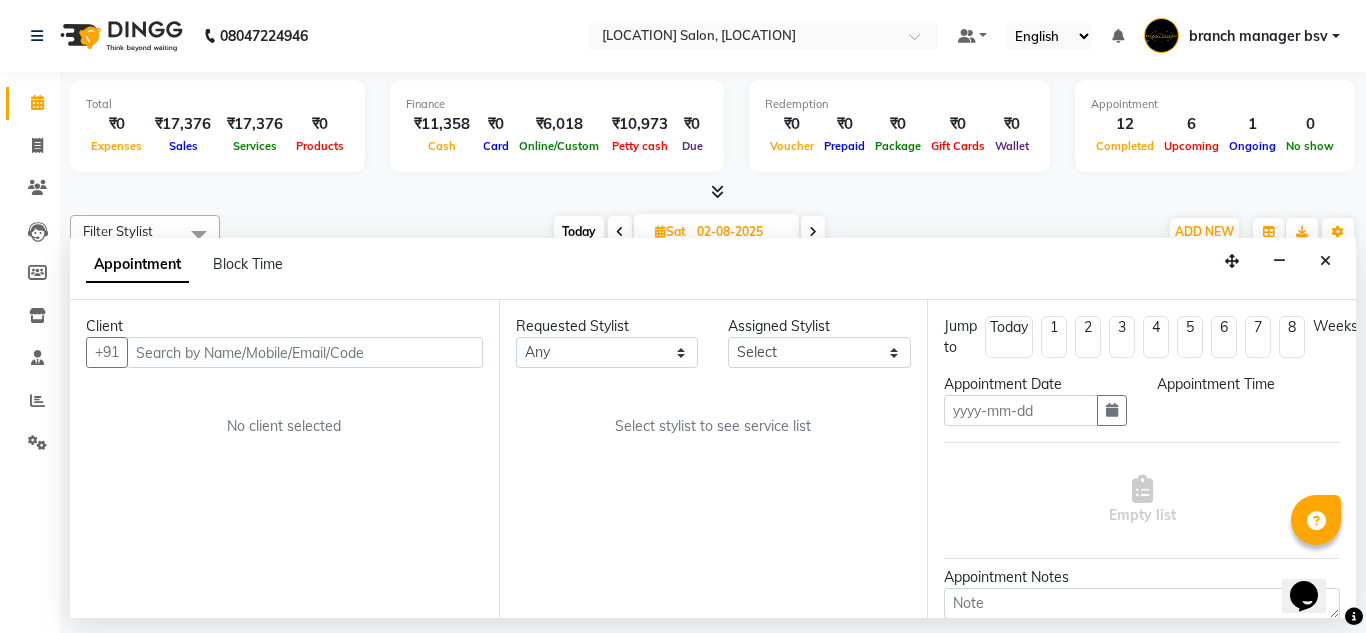 type on "02-08-2025" 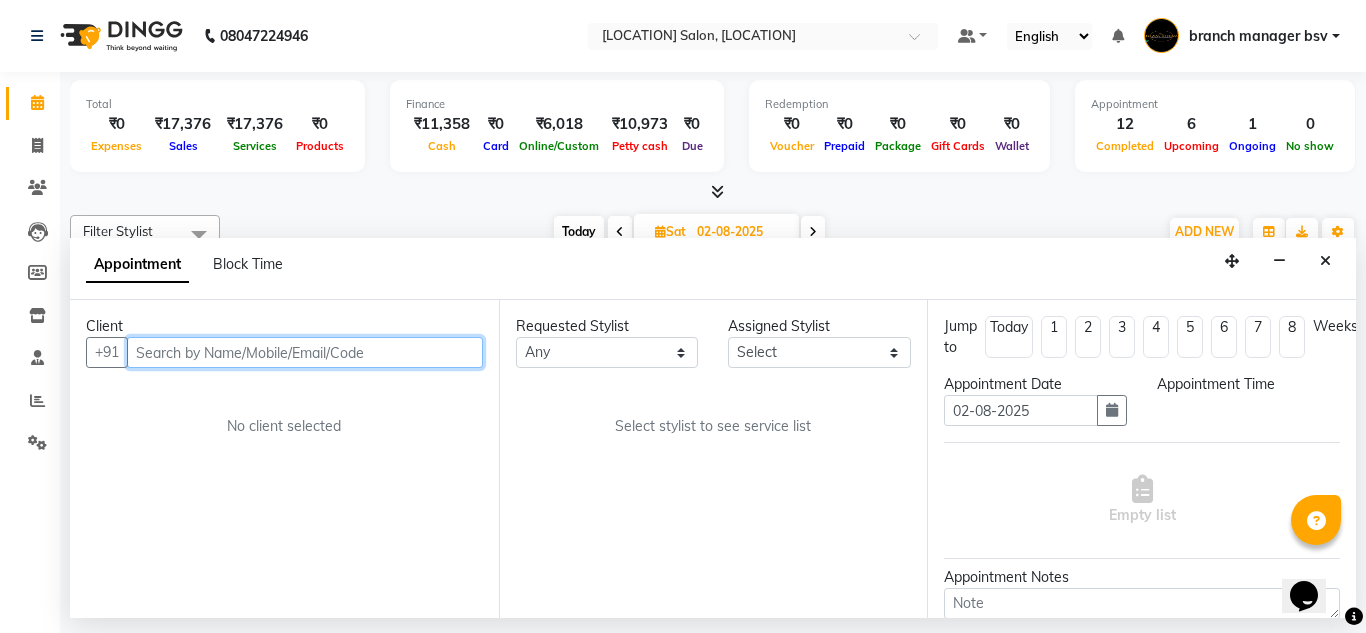 select on "47930" 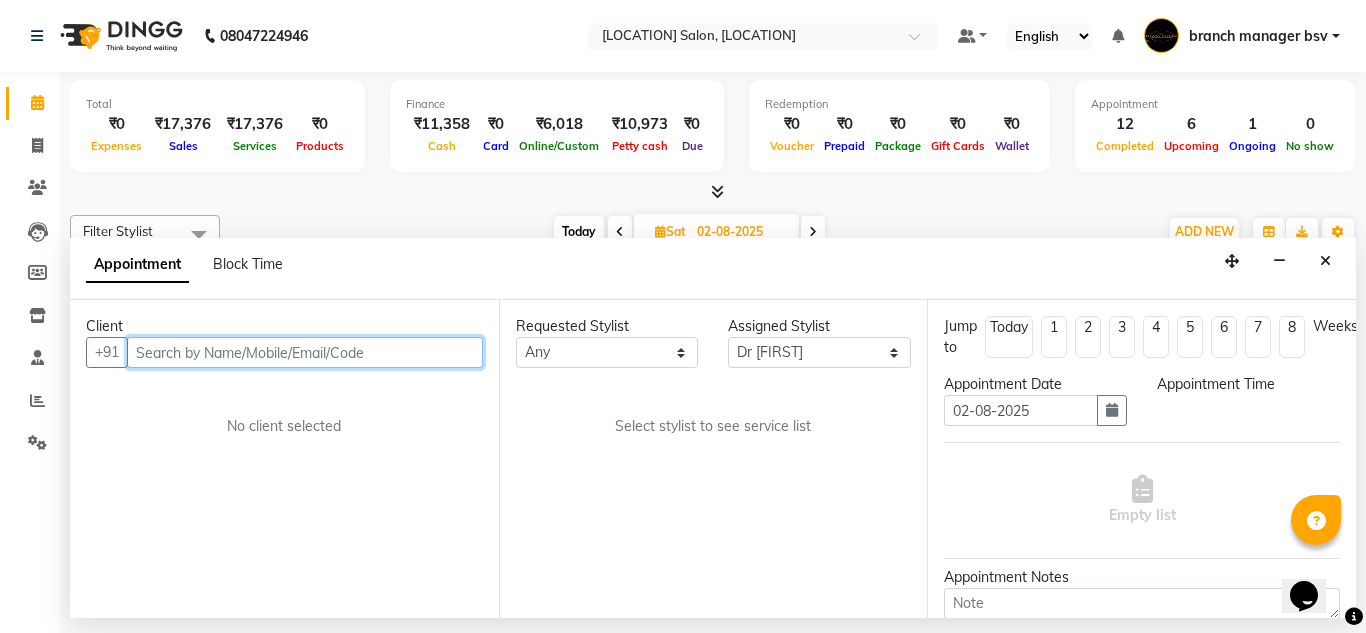 select on "540" 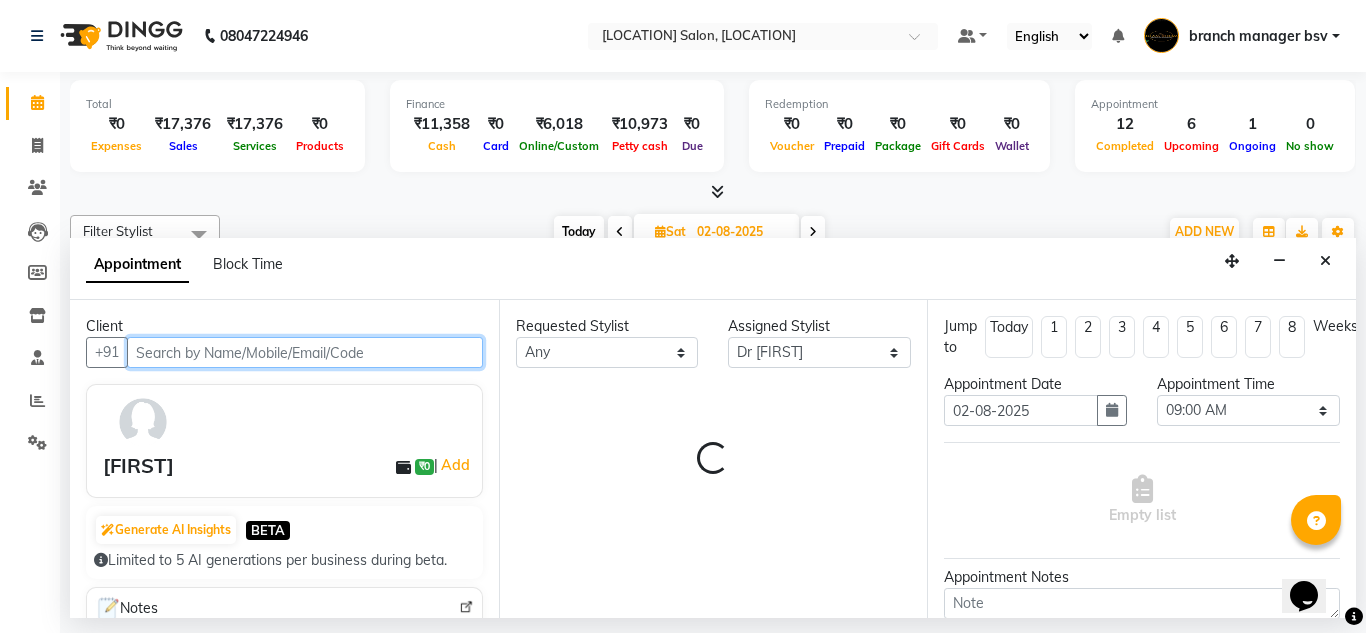 select on "1239" 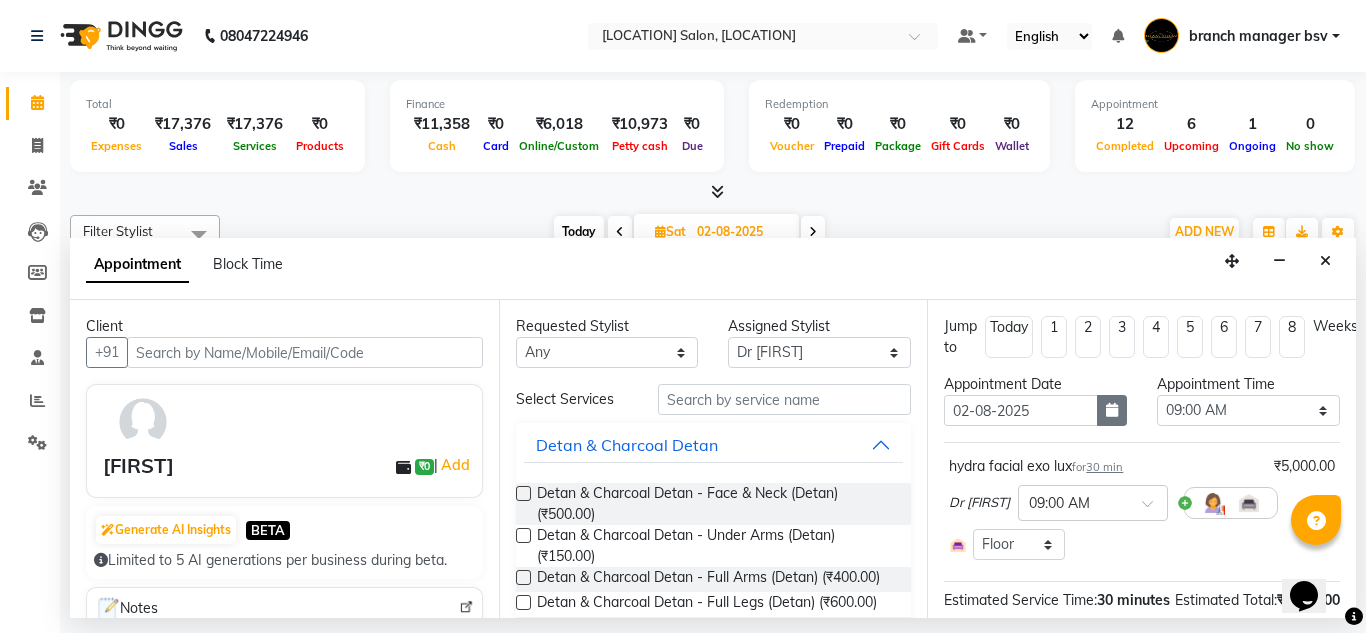 click at bounding box center (1112, 410) 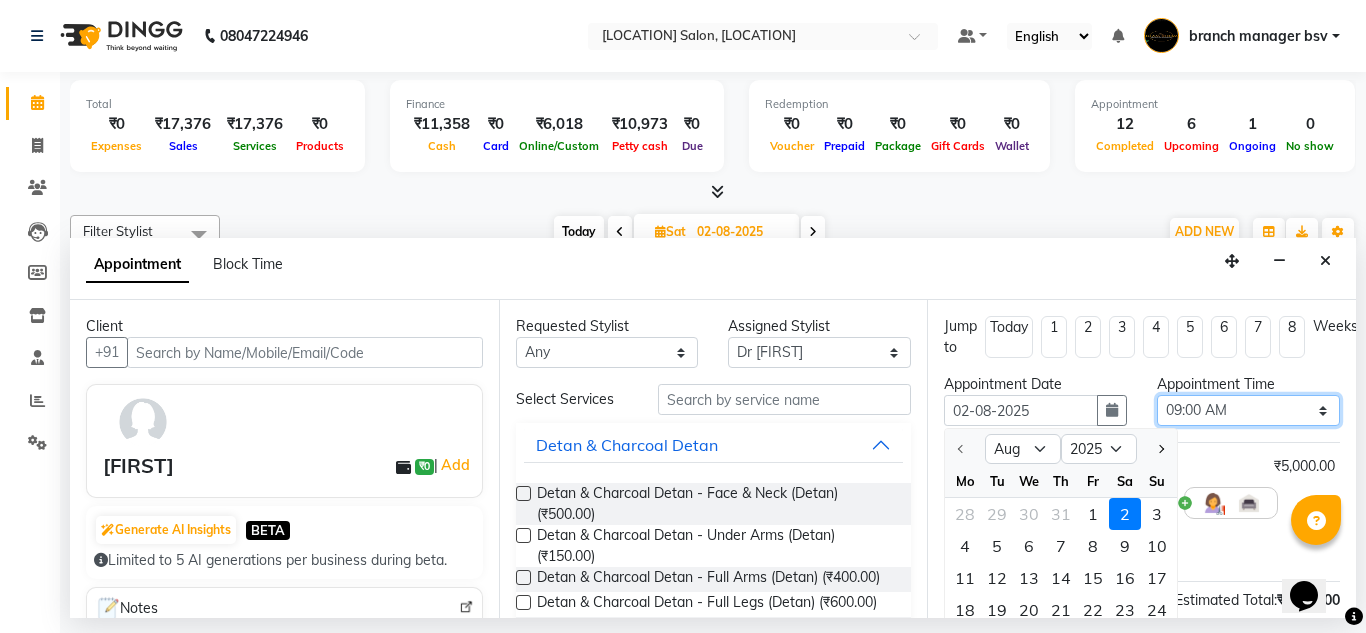 click on "Select 09:00 AM 09:15 AM 09:30 AM 09:45 AM 10:00 AM 10:15 AM 10:30 AM 10:45 AM 11:00 AM 11:15 AM 11:30 AM 11:45 AM 12:00 PM 12:15 PM 12:30 PM 12:45 PM 01:00 PM 01:15 PM 01:30 PM 01:45 PM 02:00 PM 02:15 PM 02:30 PM 02:45 PM 03:00 PM 03:15 PM 03:30 PM 03:45 PM 04:00 PM 04:15 PM 04:30 PM 04:45 PM 05:00 PM 05:15 PM 05:30 PM 05:45 PM 06:00 PM 06:15 PM 06:30 PM 06:45 PM 07:00 PM 07:15 PM 07:30 PM 07:45 PM 08:00 PM" at bounding box center [1248, 410] 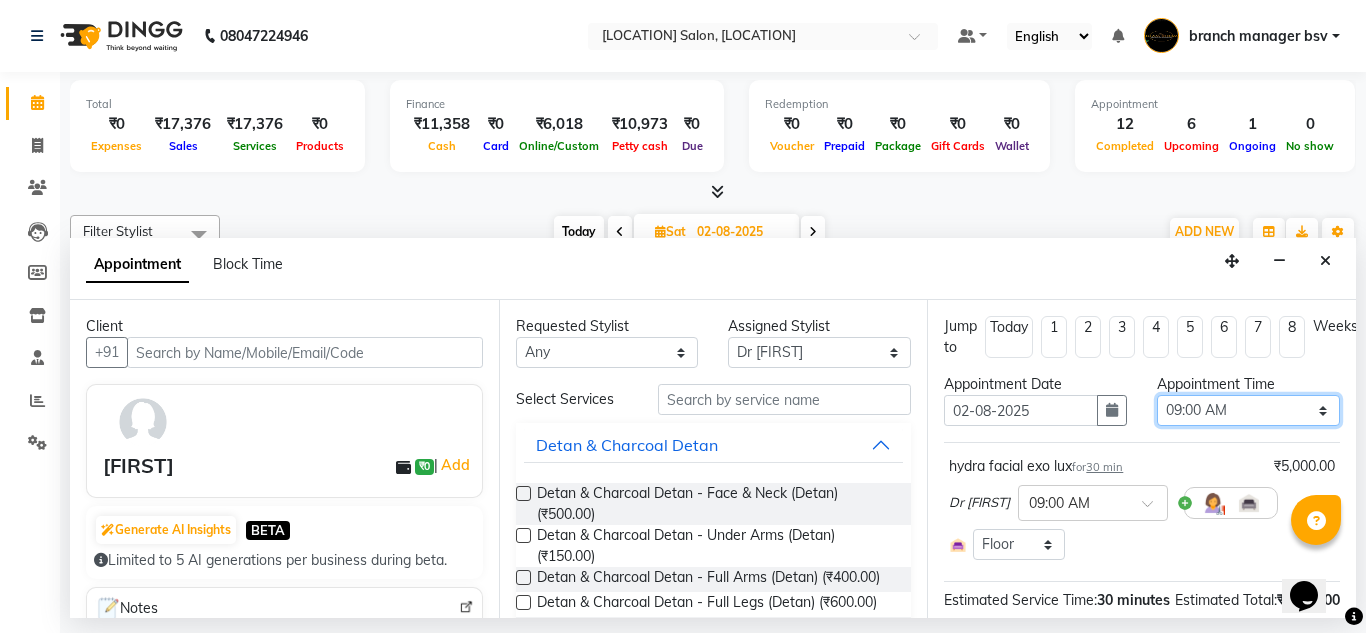 click on "Select 09:00 AM 09:15 AM 09:30 AM 09:45 AM 10:00 AM 10:15 AM 10:30 AM 10:45 AM 11:00 AM 11:15 AM 11:30 AM 11:45 AM 12:00 PM 12:15 PM 12:30 PM 12:45 PM 01:00 PM 01:15 PM 01:30 PM 01:45 PM 02:00 PM 02:15 PM 02:30 PM 02:45 PM 03:00 PM 03:15 PM 03:30 PM 03:45 PM 04:00 PM 04:15 PM 04:30 PM 04:45 PM 05:00 PM 05:15 PM 05:30 PM 05:45 PM 06:00 PM 06:15 PM 06:30 PM 06:45 PM 07:00 PM 07:15 PM 07:30 PM 07:45 PM 08:00 PM" at bounding box center [1248, 410] 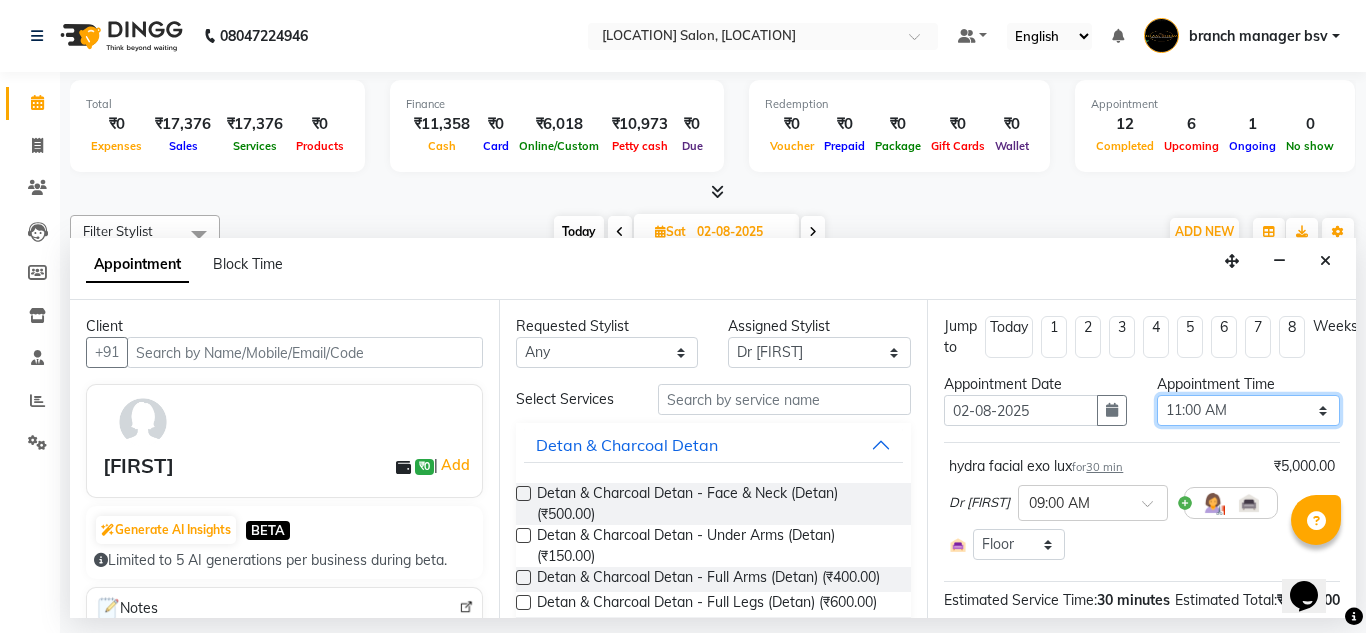 click on "Select 09:00 AM 09:15 AM 09:30 AM 09:45 AM 10:00 AM 10:15 AM 10:30 AM 10:45 AM 11:00 AM 11:15 AM 11:30 AM 11:45 AM 12:00 PM 12:15 PM 12:30 PM 12:45 PM 01:00 PM 01:15 PM 01:30 PM 01:45 PM 02:00 PM 02:15 PM 02:30 PM 02:45 PM 03:00 PM 03:15 PM 03:30 PM 03:45 PM 04:00 PM 04:15 PM 04:30 PM 04:45 PM 05:00 PM 05:15 PM 05:30 PM 05:45 PM 06:00 PM 06:15 PM 06:30 PM 06:45 PM 07:00 PM 07:15 PM 07:30 PM 07:45 PM 08:00 PM" at bounding box center (1248, 410) 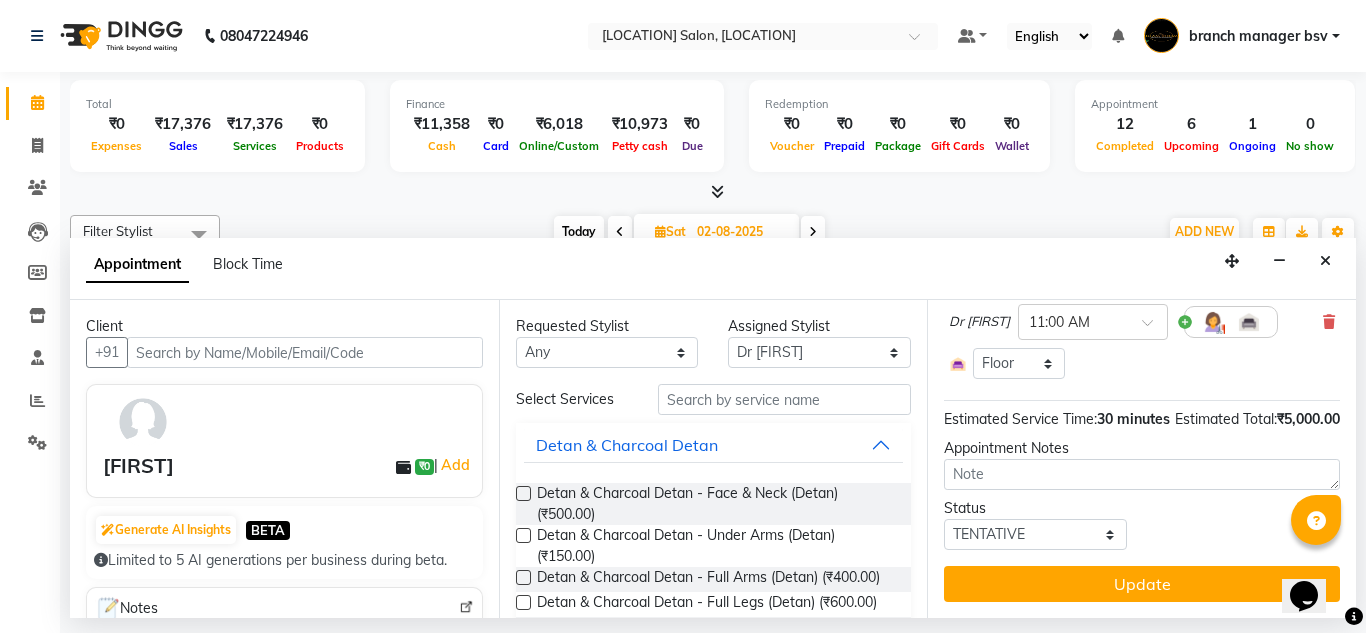 scroll, scrollTop: 217, scrollLeft: 0, axis: vertical 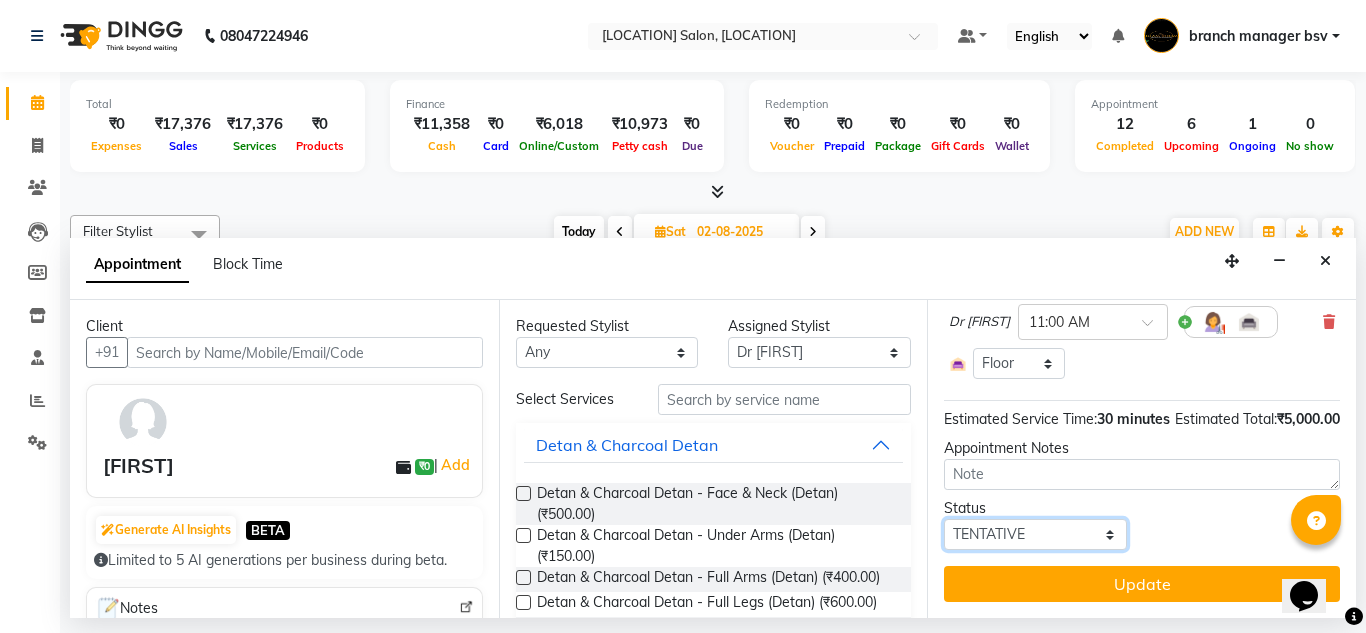 click on "Select TENTATIVE CONFIRM UPCOMING" at bounding box center [1035, 534] 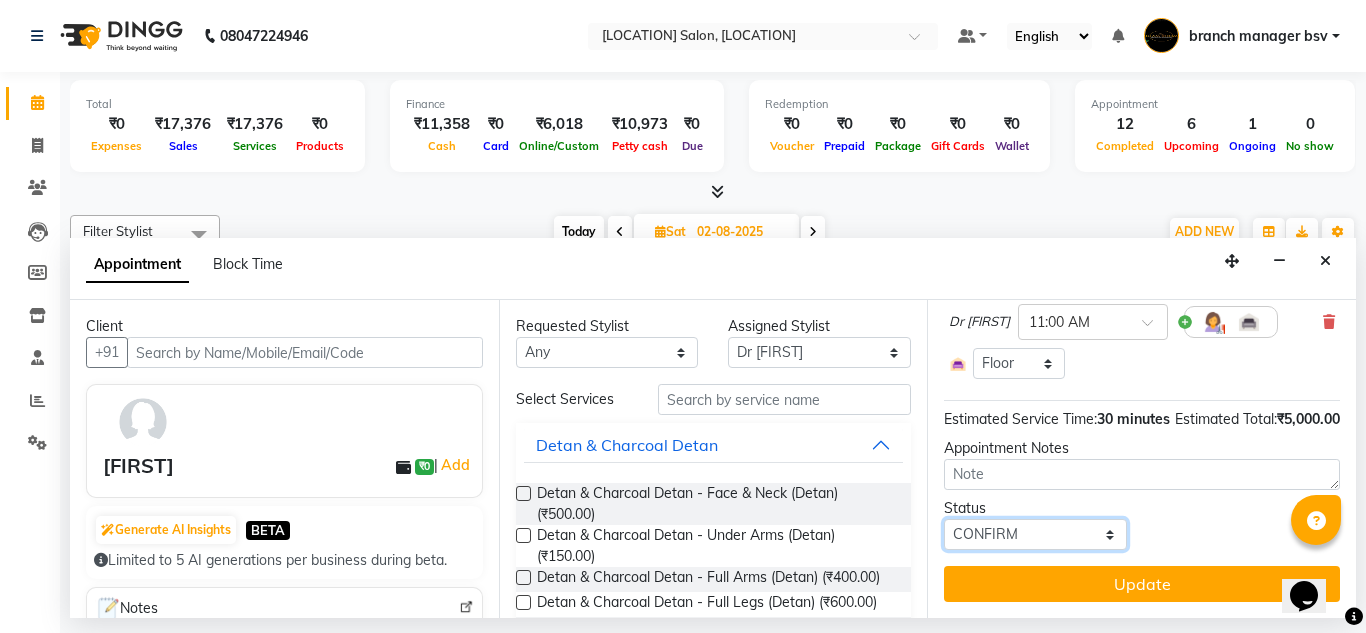 click on "Select TENTATIVE CONFIRM UPCOMING" at bounding box center [1035, 534] 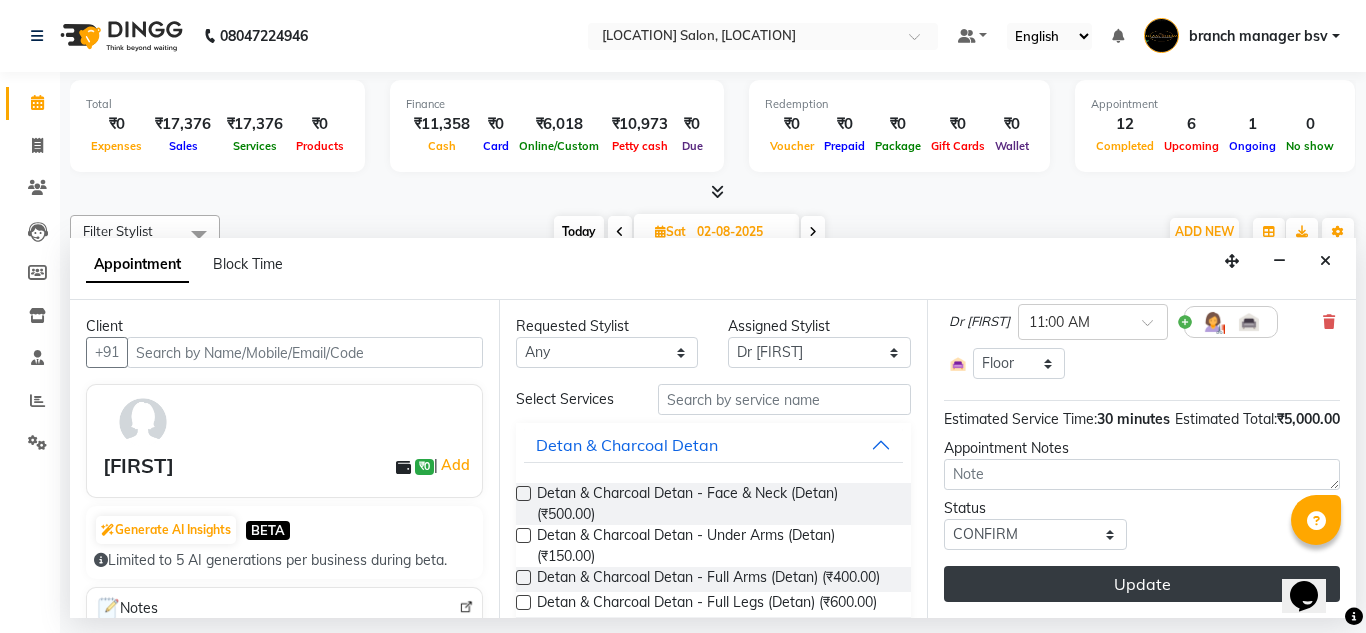 click on "Update" at bounding box center (1142, 584) 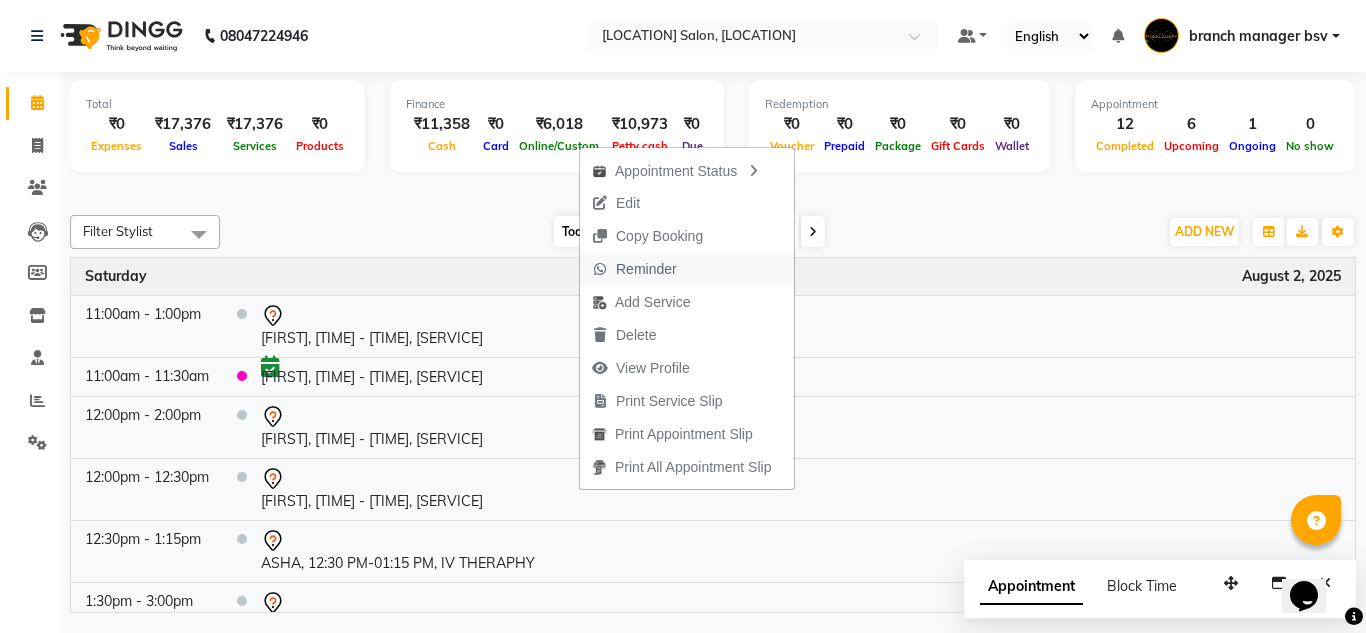 click on "Reminder" at bounding box center (634, 269) 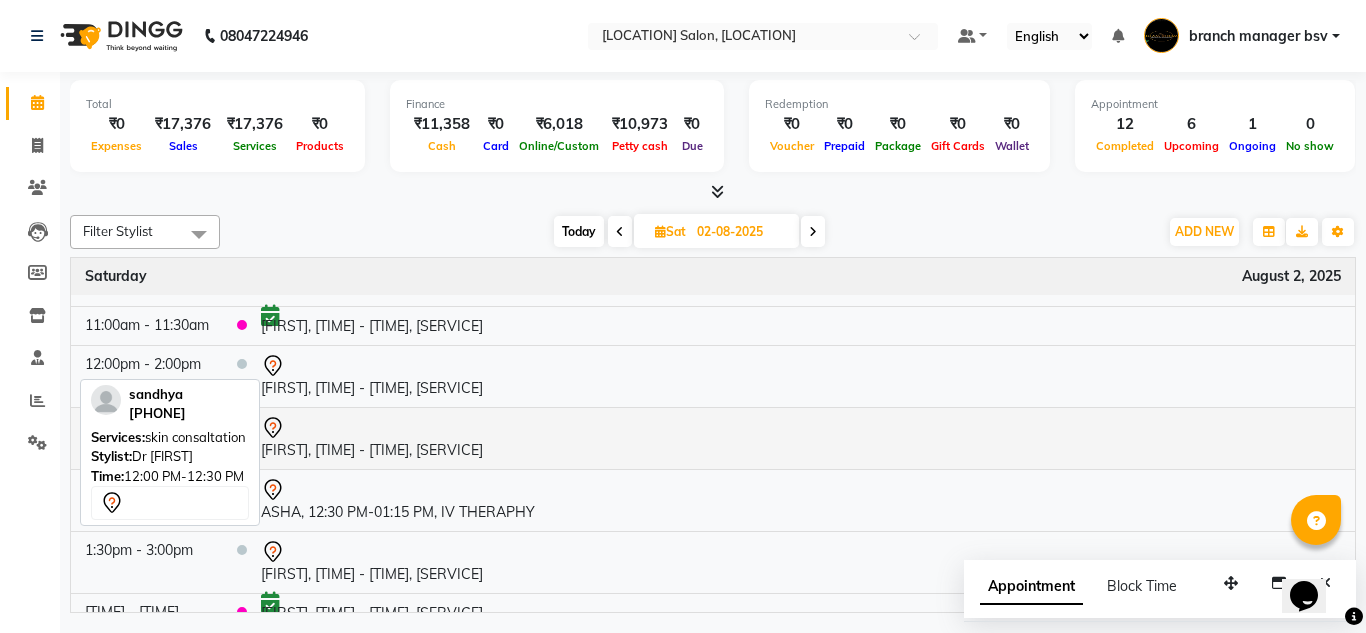 scroll, scrollTop: 0, scrollLeft: 0, axis: both 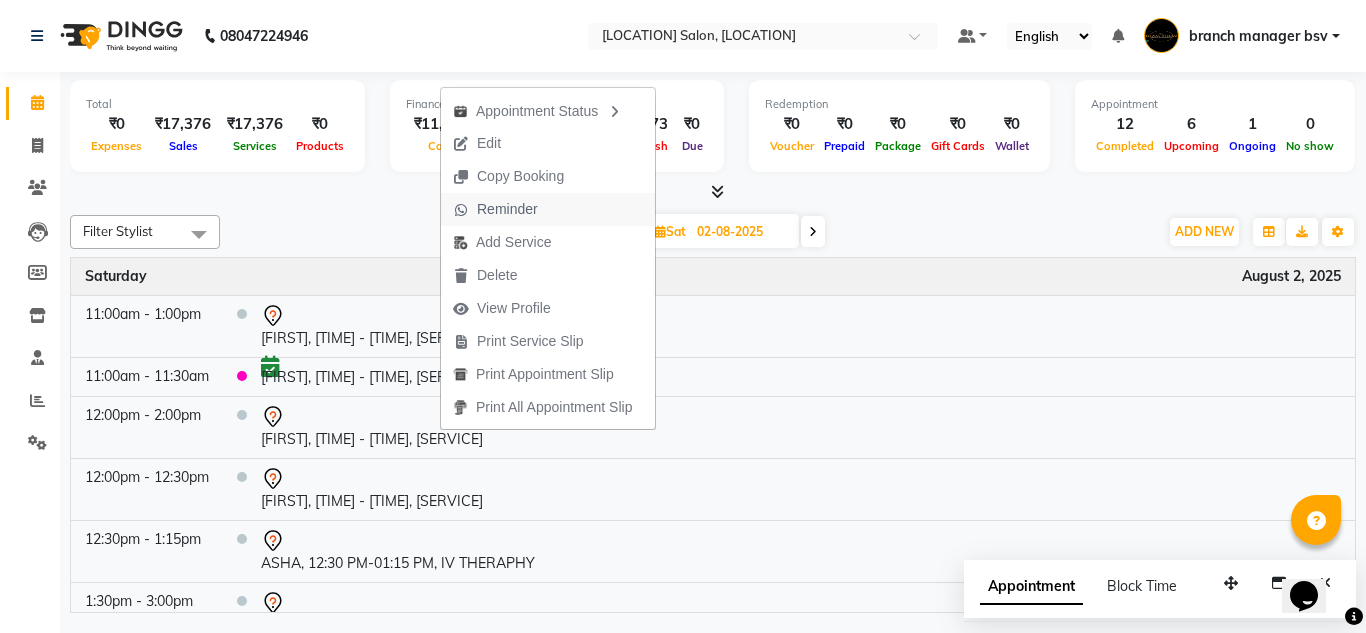 click on "Reminder" at bounding box center [507, 209] 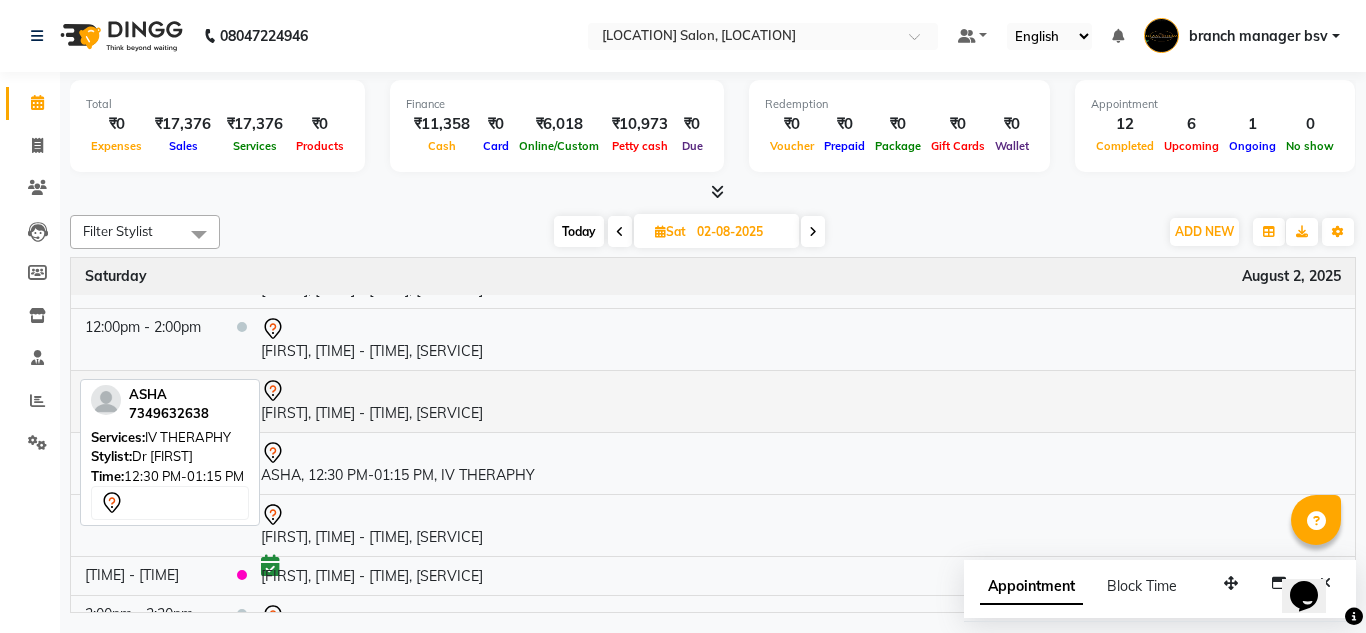 scroll, scrollTop: 89, scrollLeft: 0, axis: vertical 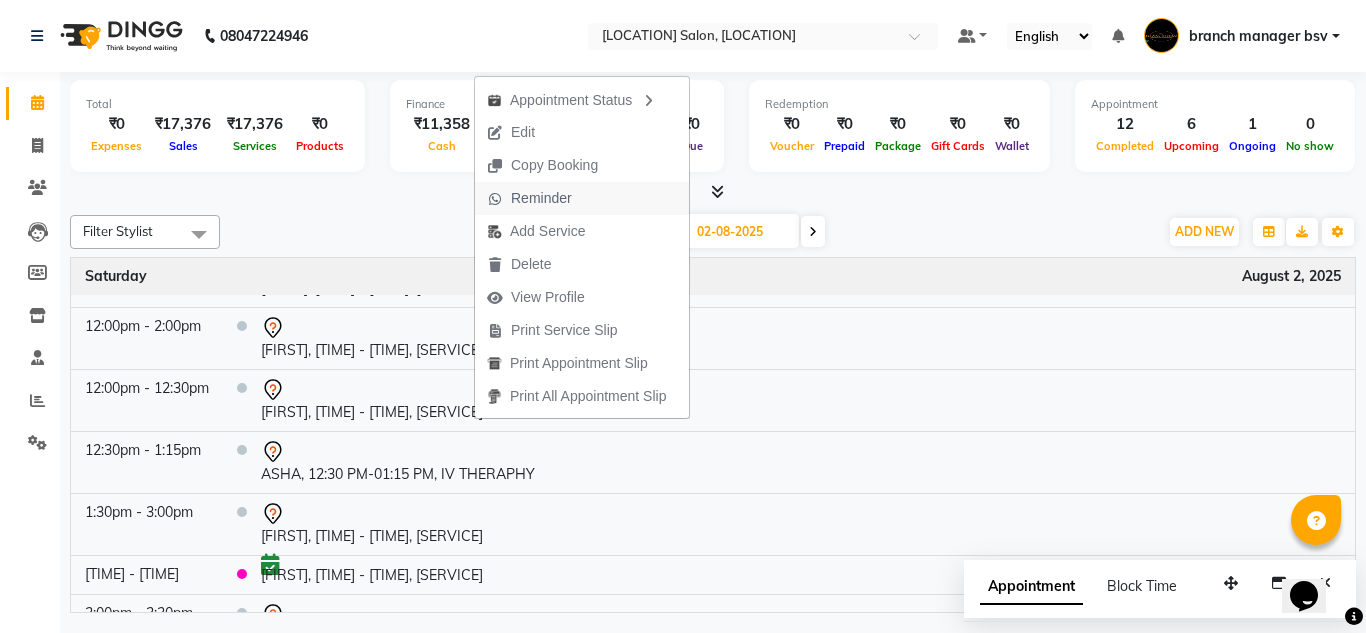 click on "Reminder" at bounding box center [529, 198] 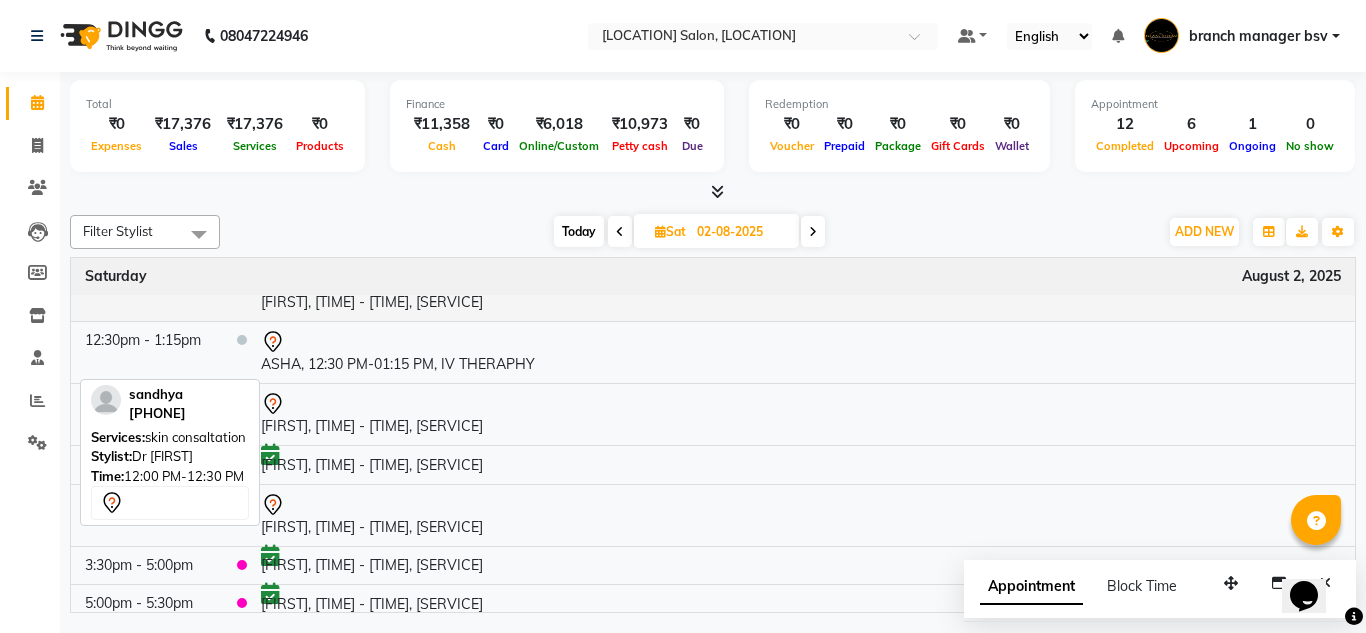 scroll, scrollTop: 202, scrollLeft: 0, axis: vertical 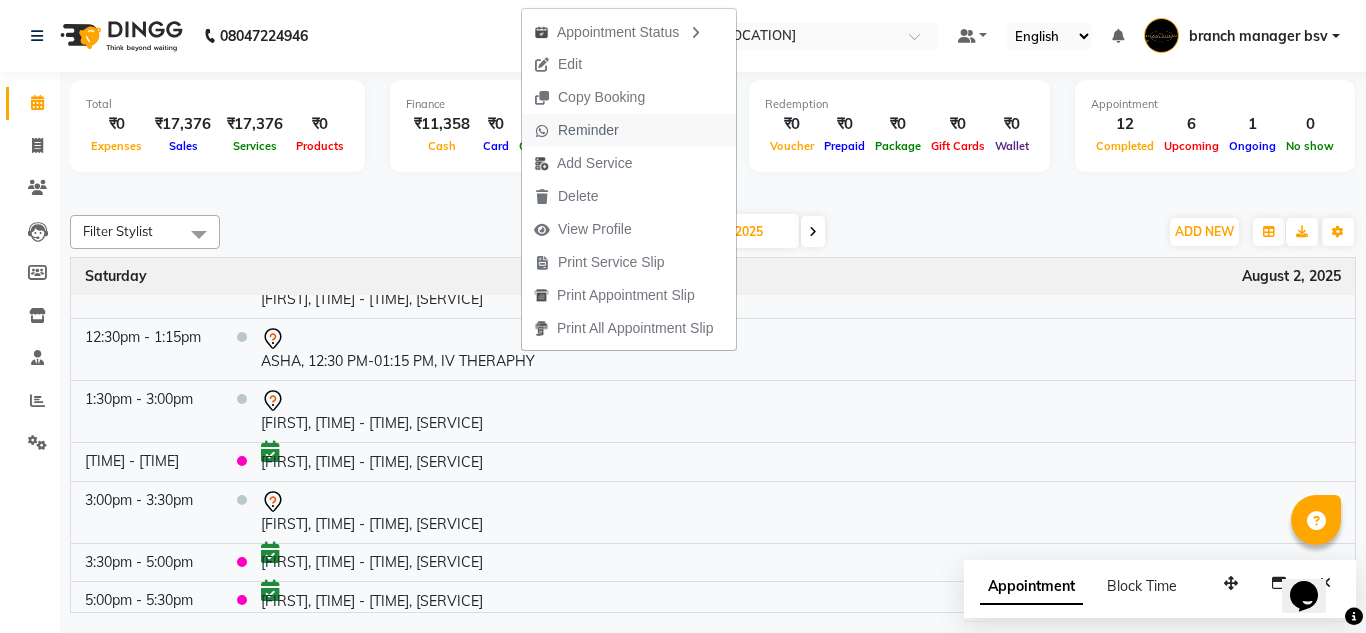 click on "Reminder" at bounding box center [576, 130] 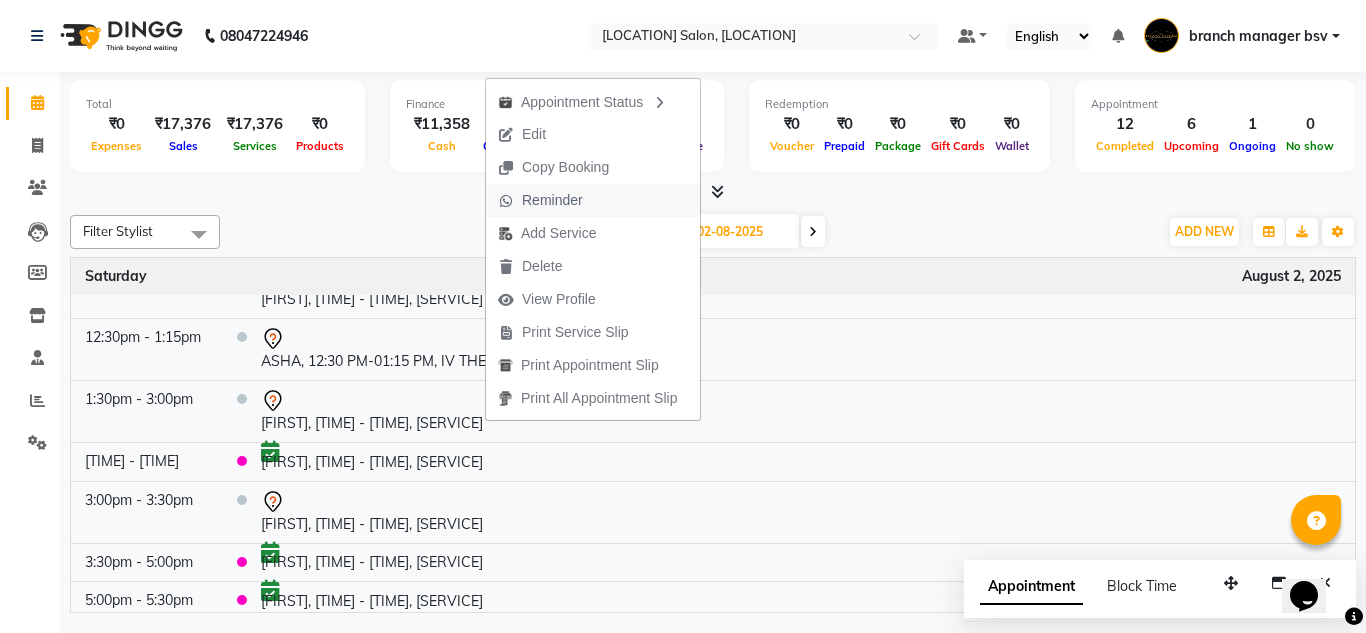 click on "Reminder" at bounding box center (552, 200) 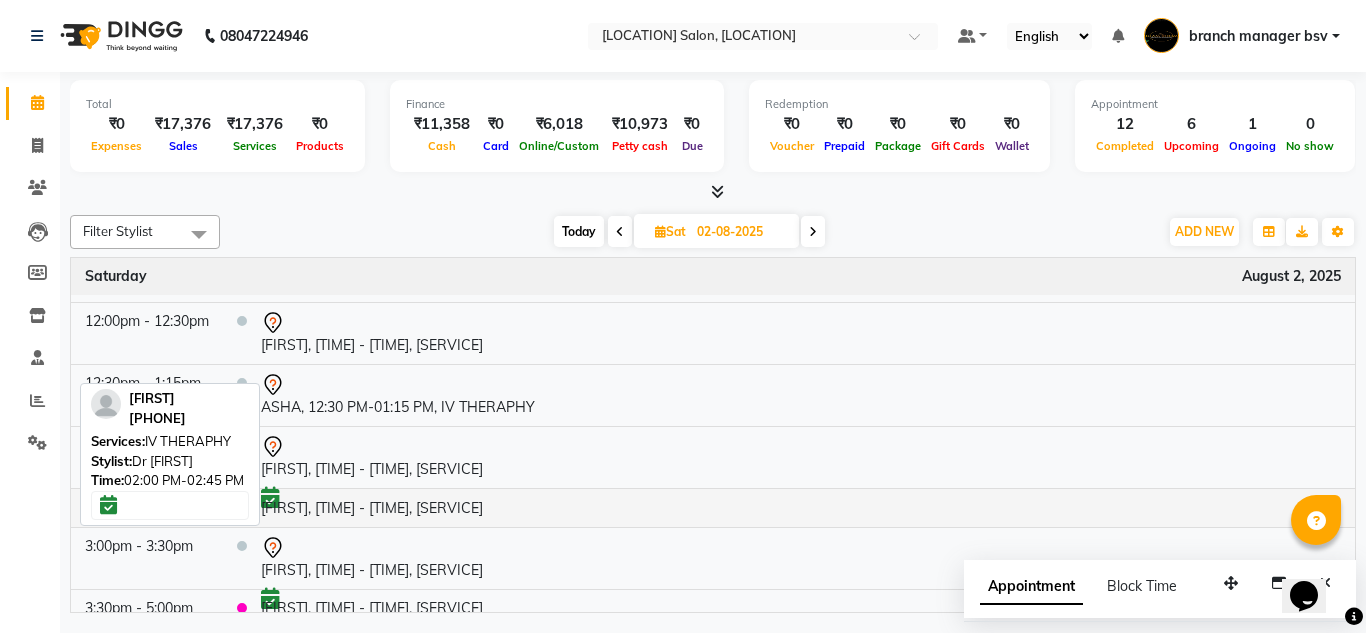 scroll, scrollTop: 154, scrollLeft: 0, axis: vertical 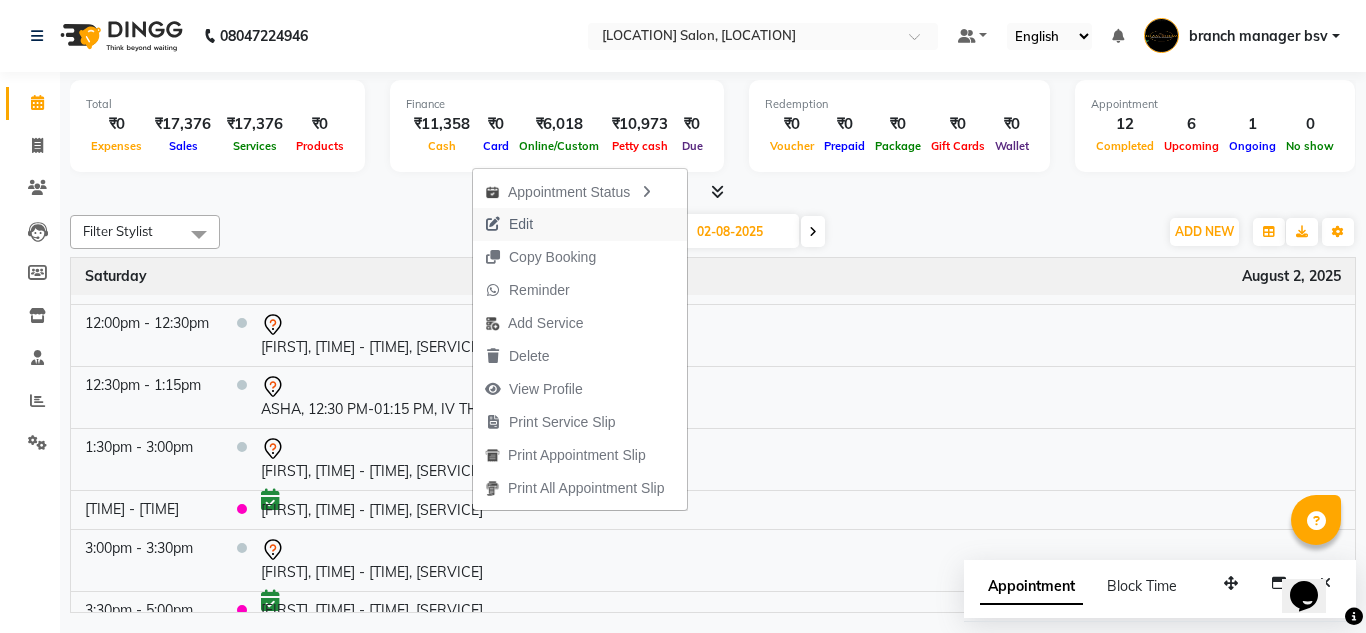 click on "Edit" at bounding box center (521, 224) 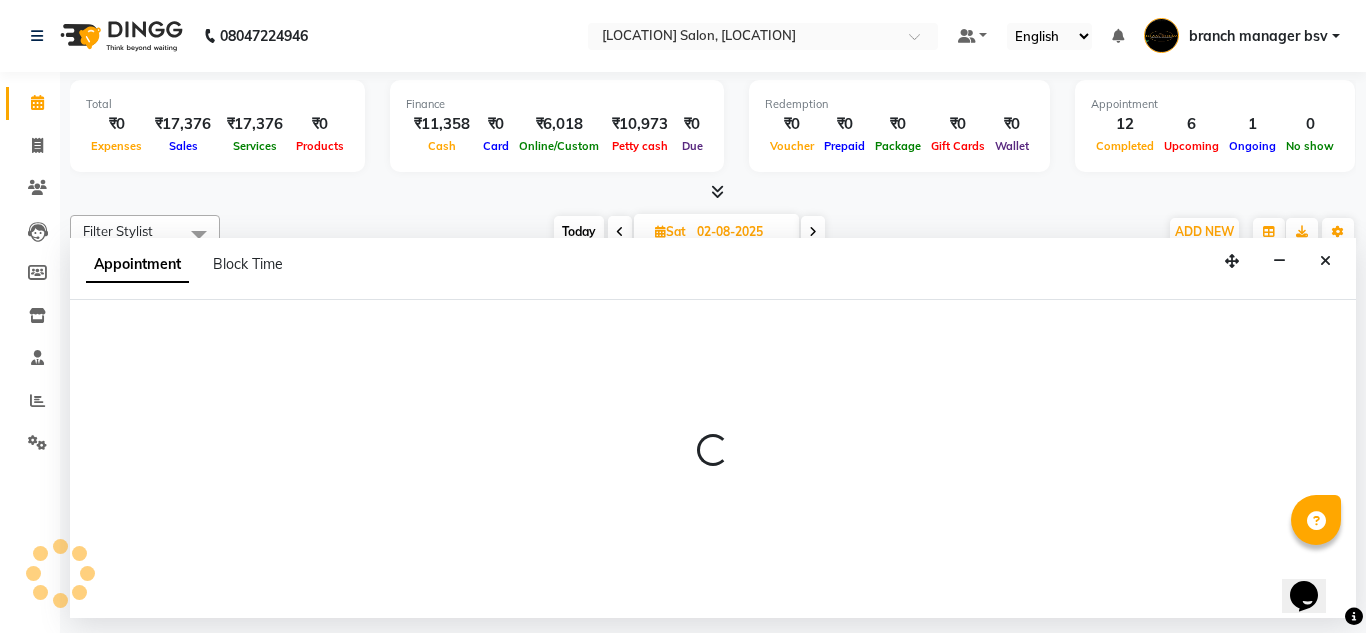select on "tentative" 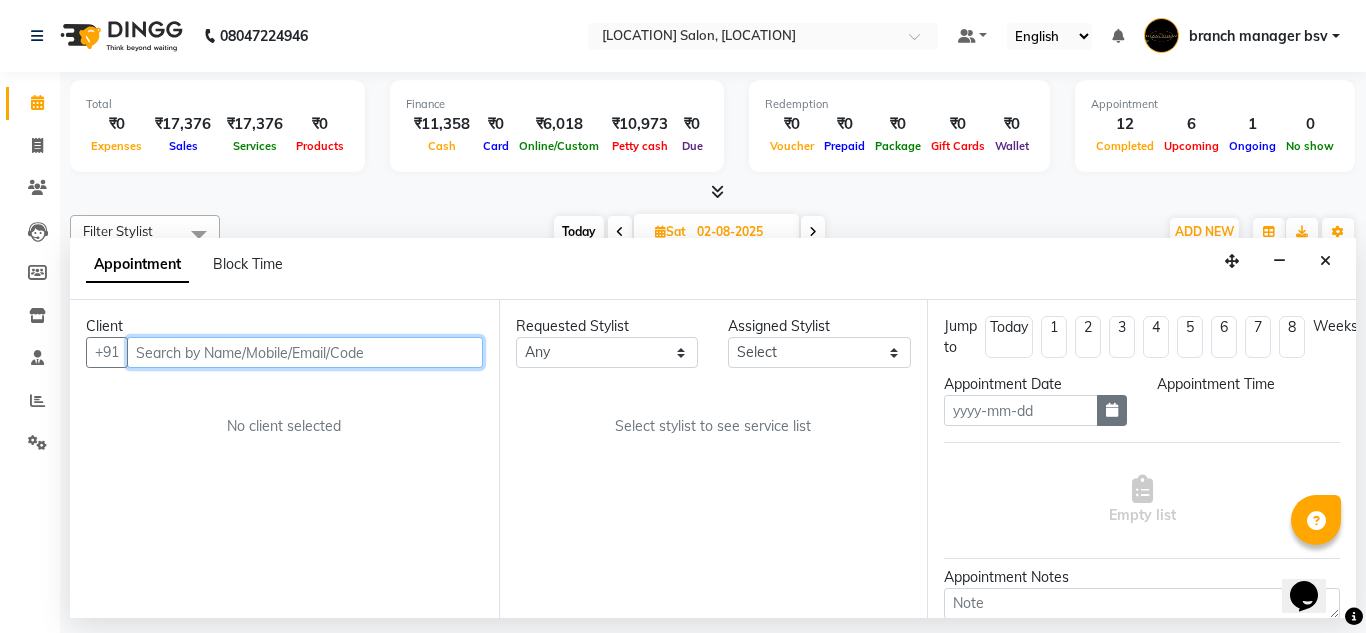type on "02-08-2025" 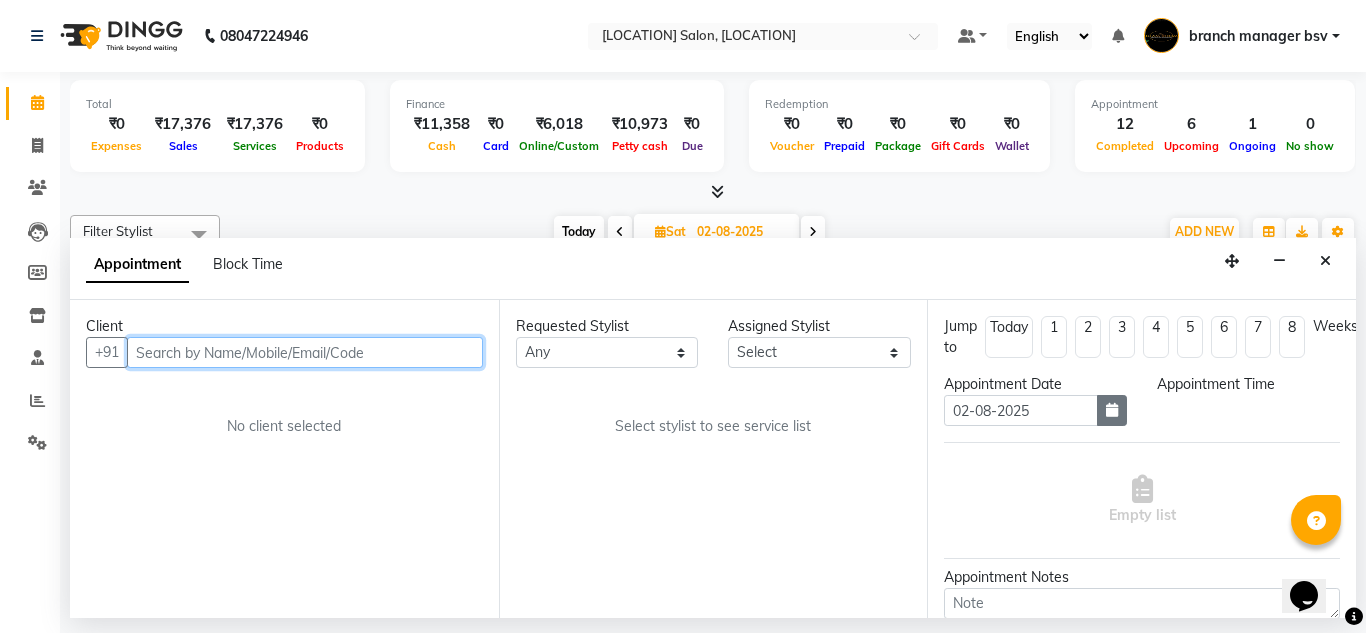 select on "47930" 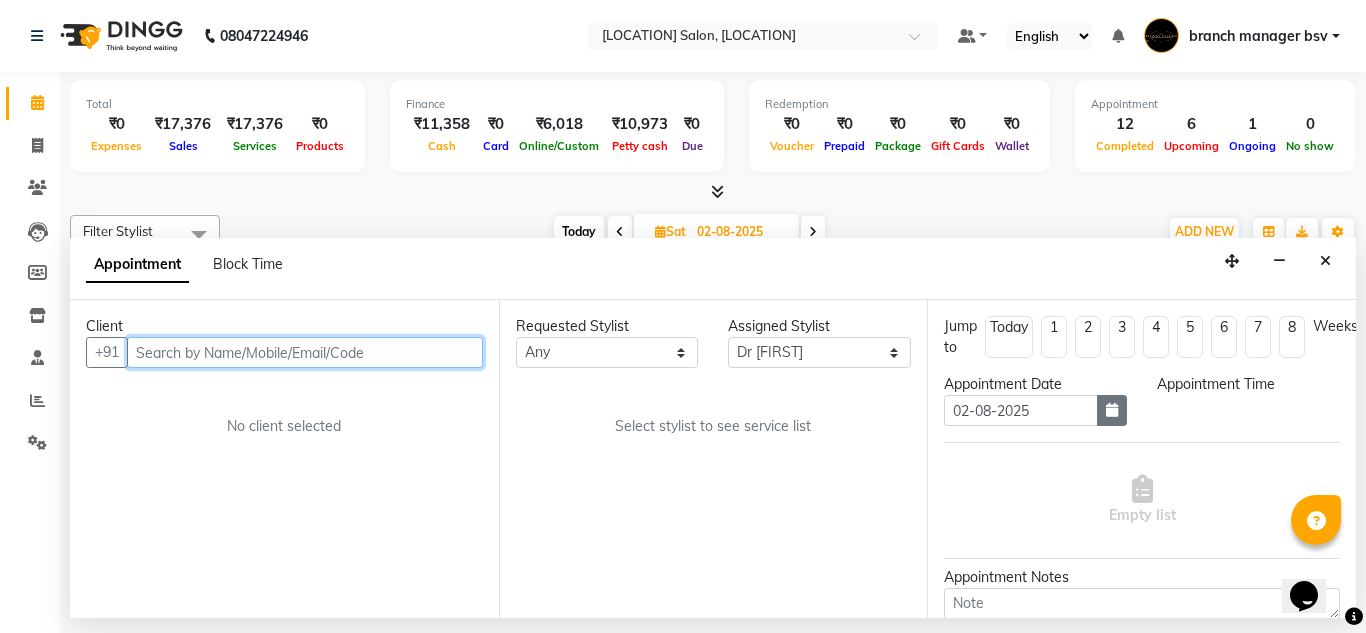 select on "720" 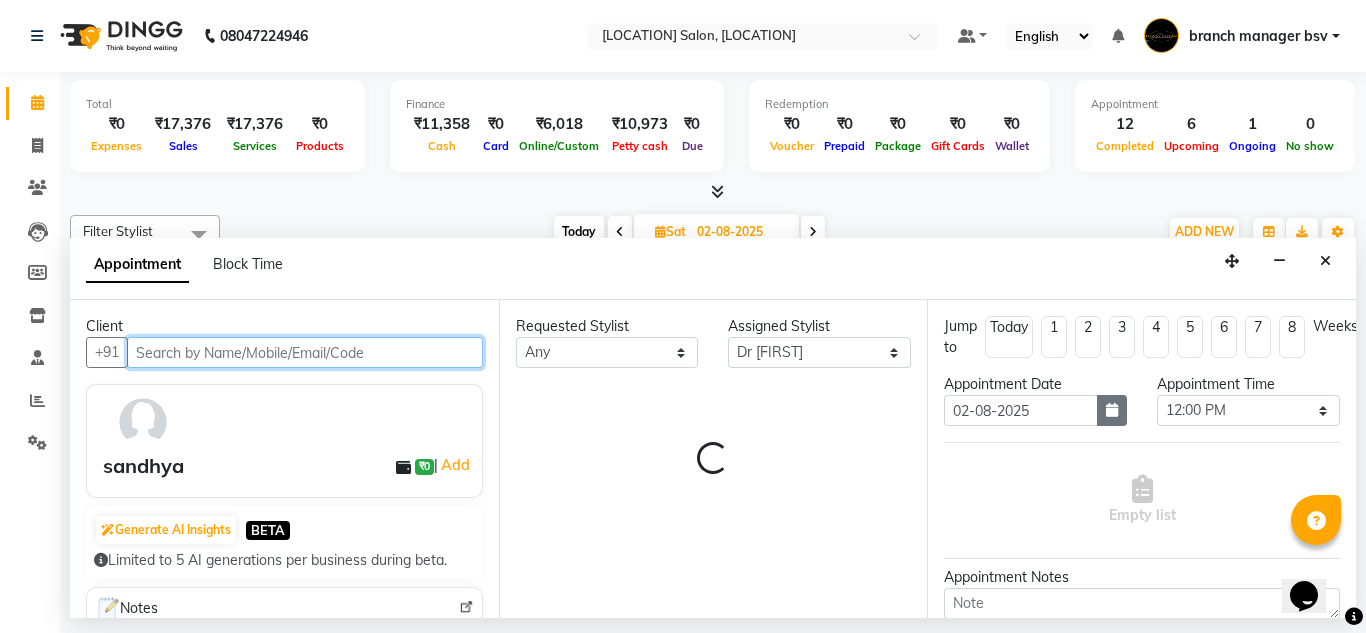 select on "1239" 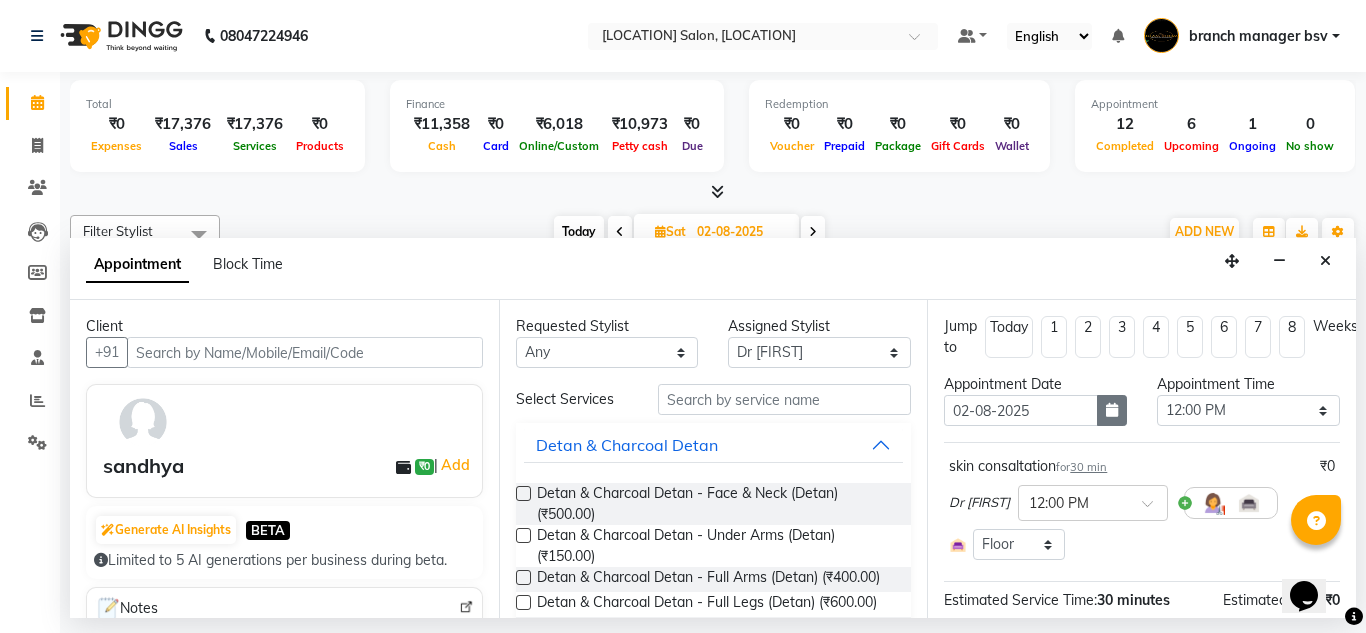 click at bounding box center [1112, 410] 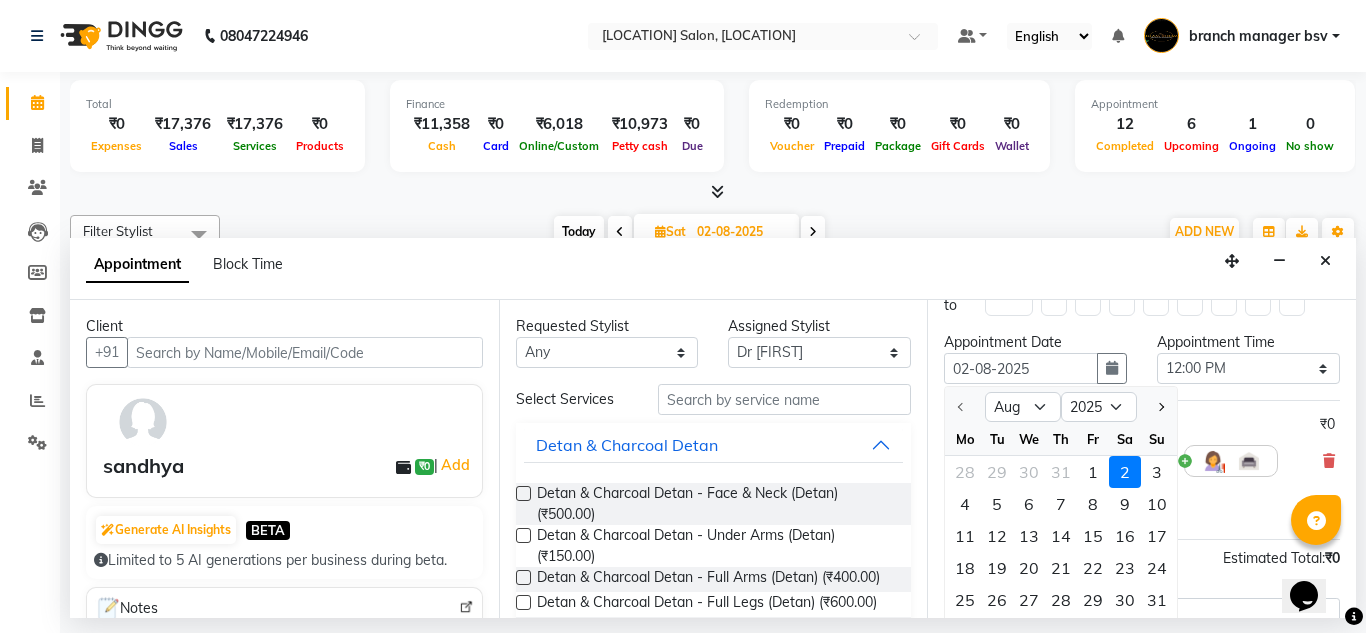 scroll, scrollTop: 44, scrollLeft: 0, axis: vertical 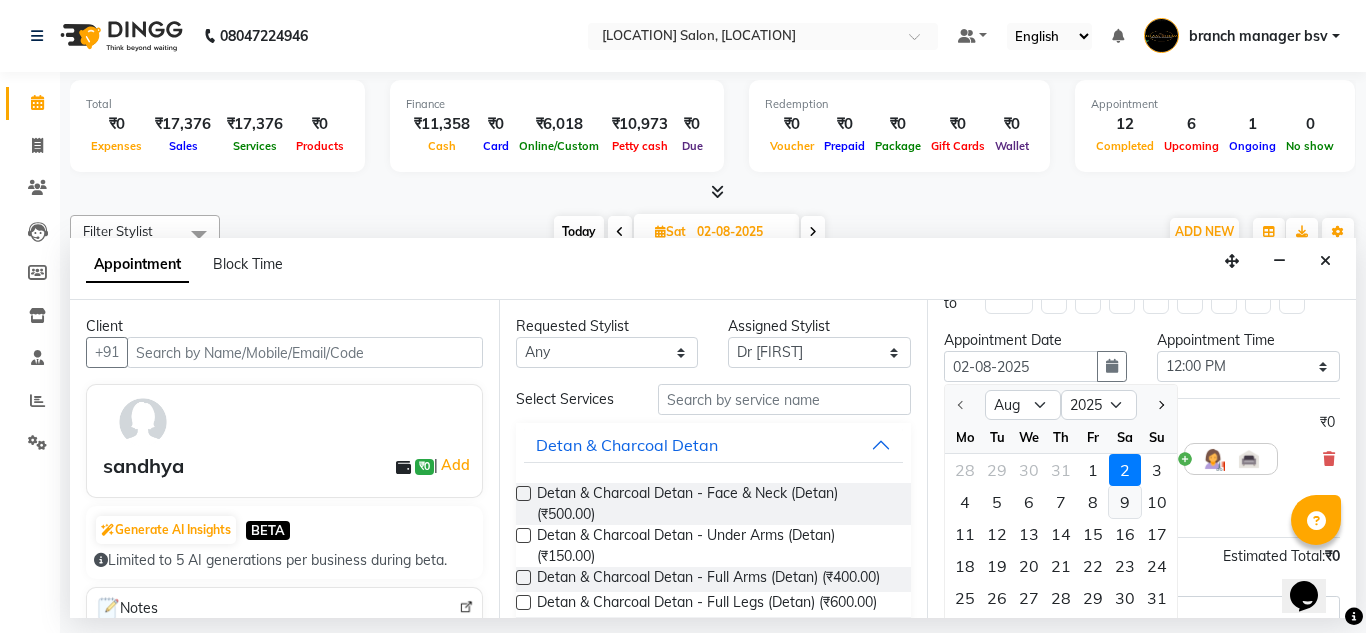 click on "9" at bounding box center [1125, 502] 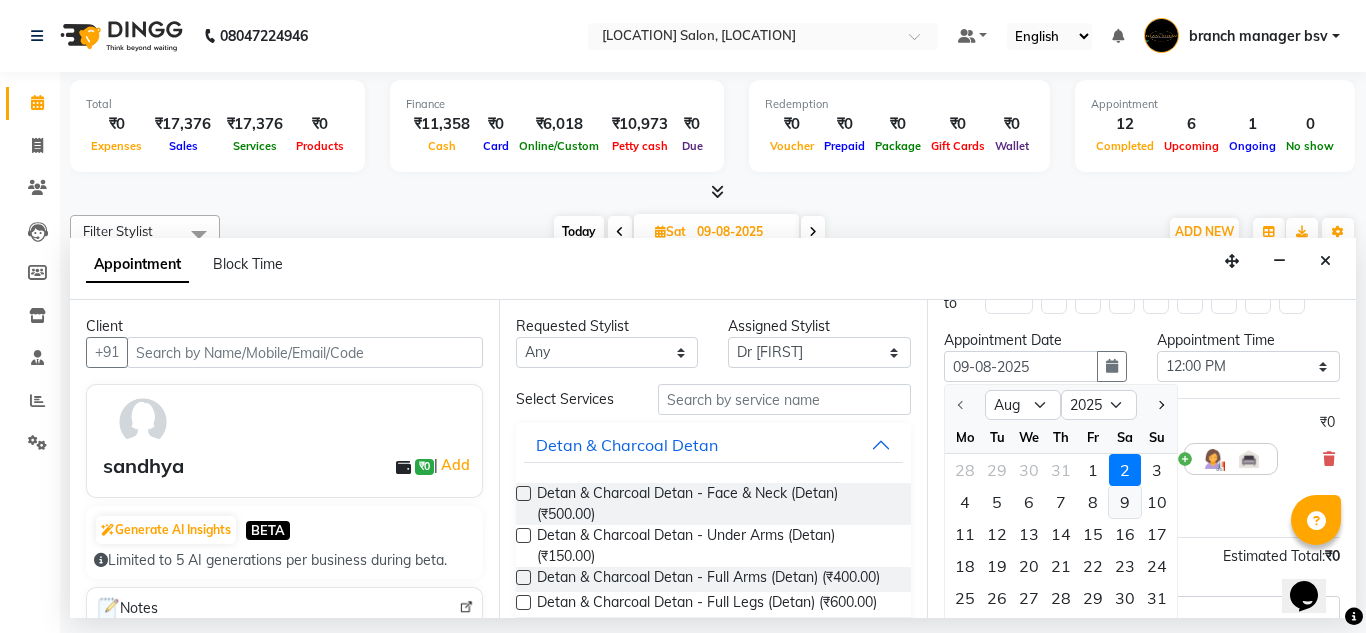select on "720" 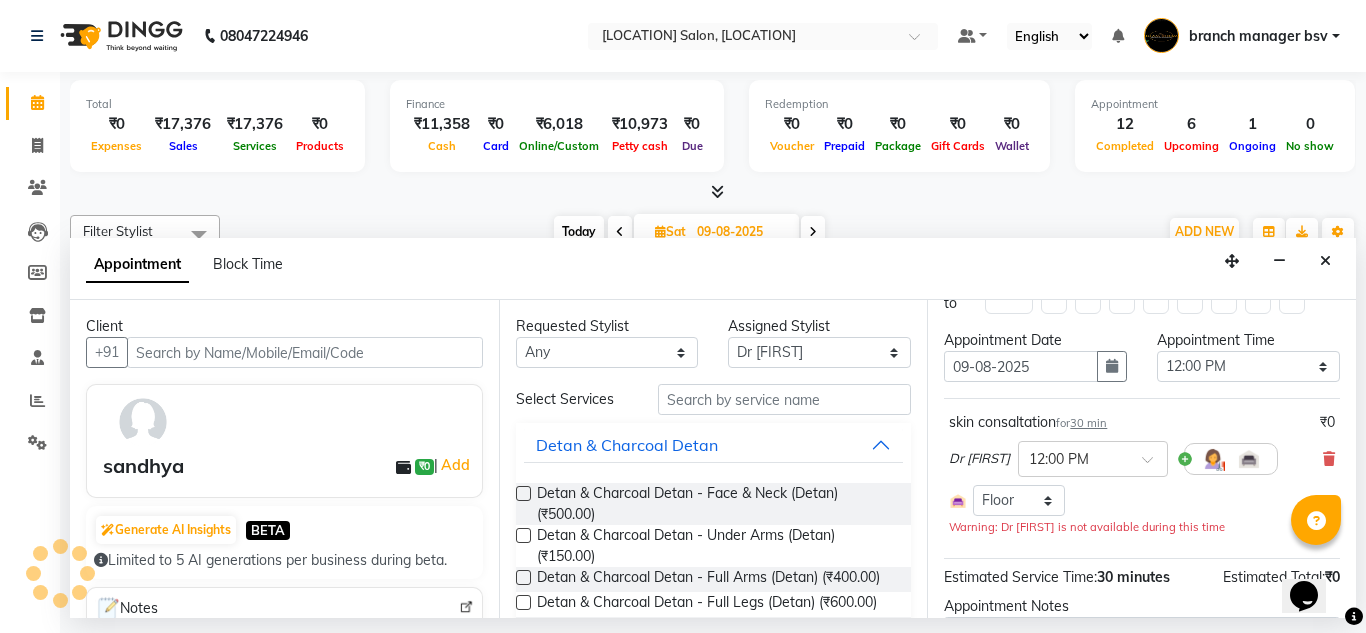 scroll, scrollTop: 0, scrollLeft: 0, axis: both 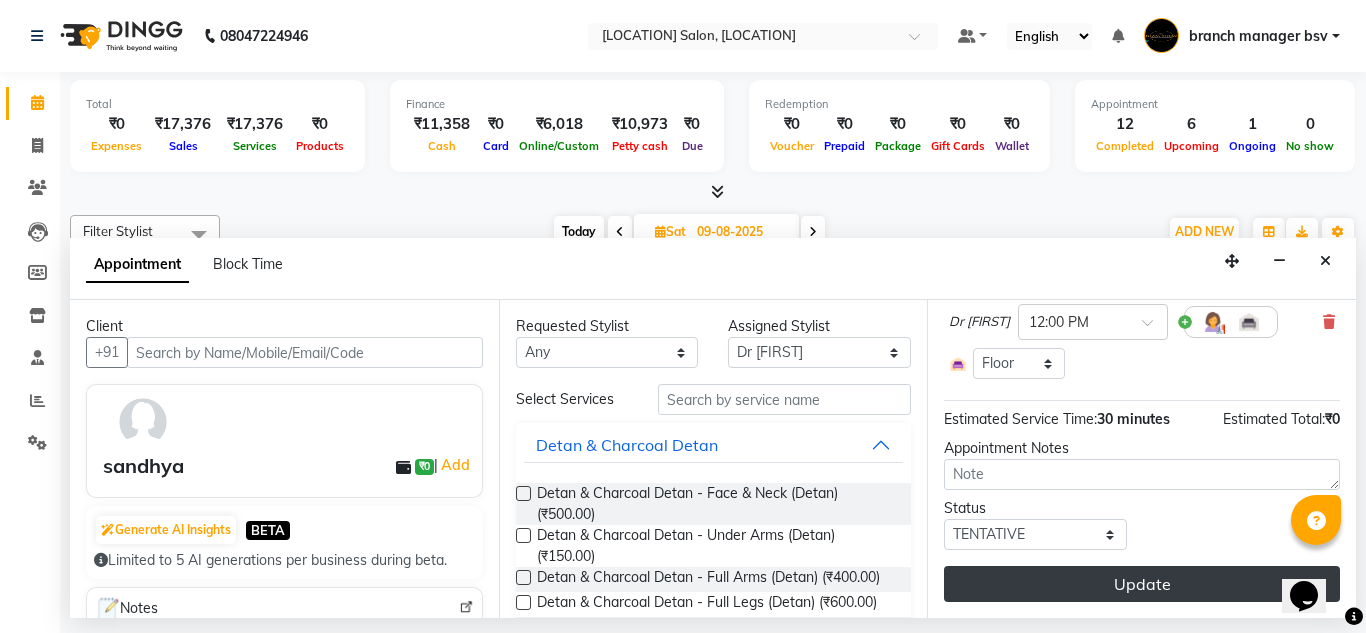 click on "Update" at bounding box center (1142, 584) 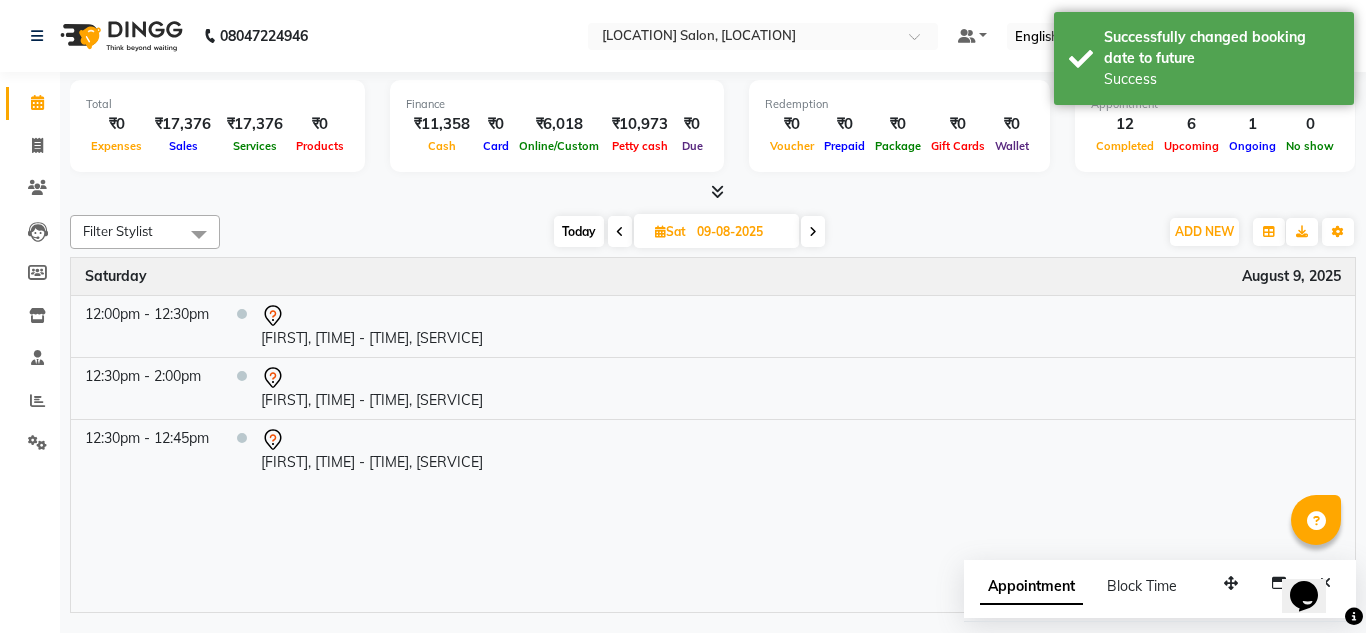 click on "Today" at bounding box center (579, 231) 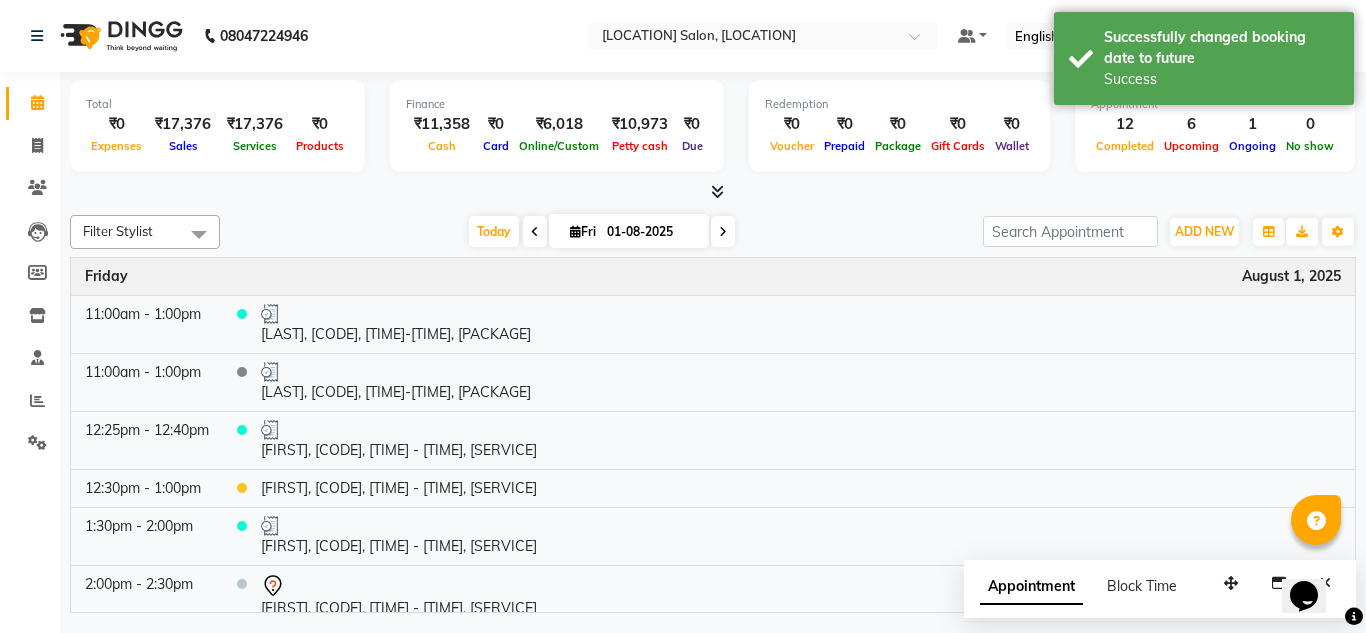 click at bounding box center (723, 232) 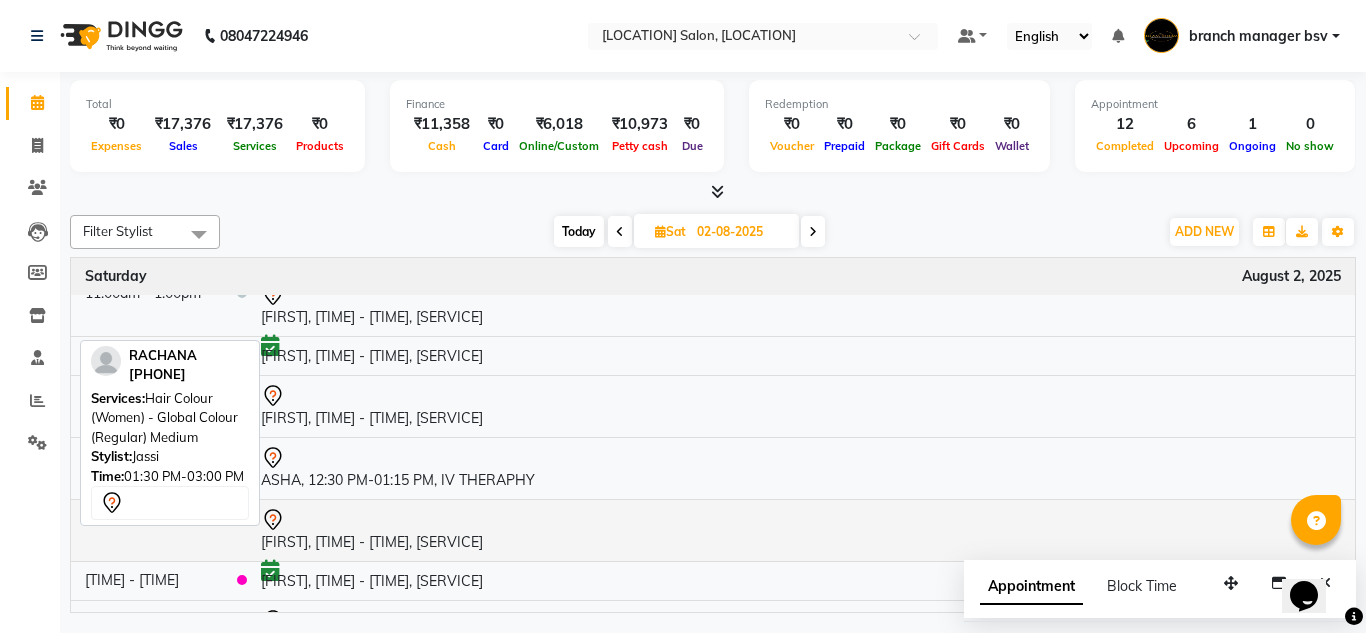 scroll, scrollTop: 22, scrollLeft: 0, axis: vertical 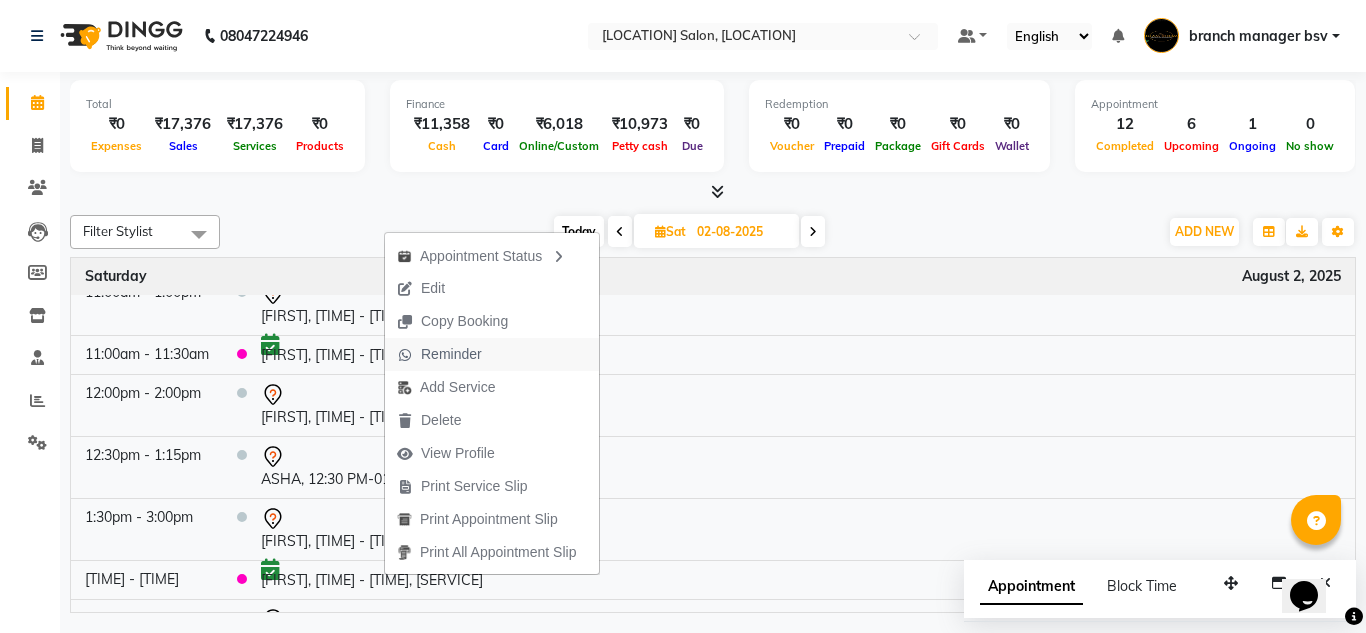 click on "Reminder" at bounding box center [451, 354] 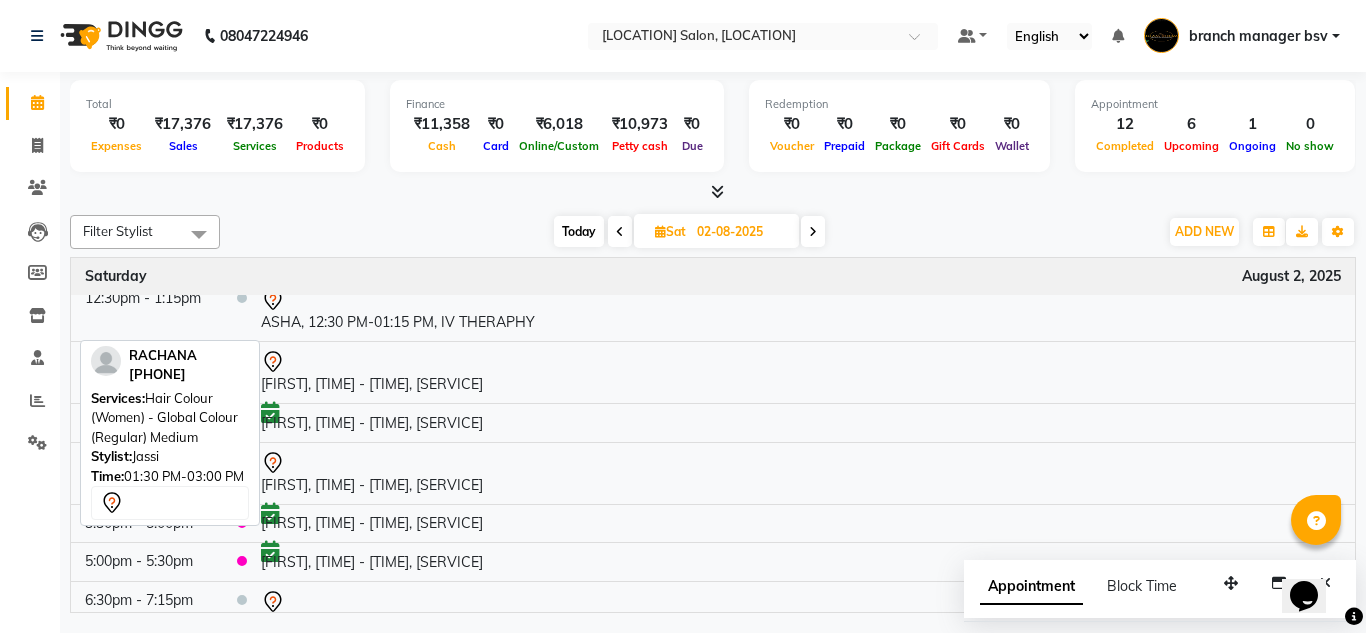 scroll, scrollTop: 210, scrollLeft: 0, axis: vertical 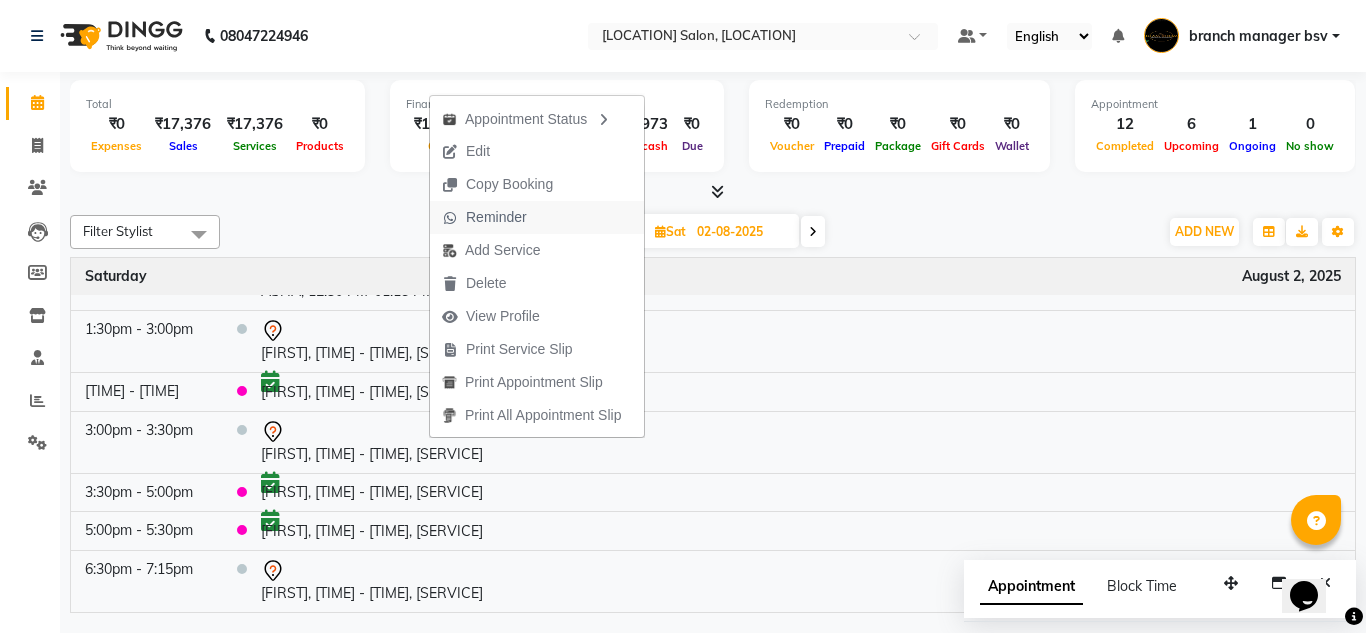 click on "Reminder" at bounding box center [496, 217] 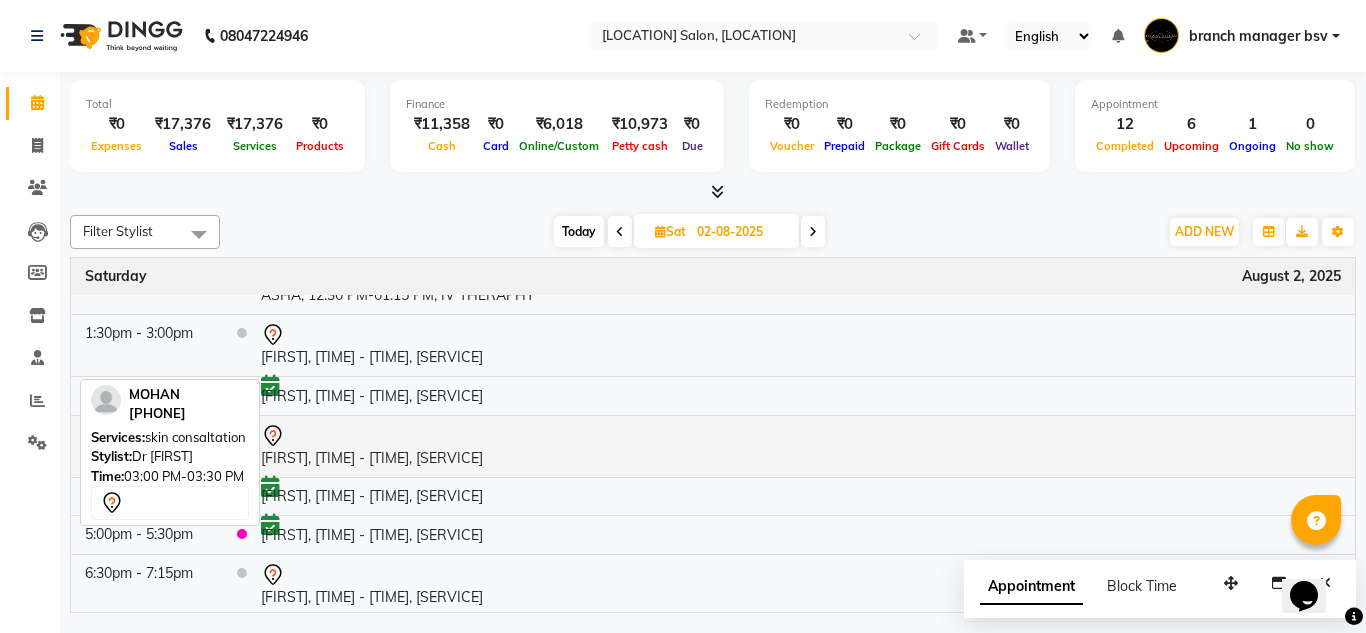 scroll, scrollTop: 206, scrollLeft: 0, axis: vertical 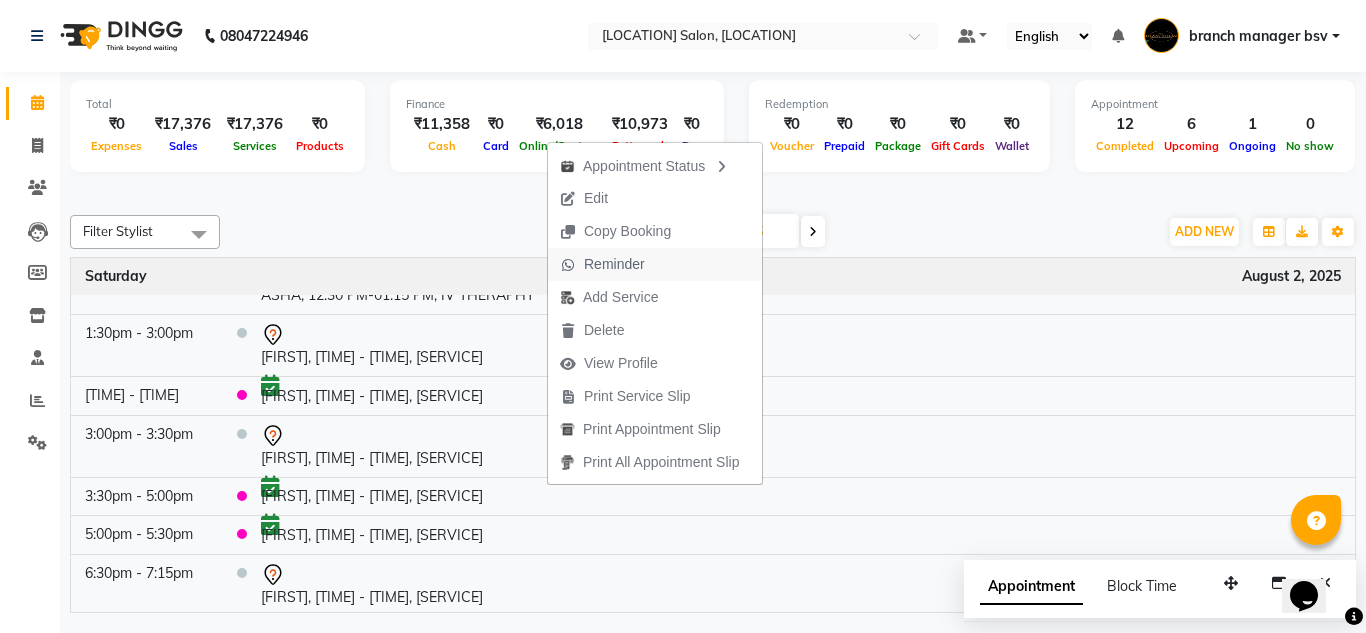 click on "Reminder" at bounding box center (614, 264) 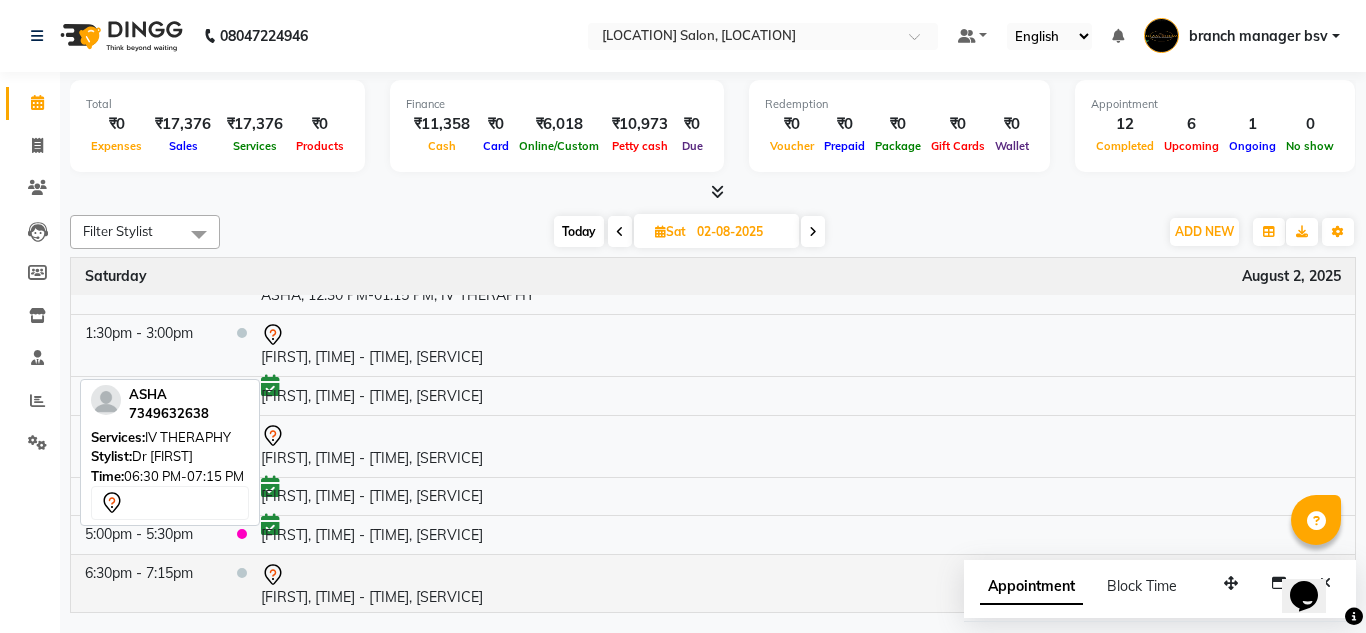 scroll, scrollTop: 210, scrollLeft: 0, axis: vertical 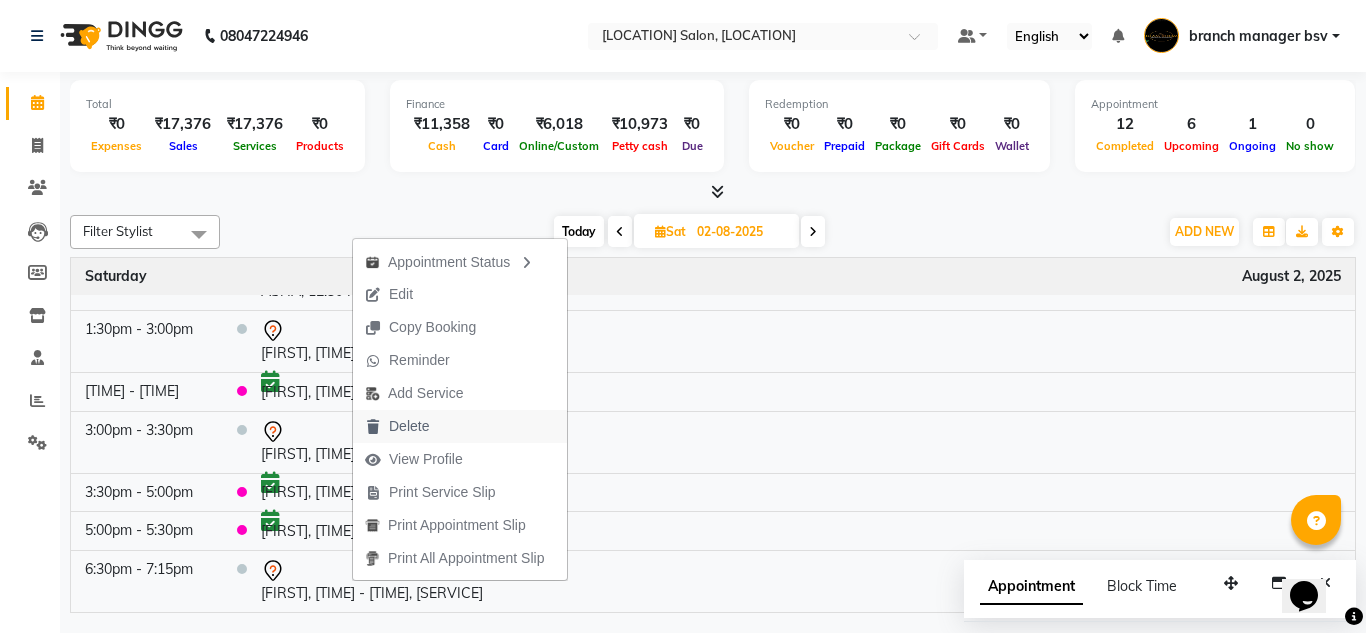 click on "Delete" at bounding box center [409, 426] 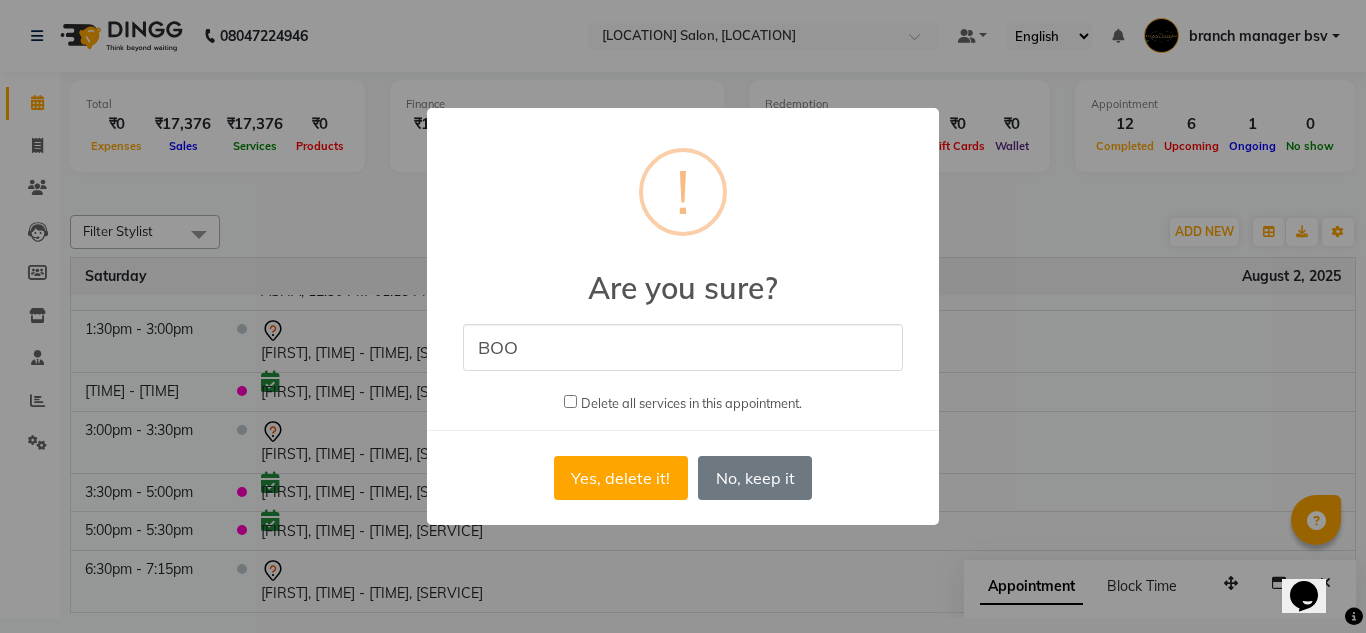 type on "BOO" 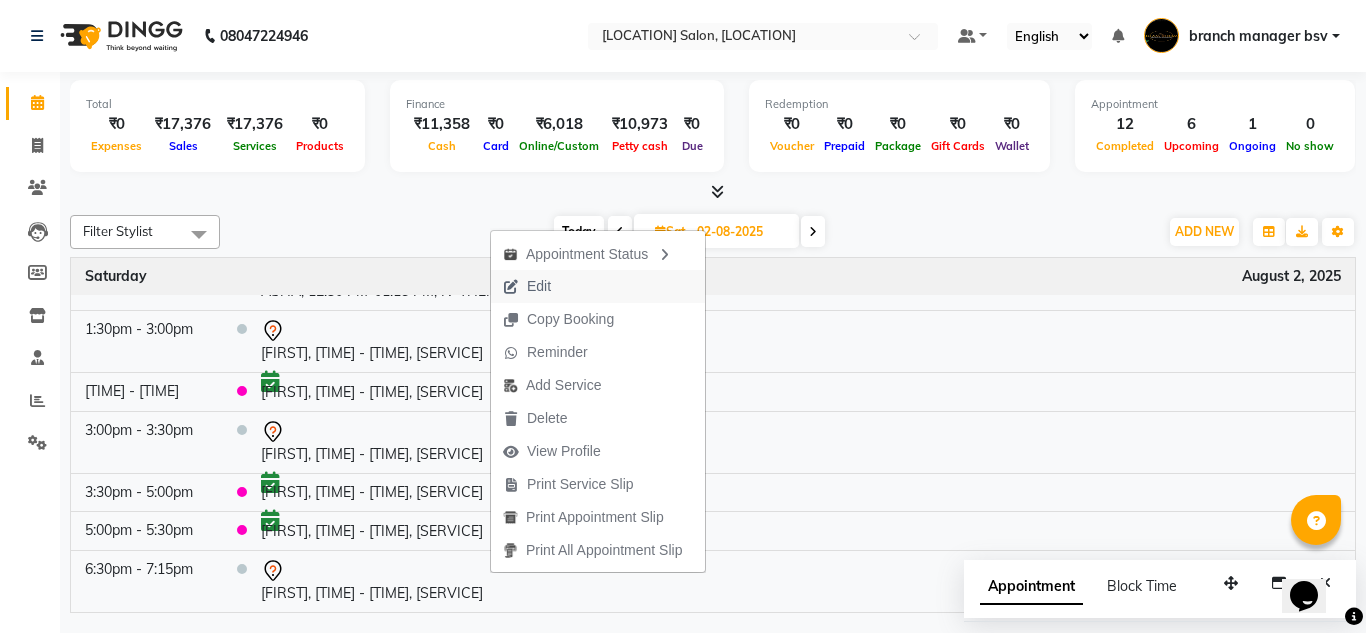 click on "Edit" at bounding box center (527, 286) 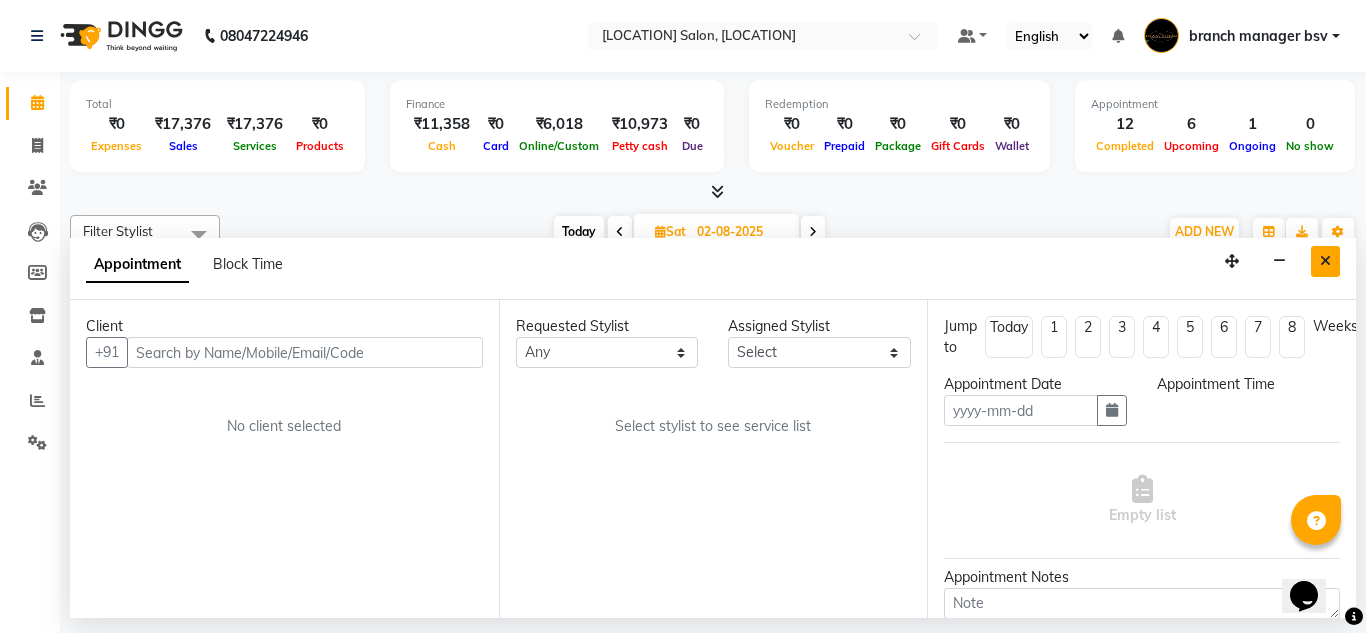 click at bounding box center (1325, 261) 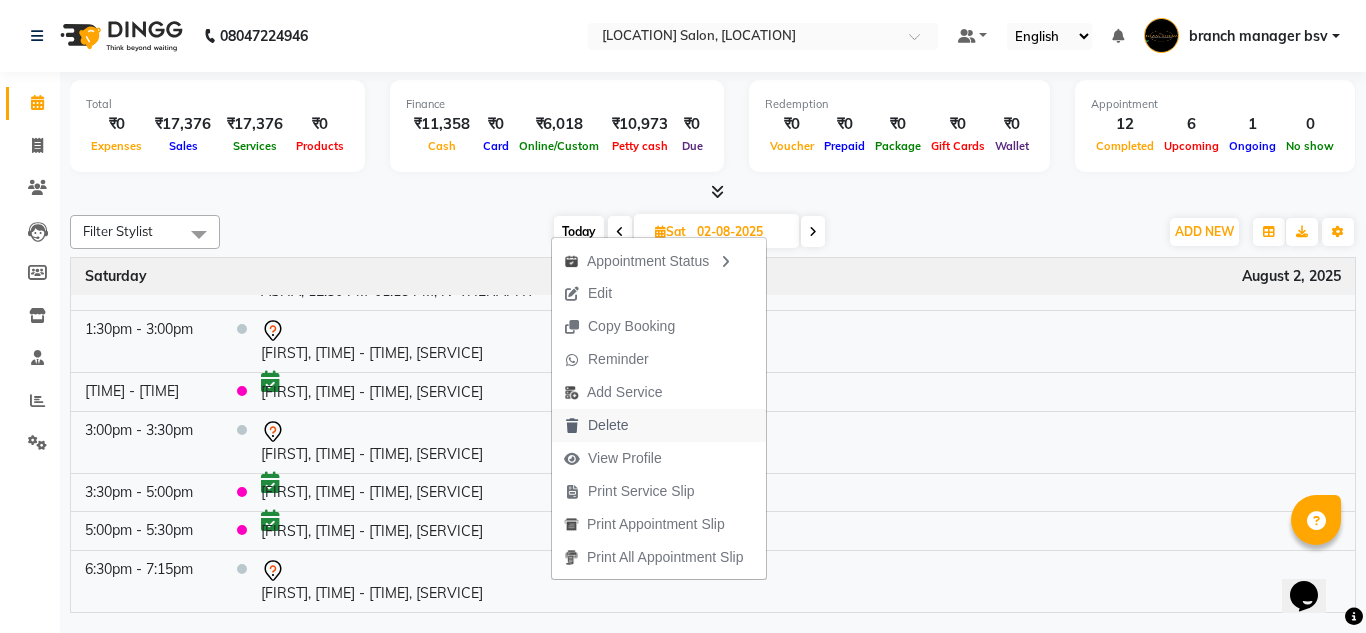 click on "Delete" at bounding box center (596, 425) 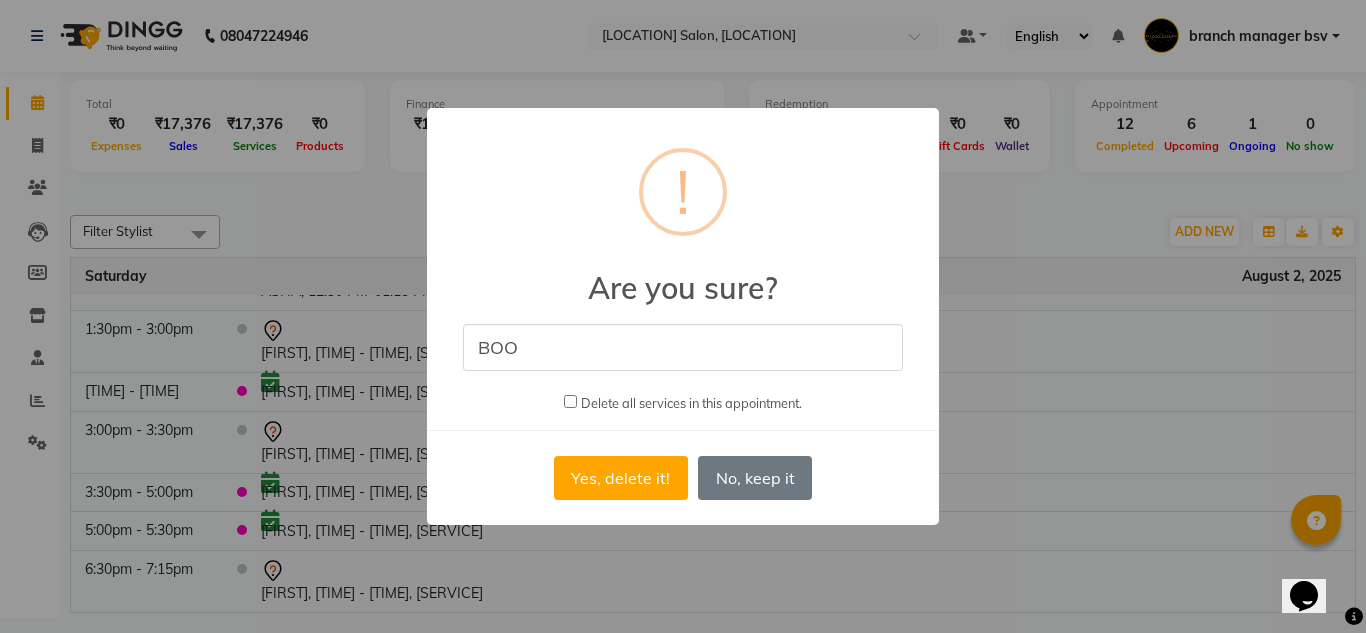 type on "booked twice" 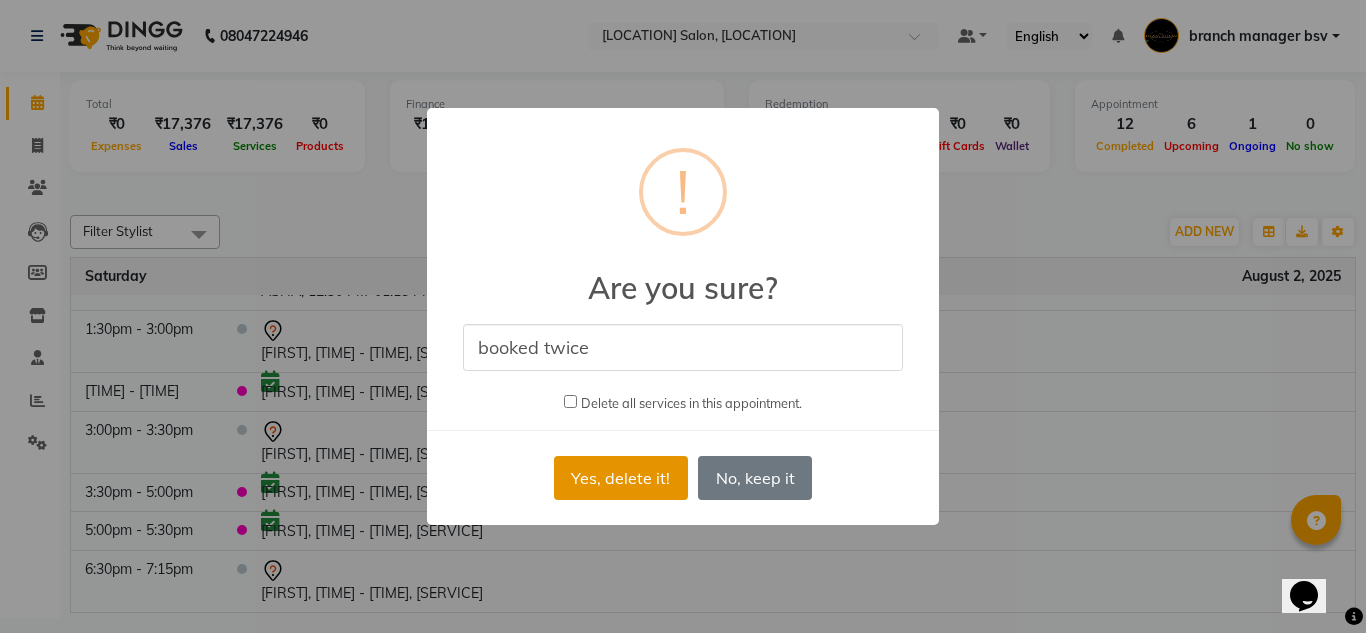 click on "Yes, delete it!" at bounding box center [621, 478] 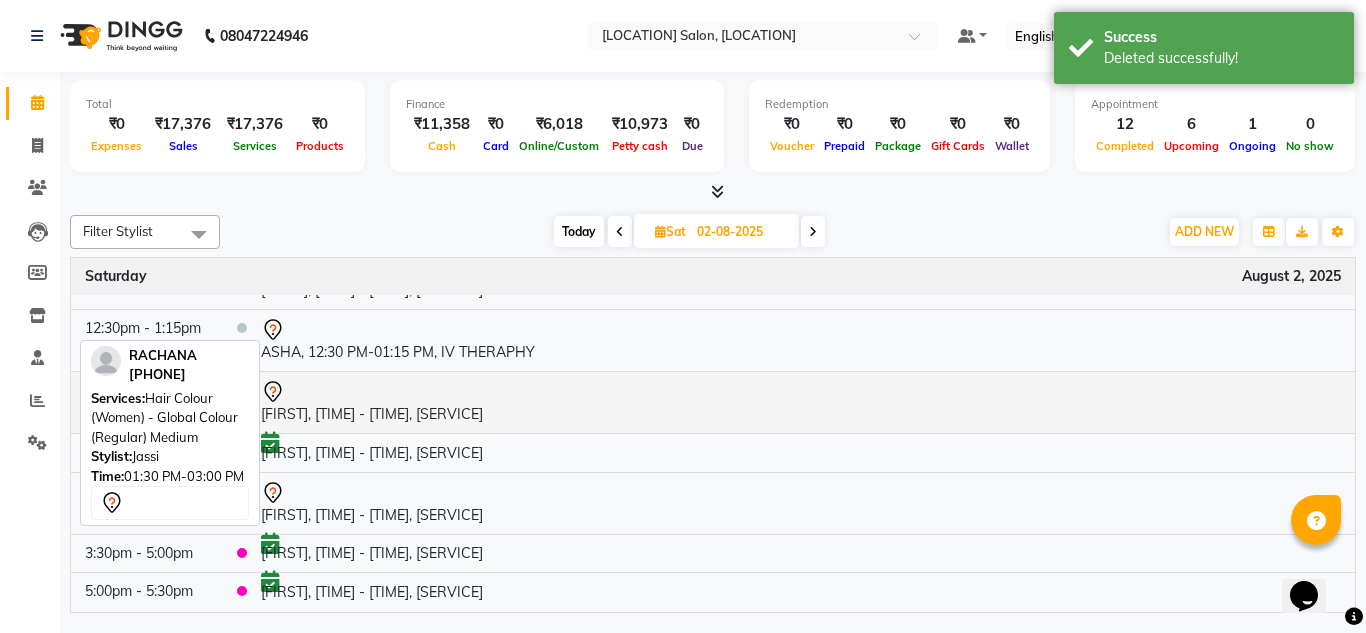 scroll, scrollTop: 0, scrollLeft: 0, axis: both 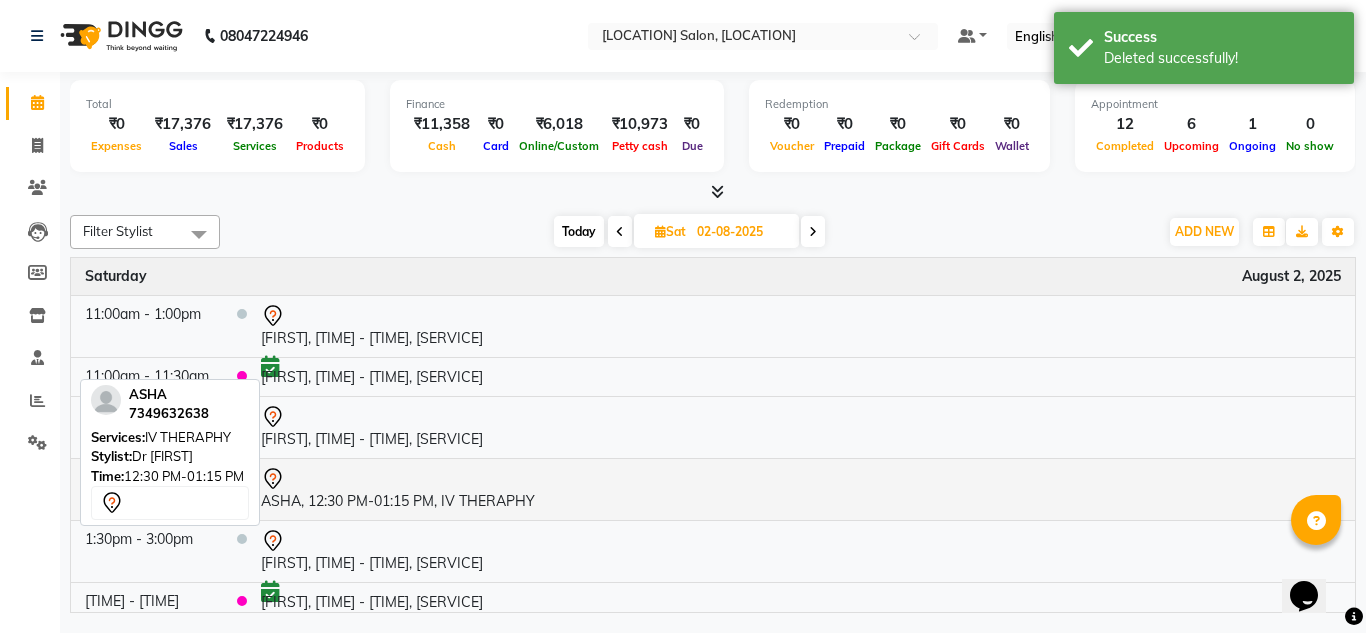 click on "ASHA, 12:30 PM-01:15 PM, IV THERAPHY" at bounding box center [801, 489] 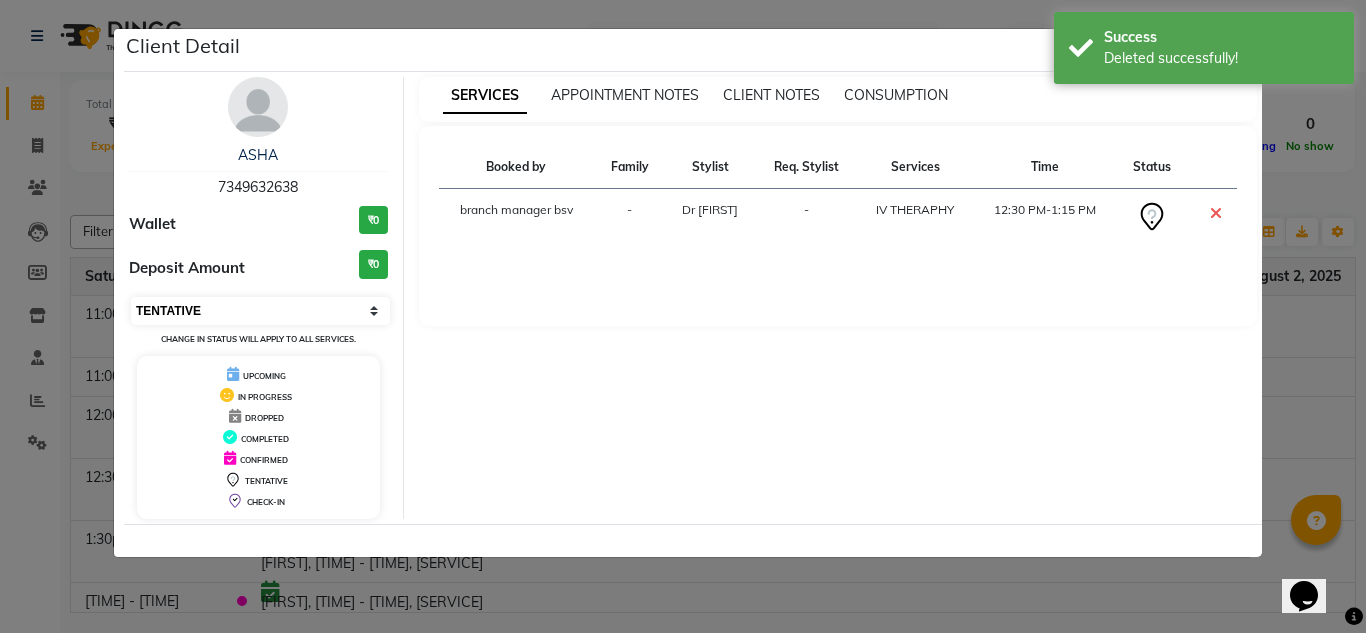 click on "Select CONFIRMED TENTATIVE" at bounding box center (260, 311) 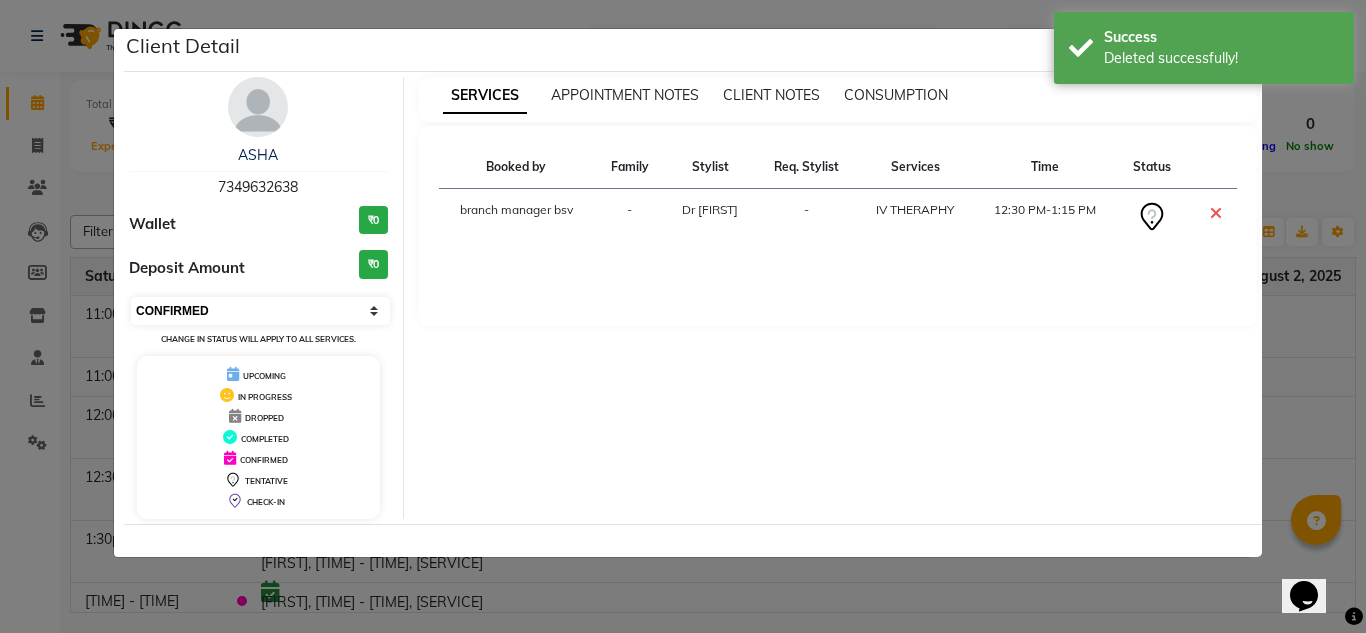 click on "Select CONFIRMED TENTATIVE" at bounding box center (260, 311) 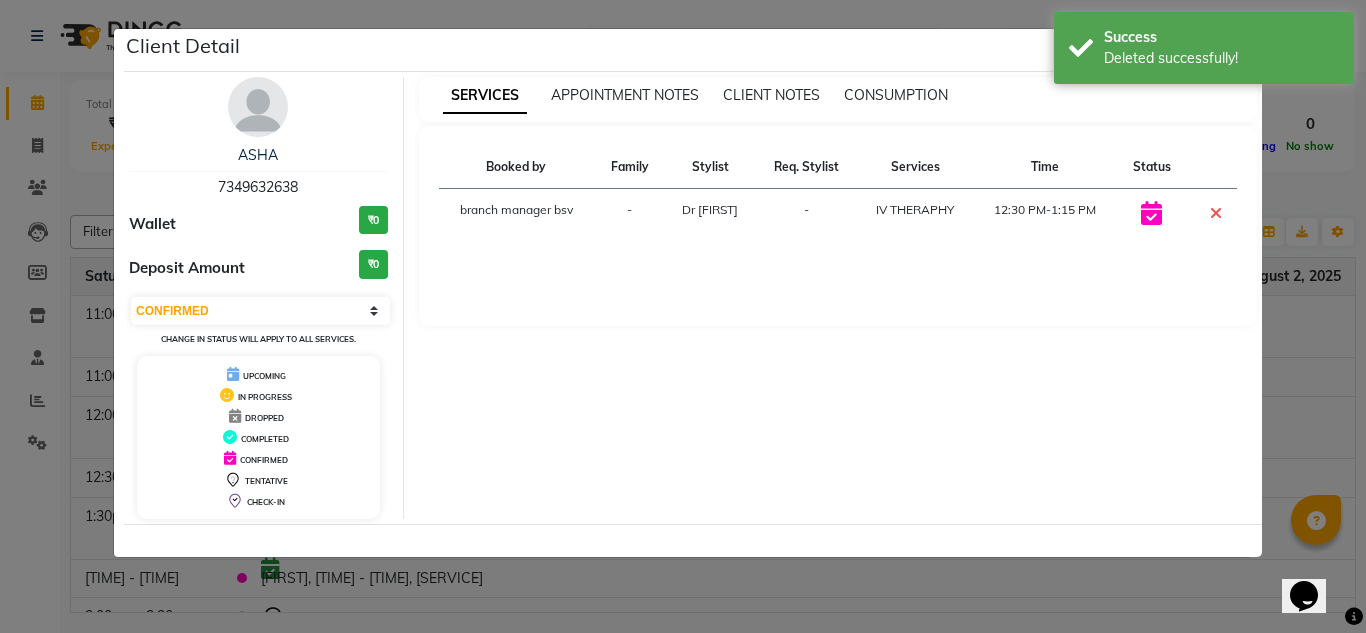 click on "Client Detail  ASHA    7349632638 Wallet ₹0 Deposit Amount  ₹0  Select CONFIRMED TENTATIVE Change in status will apply to all services. UPCOMING IN PROGRESS DROPPED COMPLETED CONFIRMED TENTATIVE CHECK-IN SERVICES APPOINTMENT NOTES CLIENT NOTES CONSUMPTION Booked by Family Stylist Req. Stylist Services Time Status  branch manager bsv  - Dr mehzabin -  IV THERAPHY   12:30 PM-1:15 PM" 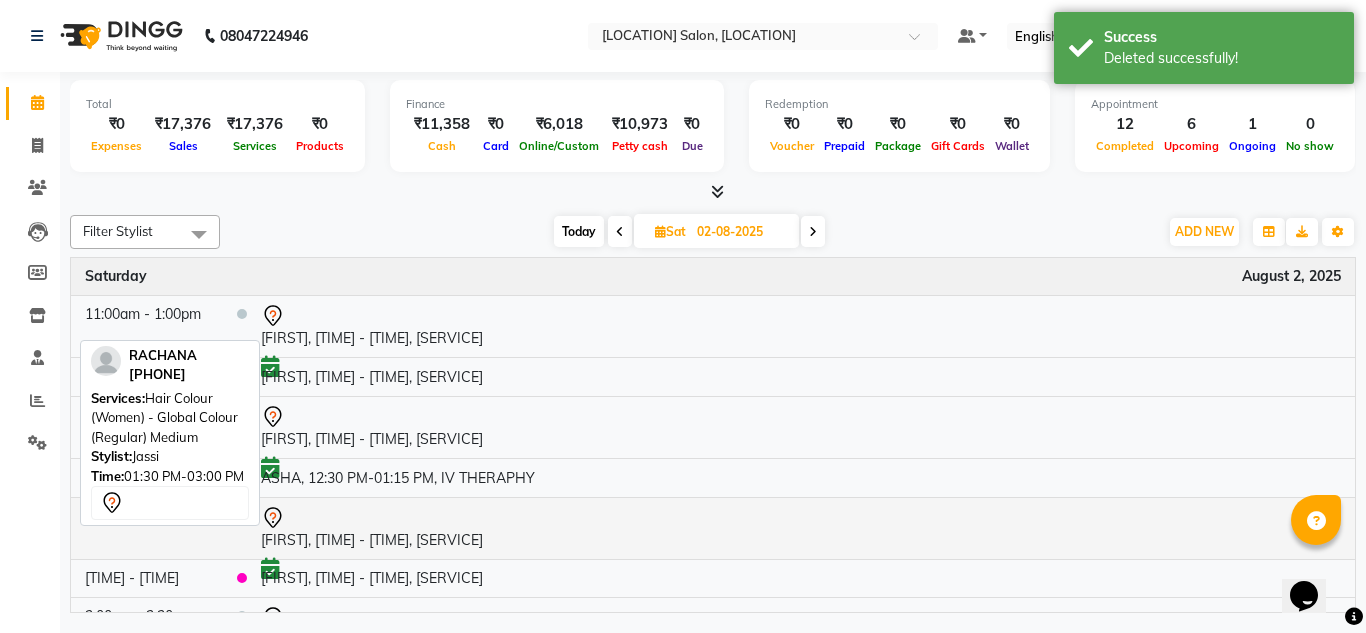 scroll, scrollTop: 125, scrollLeft: 0, axis: vertical 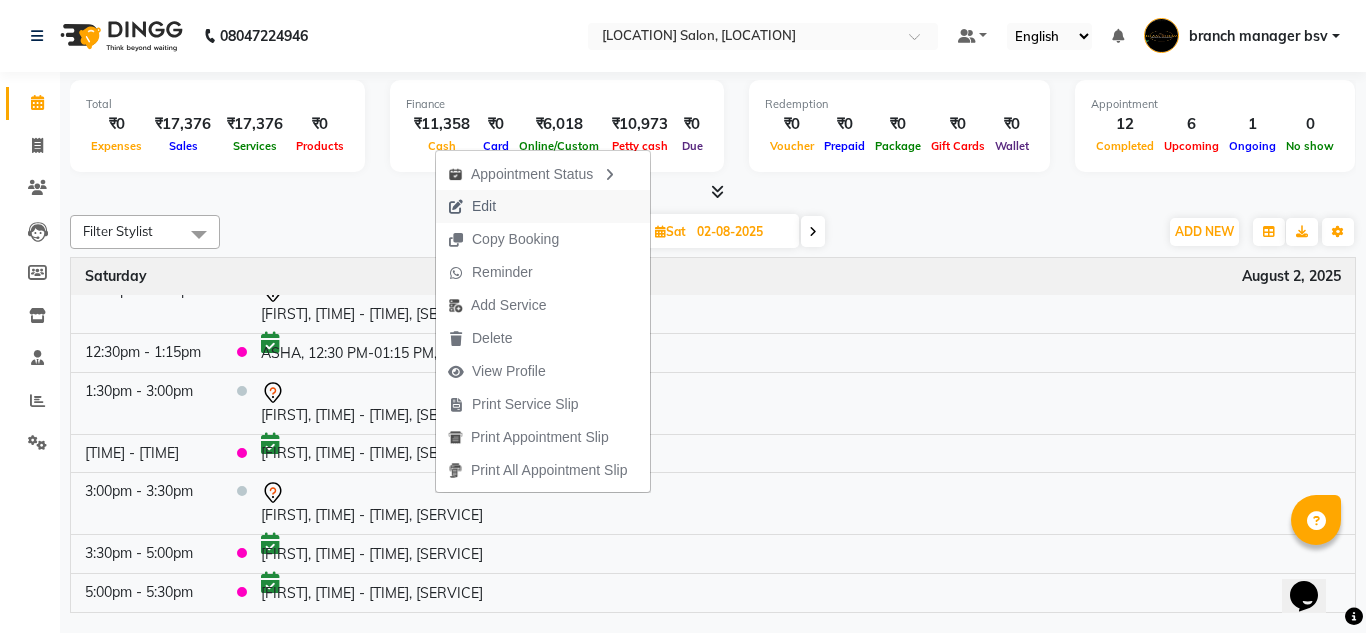 click on "Edit" at bounding box center (543, 206) 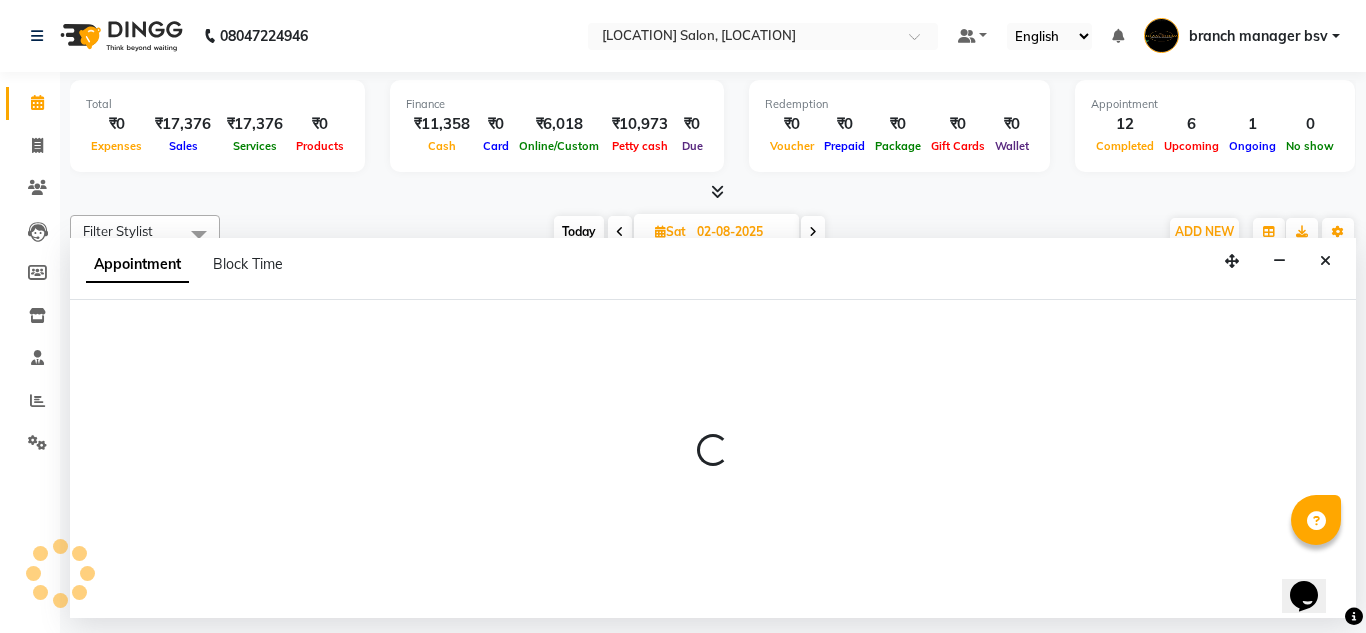 select on "tentative" 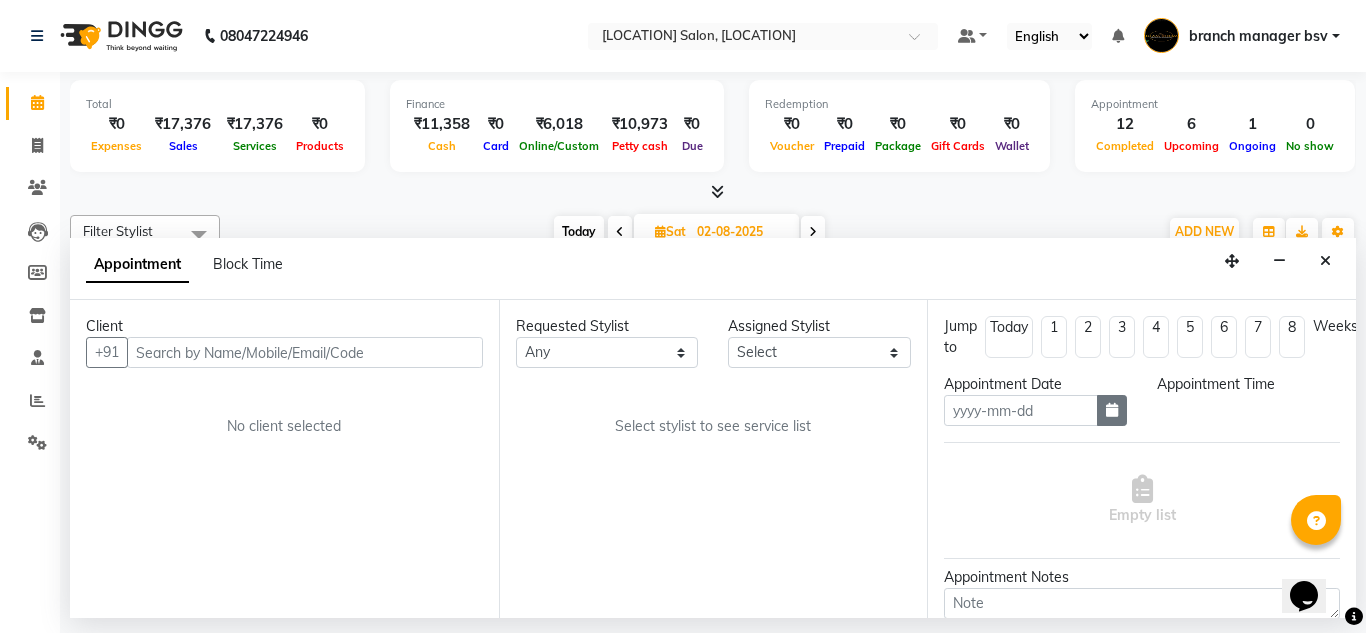 type on "02-08-2025" 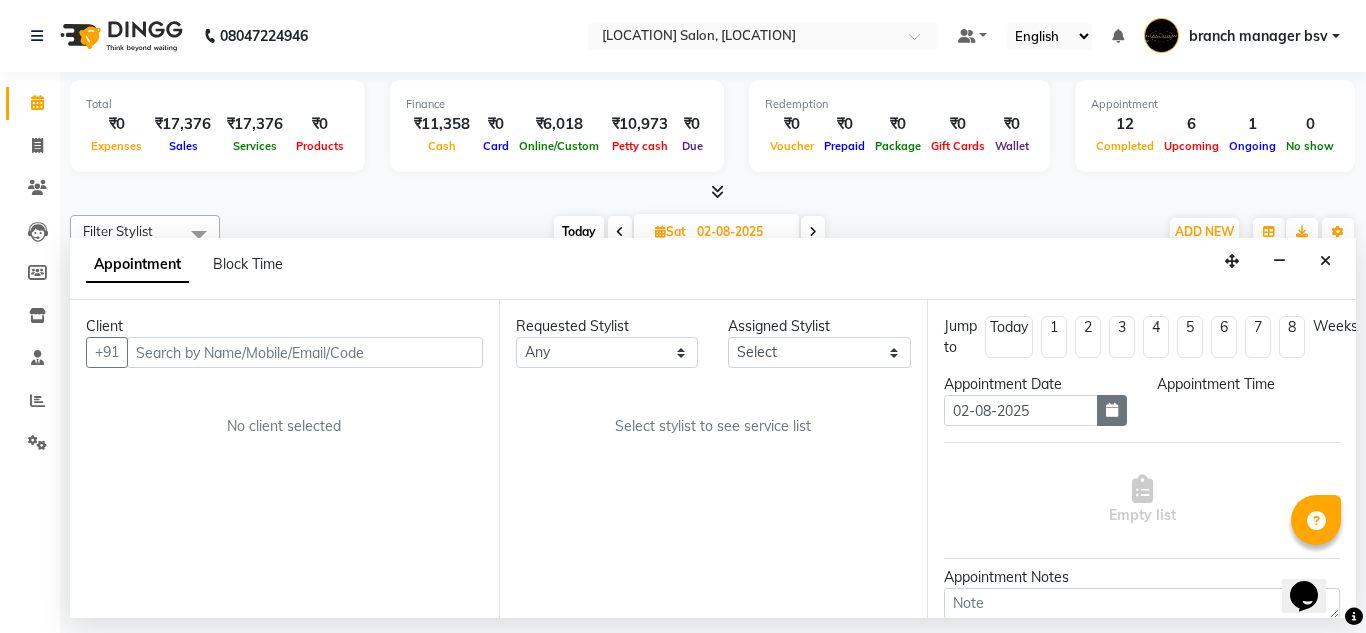 select on "47930" 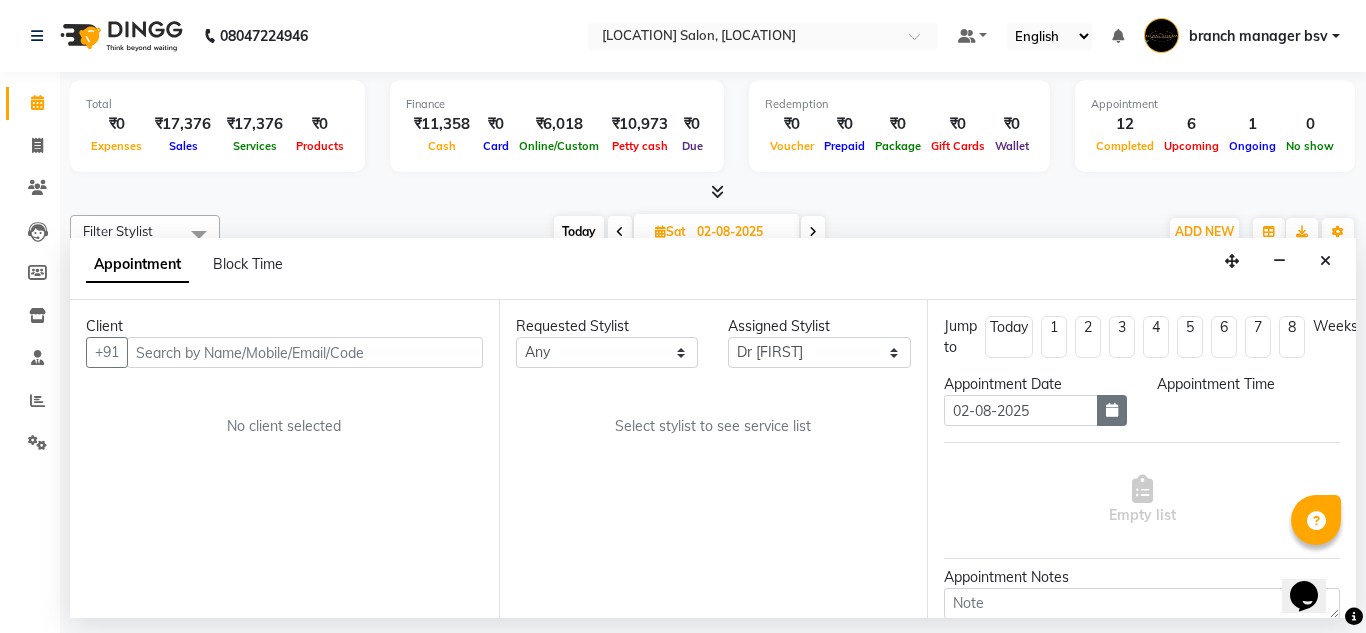 select on "900" 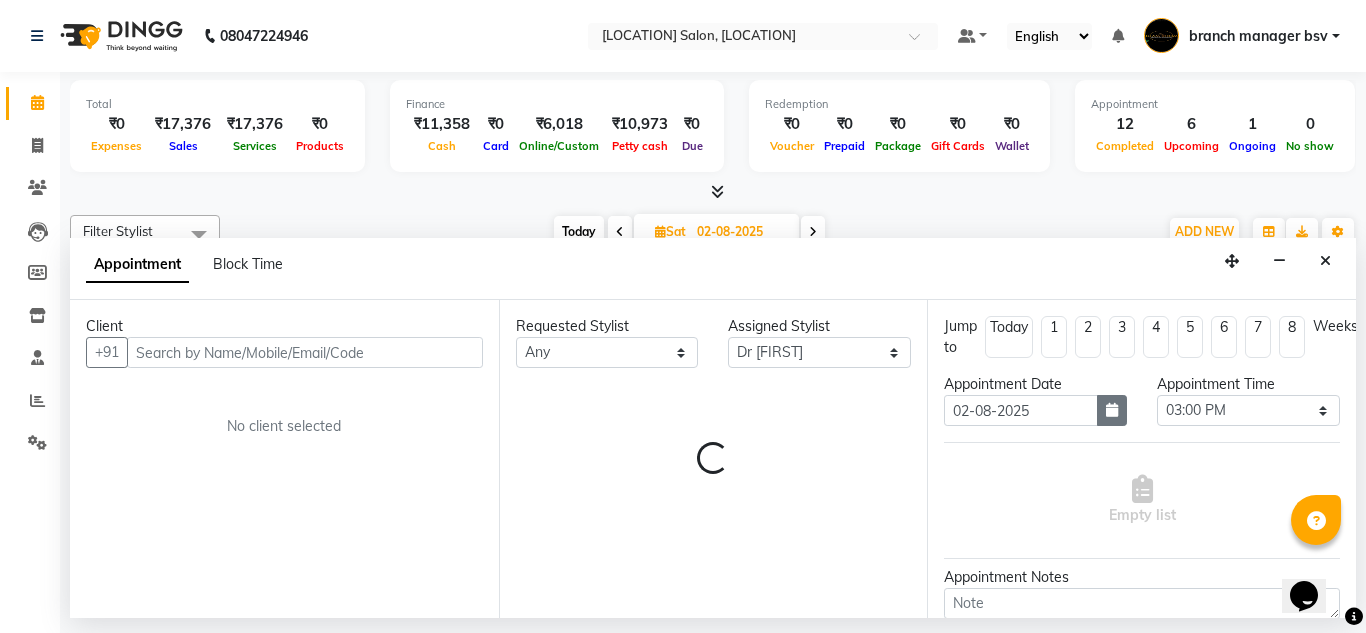 select on "1239" 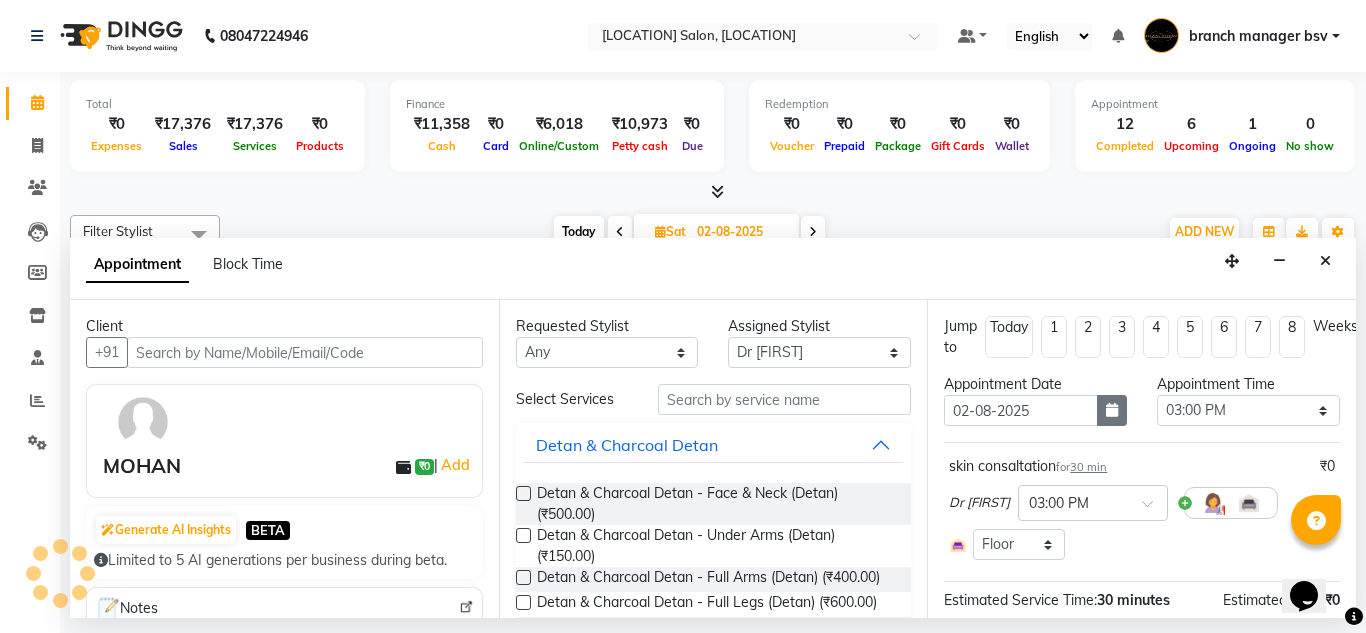 click at bounding box center (1112, 410) 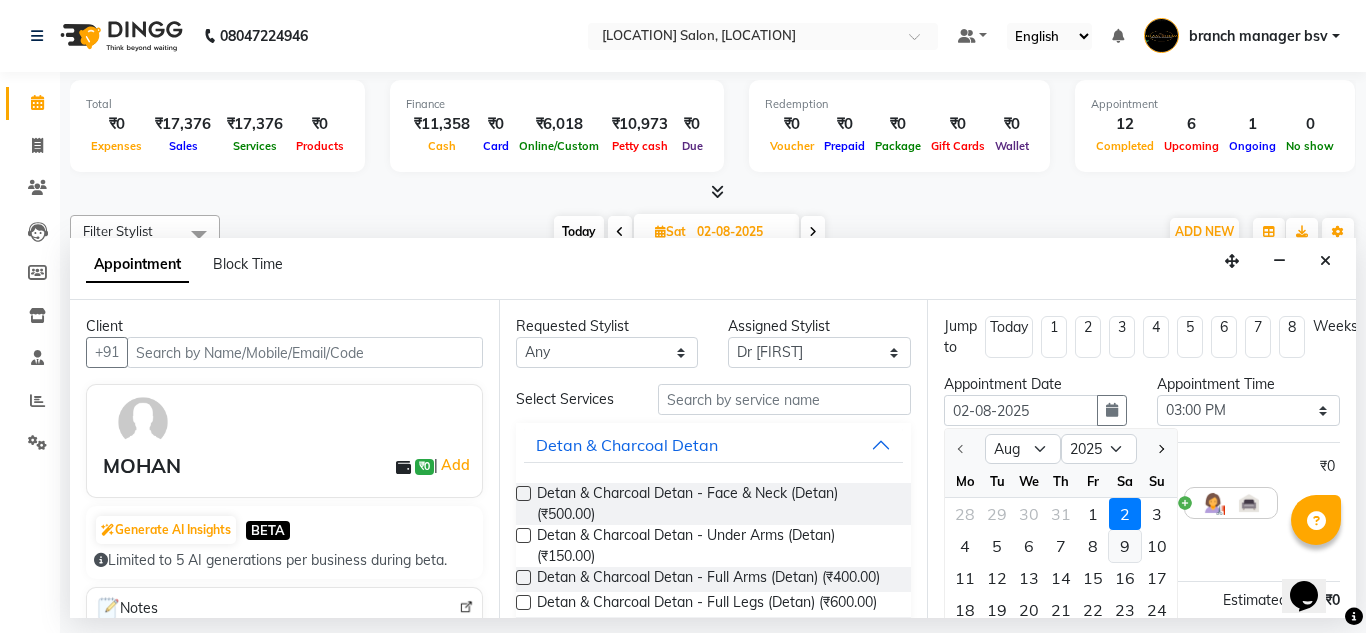 click on "9" at bounding box center (1125, 546) 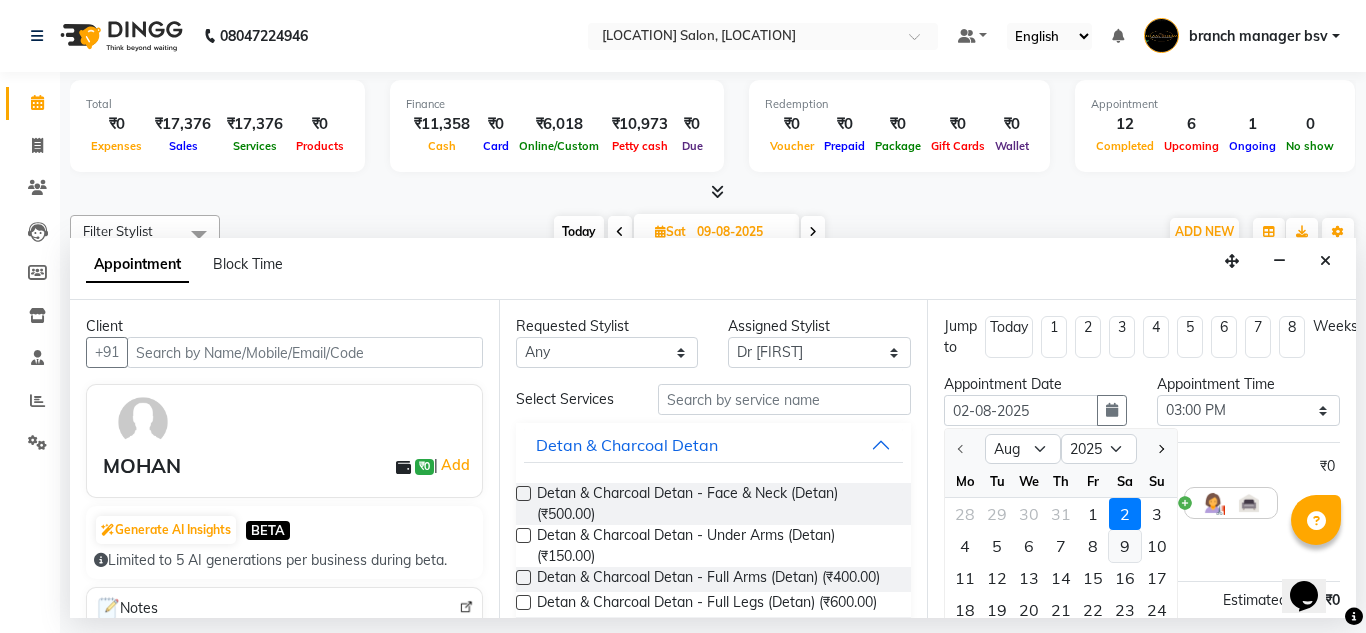 type on "09-08-2025" 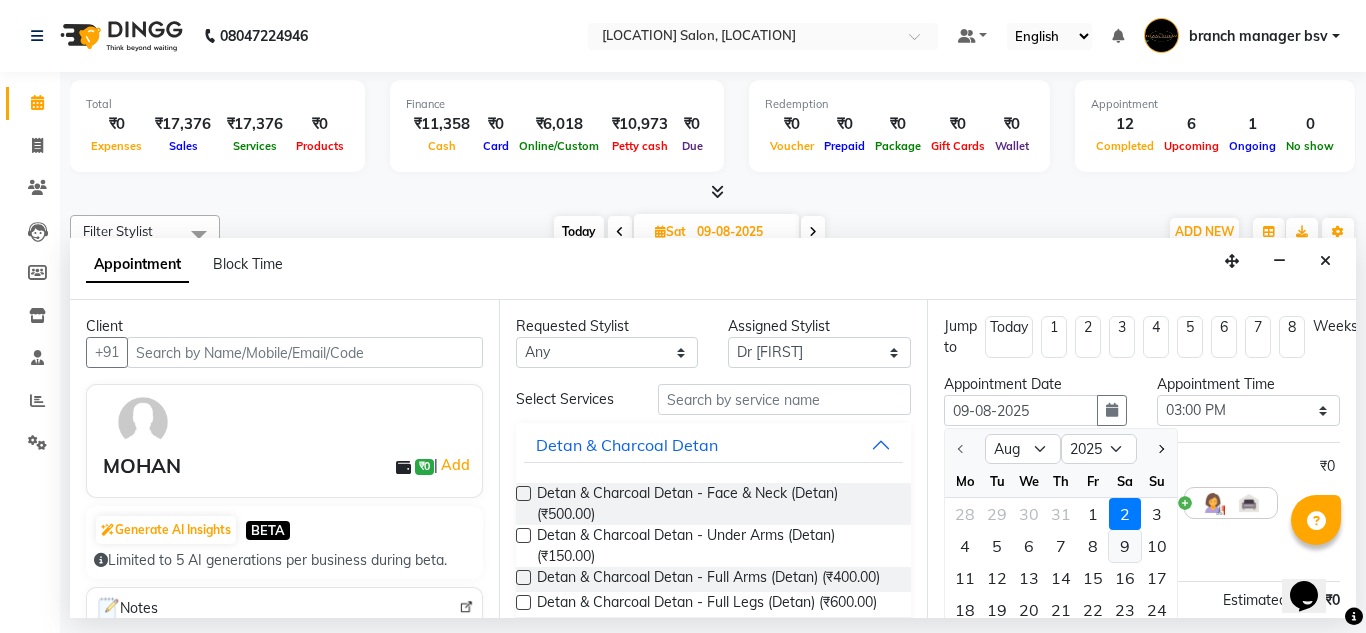 scroll, scrollTop: 0, scrollLeft: 0, axis: both 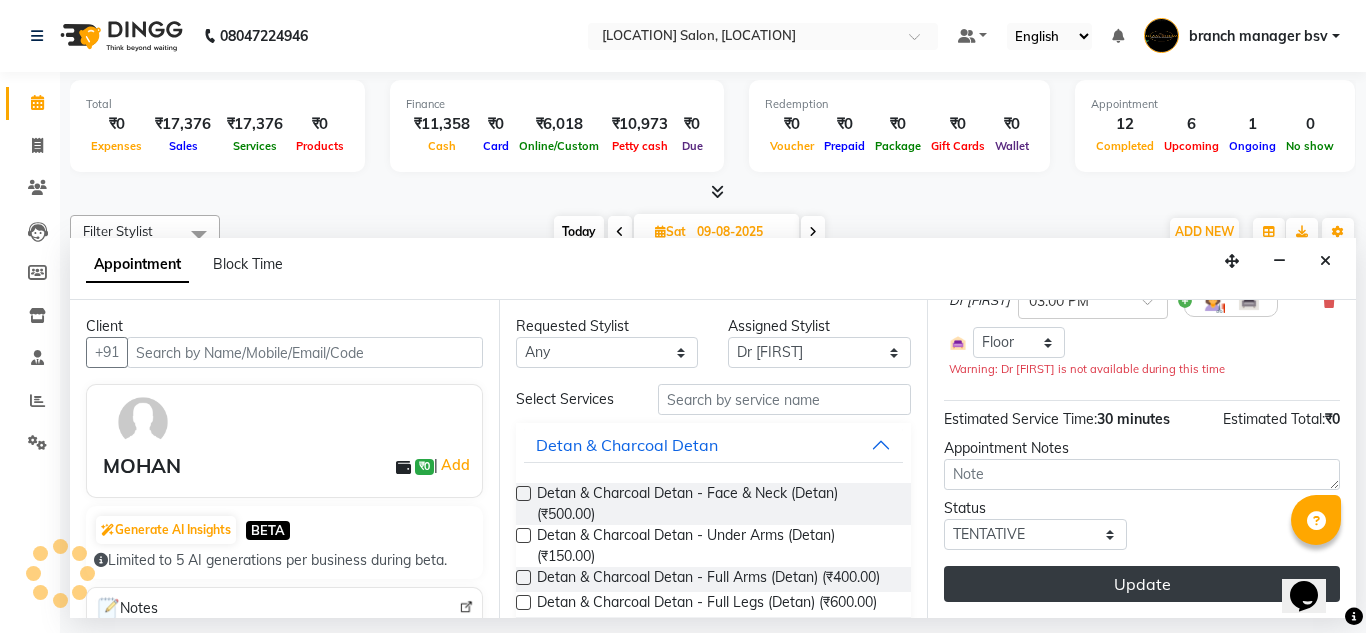 click on "Update" at bounding box center (1142, 584) 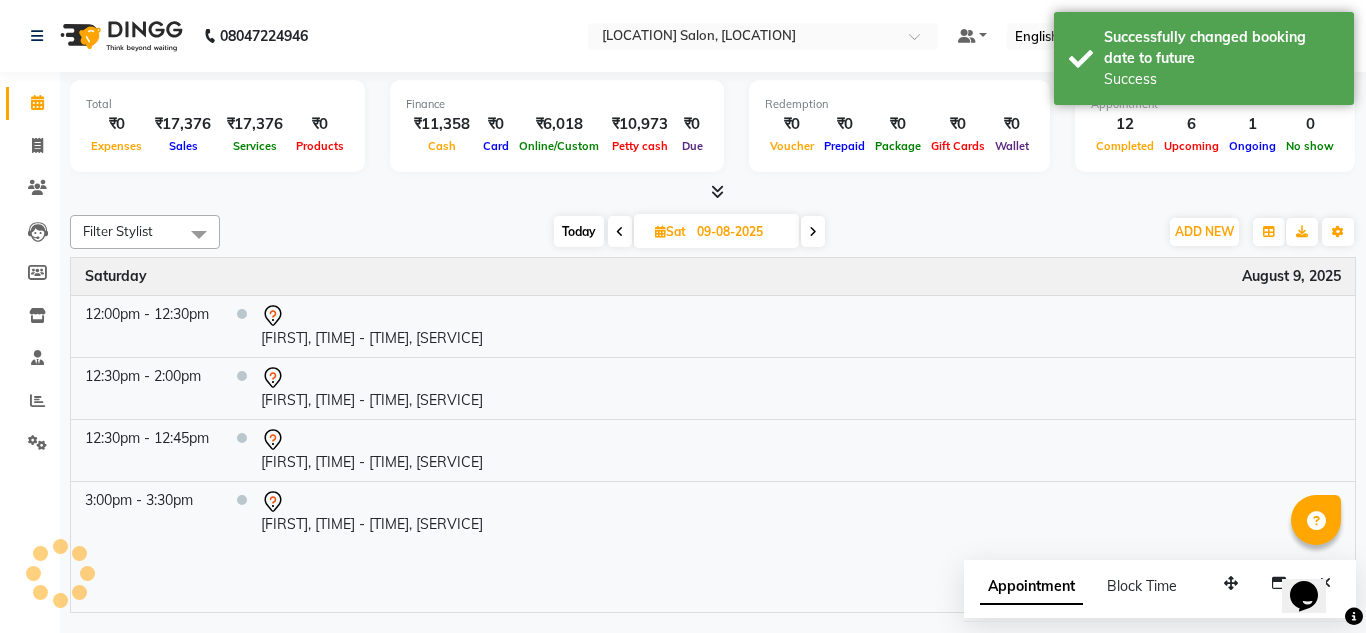 click on "Today" at bounding box center (579, 231) 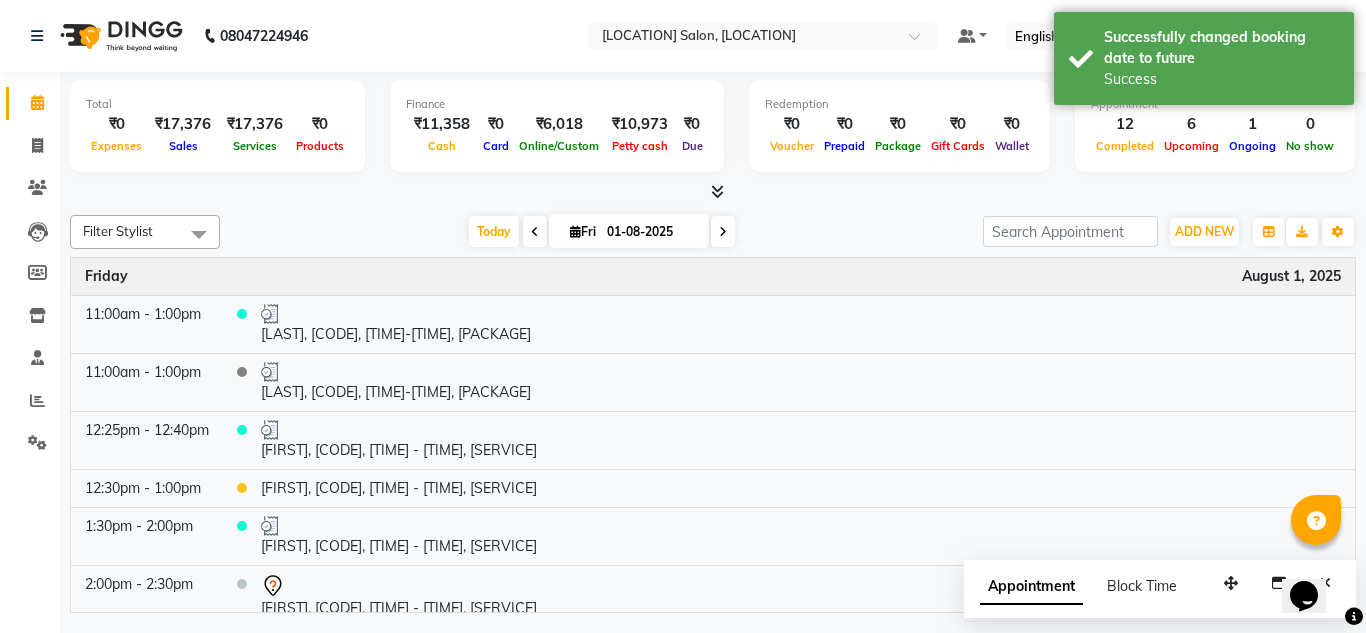 click at bounding box center (723, 232) 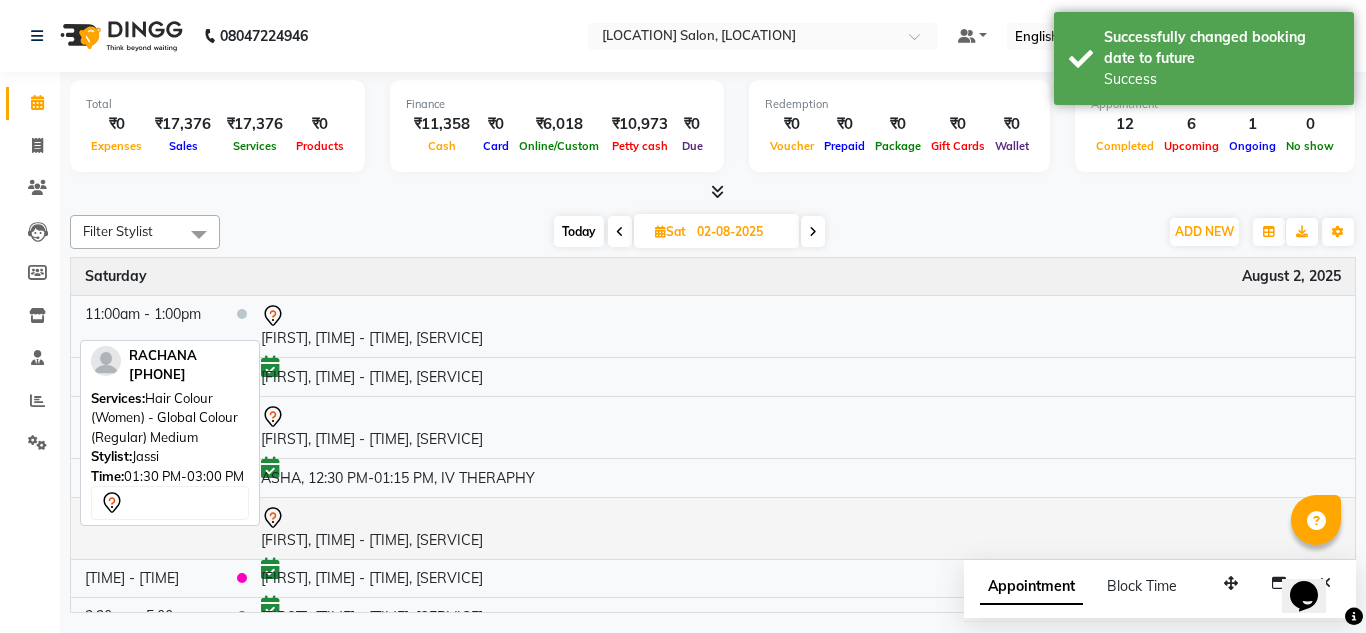 scroll, scrollTop: 63, scrollLeft: 0, axis: vertical 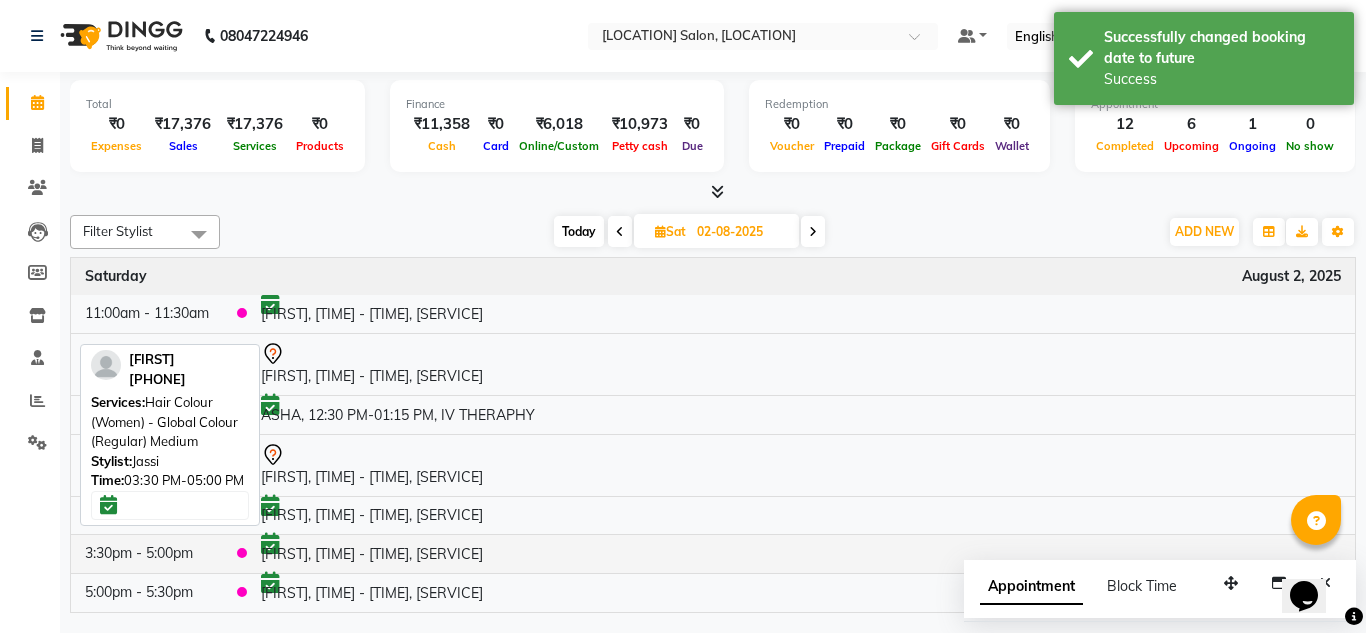 click on "GOPIKA, 03:30 PM-05:00 PM, Hair Colour (Women) - Global Colour (Regular) Medium" at bounding box center [801, 554] 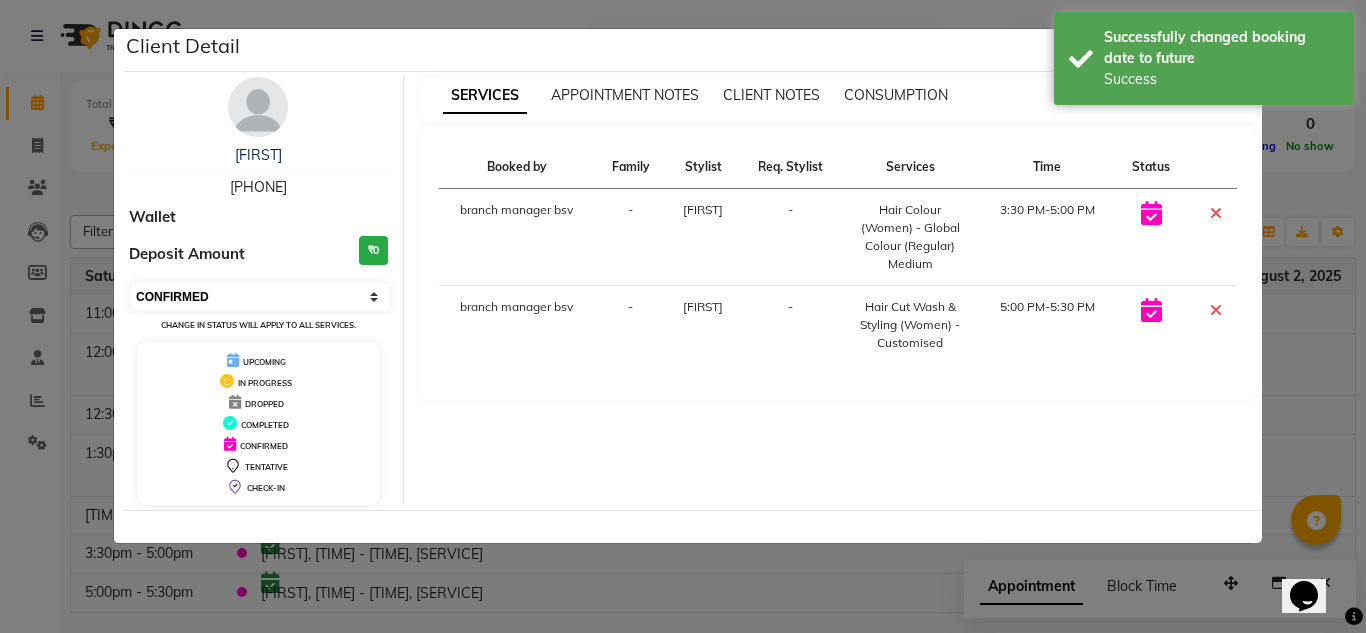 click on "Select CONFIRMED TENTATIVE" at bounding box center [260, 297] 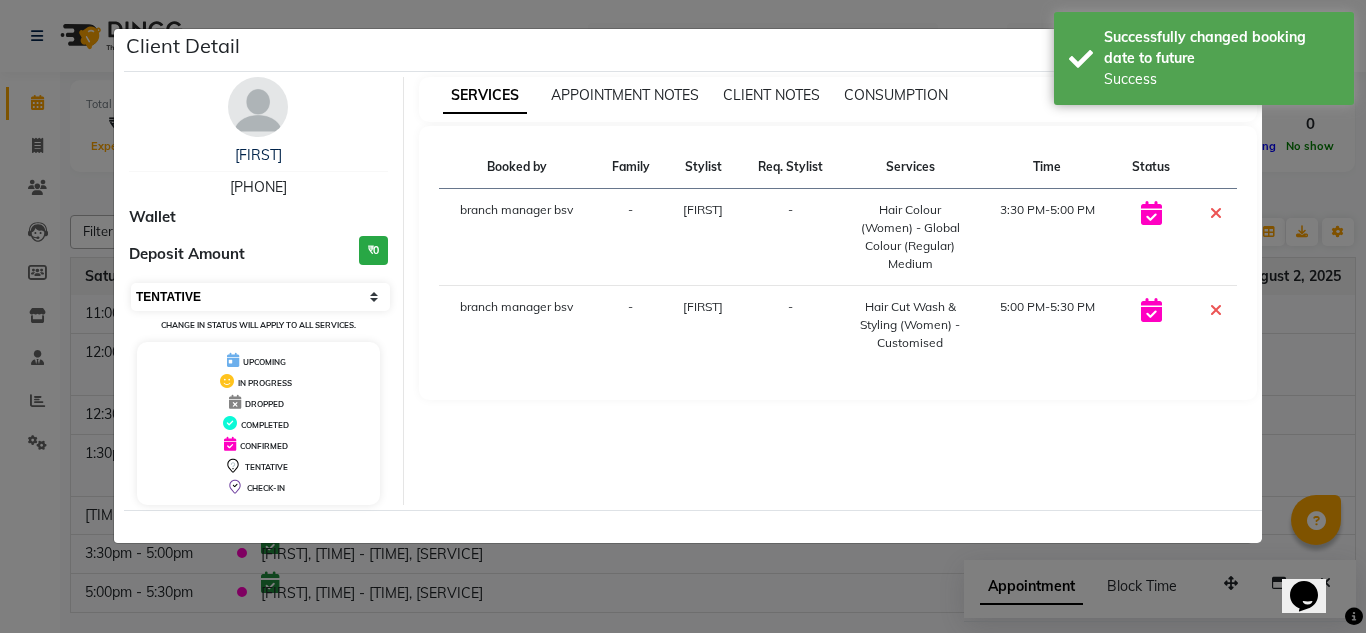 click on "Select CONFIRMED TENTATIVE" at bounding box center [260, 297] 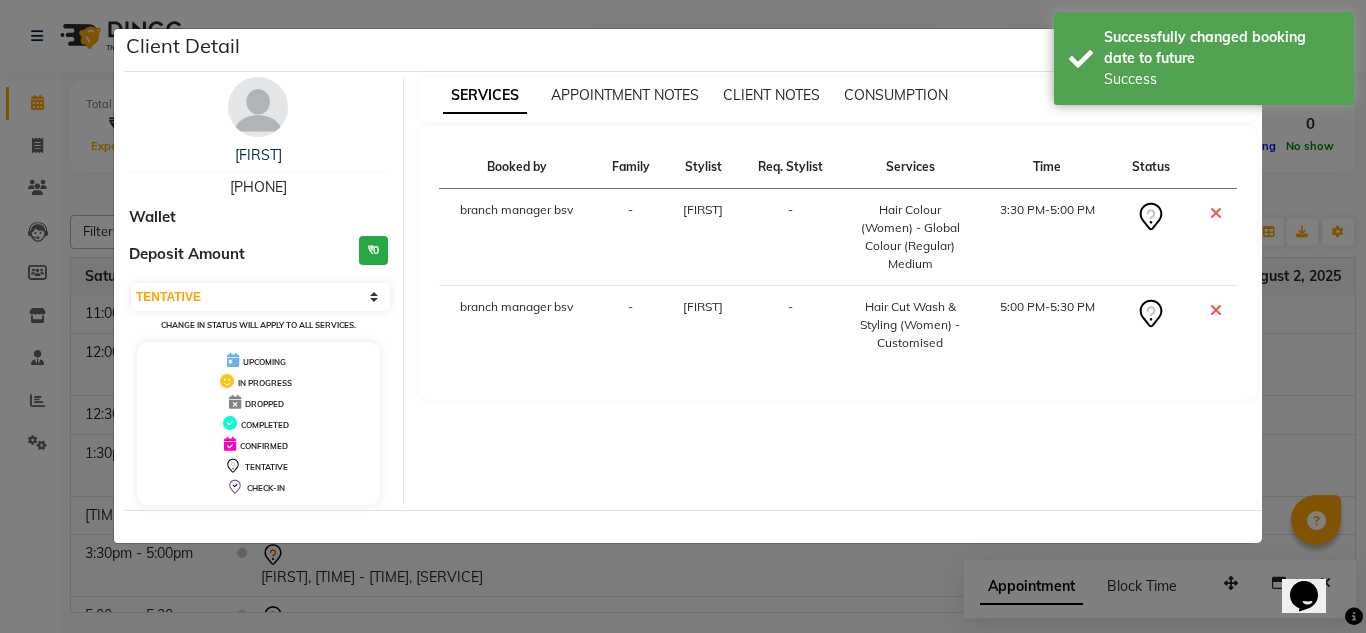 click on "Client Detail  GOPIKA    9591409553 Wallet Deposit Amount  ₹0  Select CONFIRMED TENTATIVE Change in status will apply to all services. UPCOMING IN PROGRESS DROPPED COMPLETED CONFIRMED TENTATIVE CHECK-IN SERVICES APPOINTMENT NOTES CLIENT NOTES CONSUMPTION Booked by Family Stylist Req. Stylist Services Time Status  branch manager bsv  - JASSI -  Hair Colour (Women) - Global Colour (Regular) Medium   3:30 PM-5:00 PM   branch manager bsv  - JASSI -  Hair Cut Wash & Styling (Women) - Customised   5:00 PM-5:30 PM" 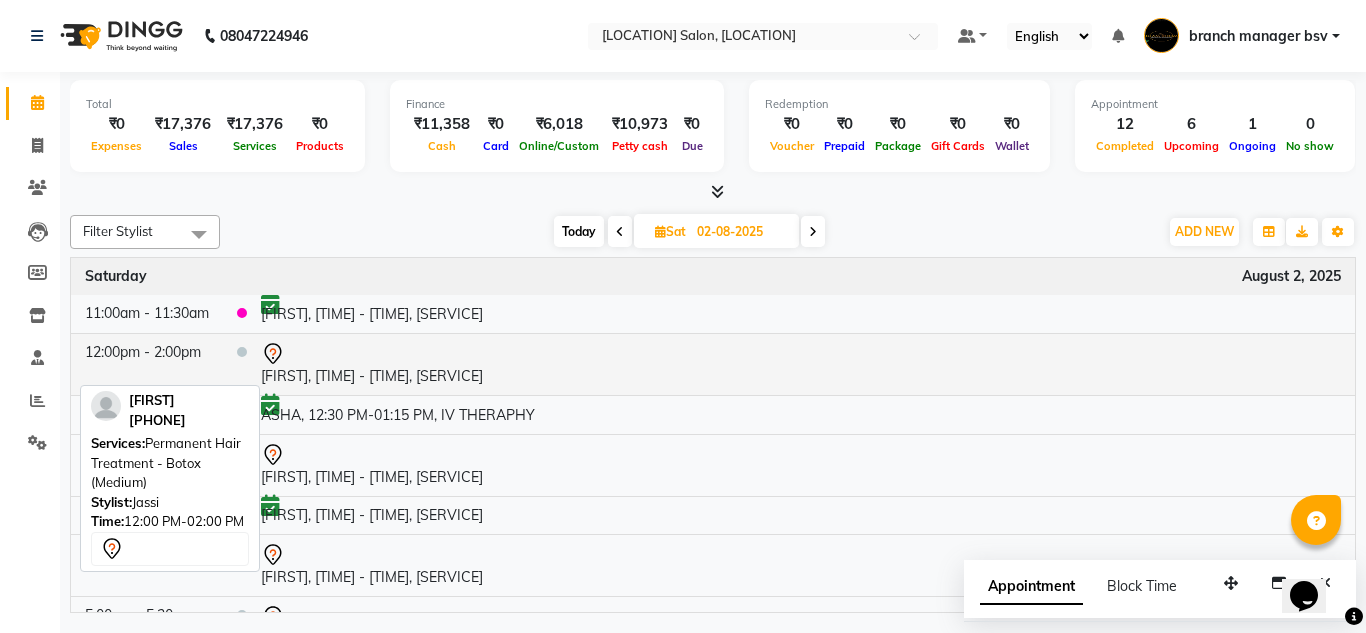 scroll, scrollTop: 0, scrollLeft: 0, axis: both 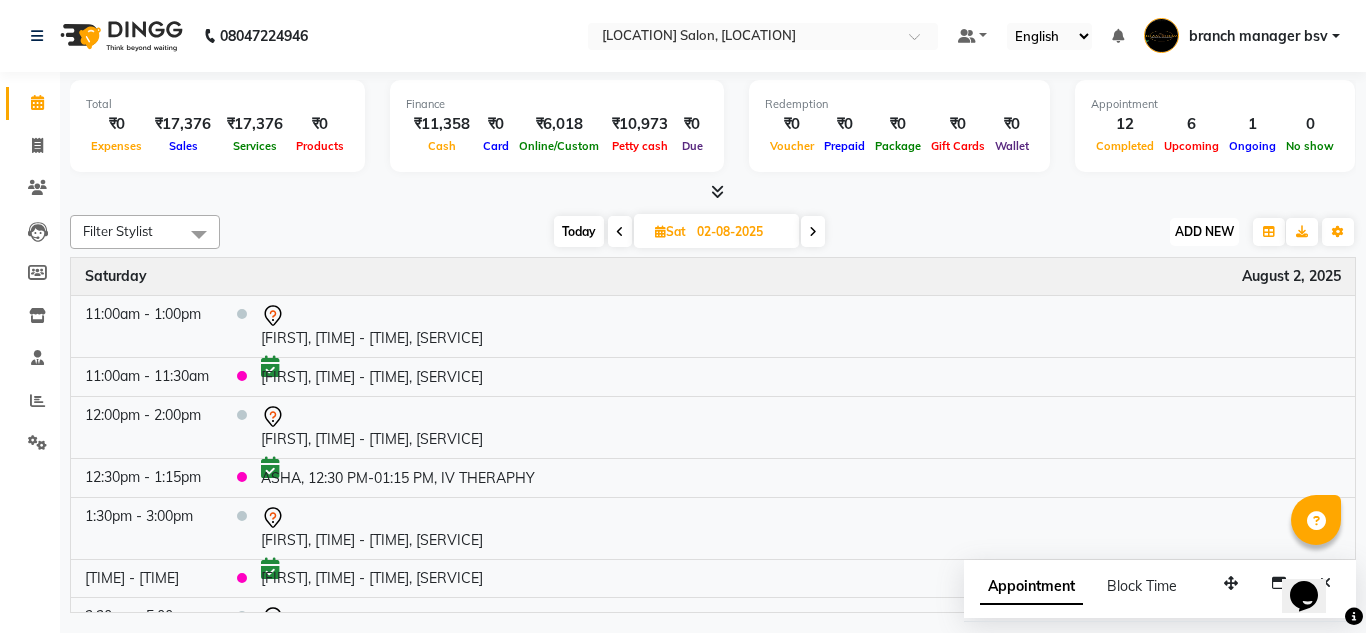 click on "ADD NEW" at bounding box center (1204, 231) 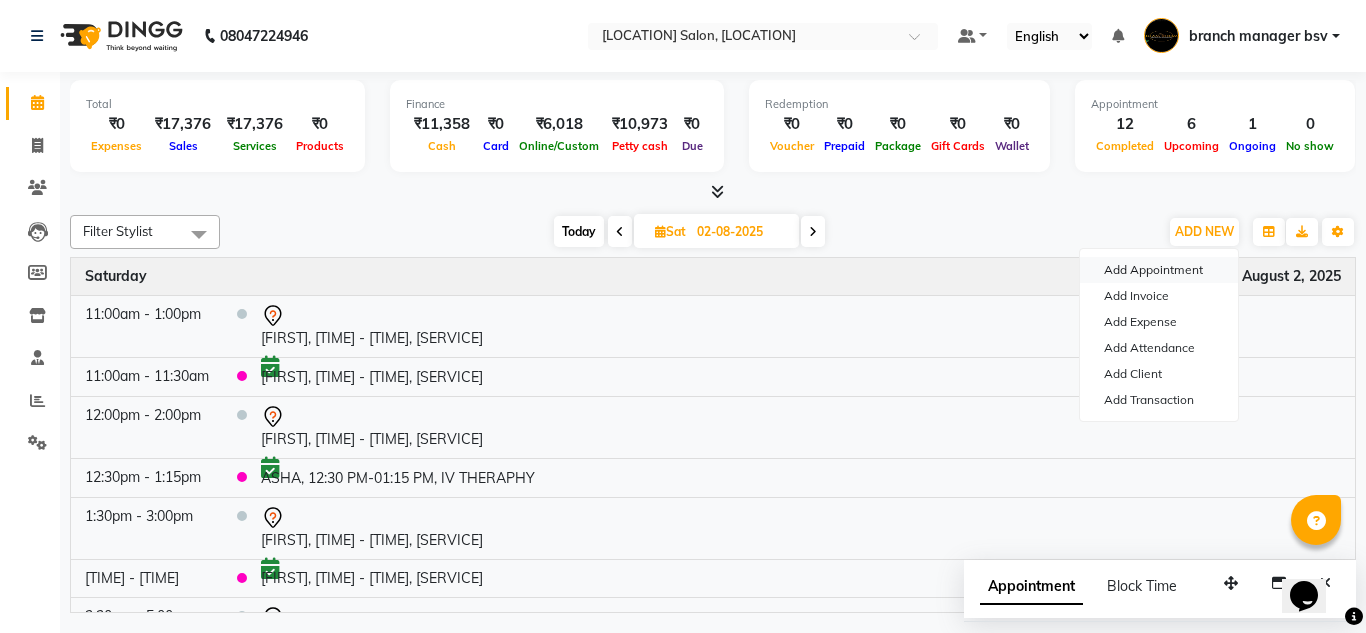 click on "Add Appointment" at bounding box center (1159, 270) 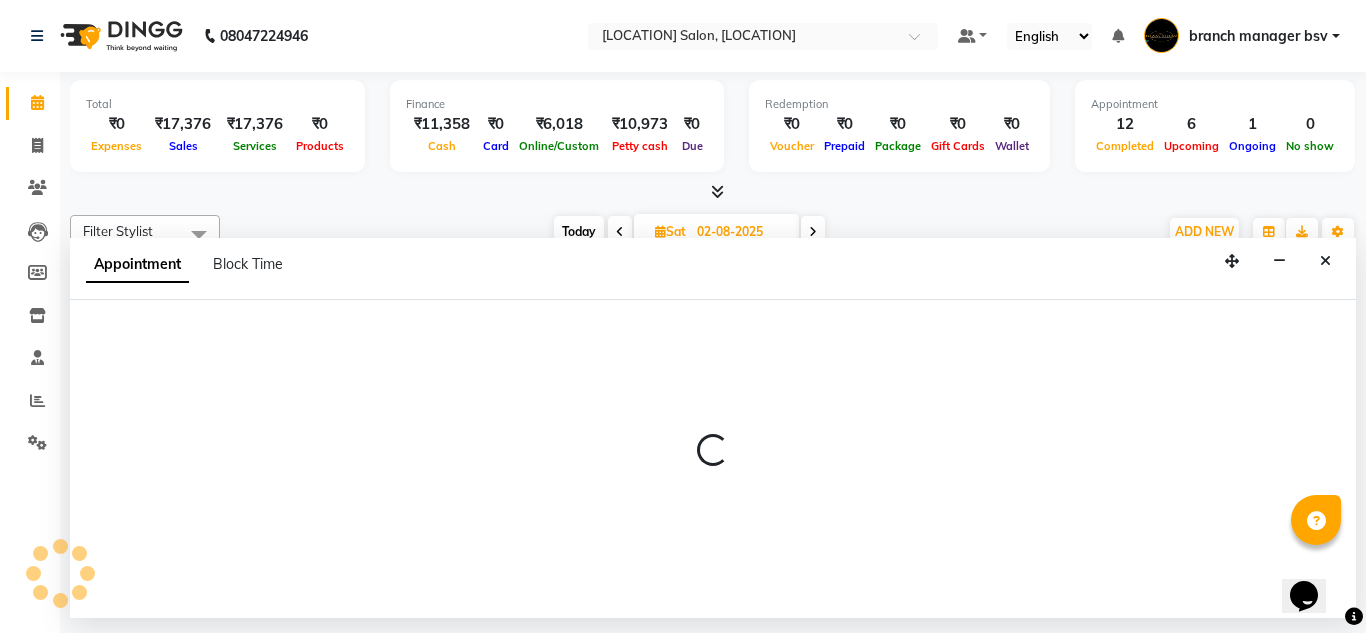 select on "tentative" 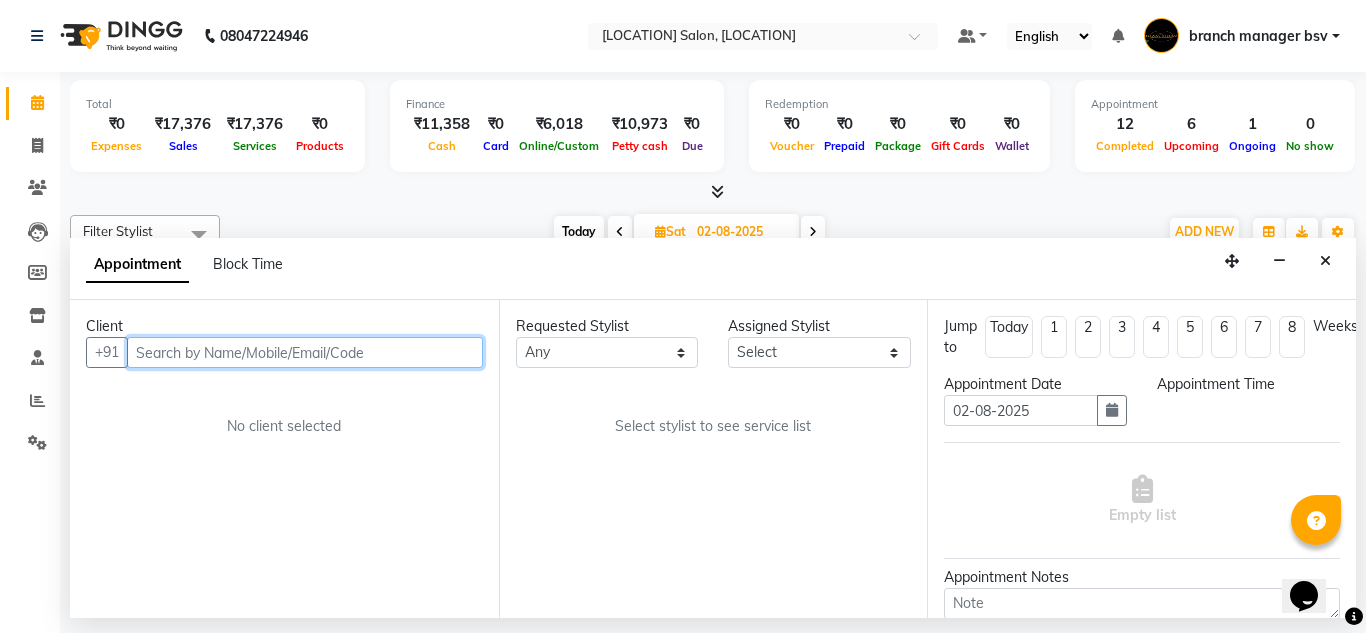 select on "540" 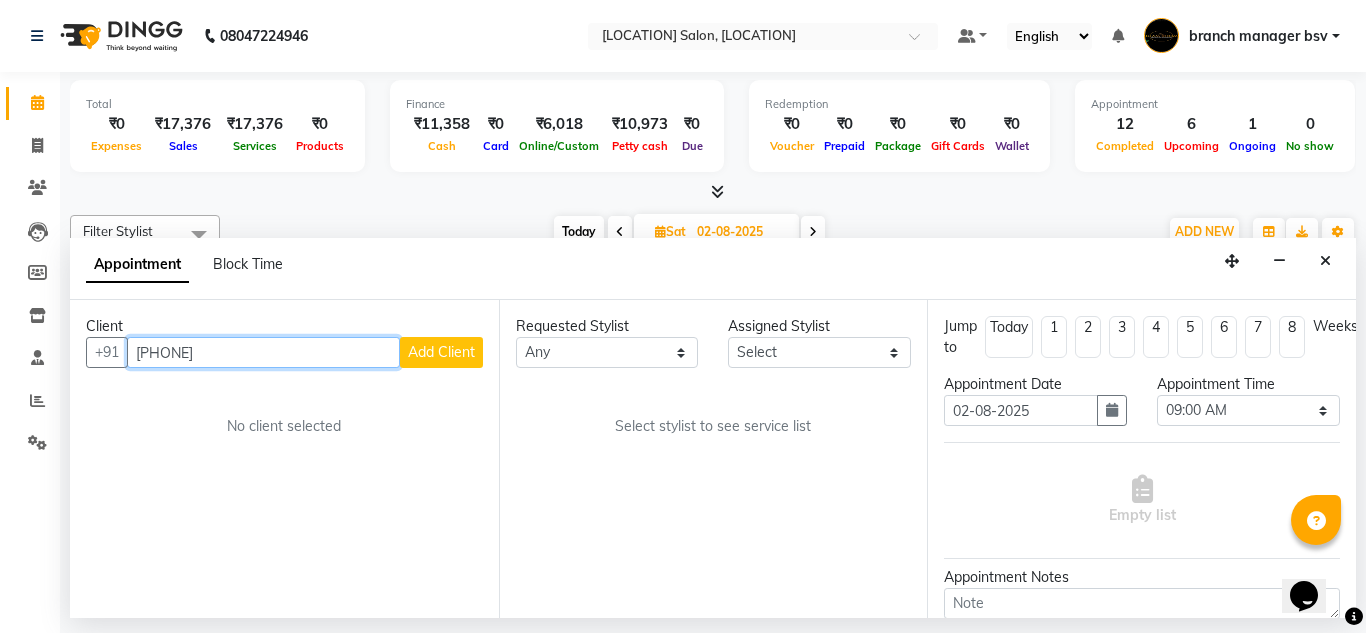 type on "8861401024" 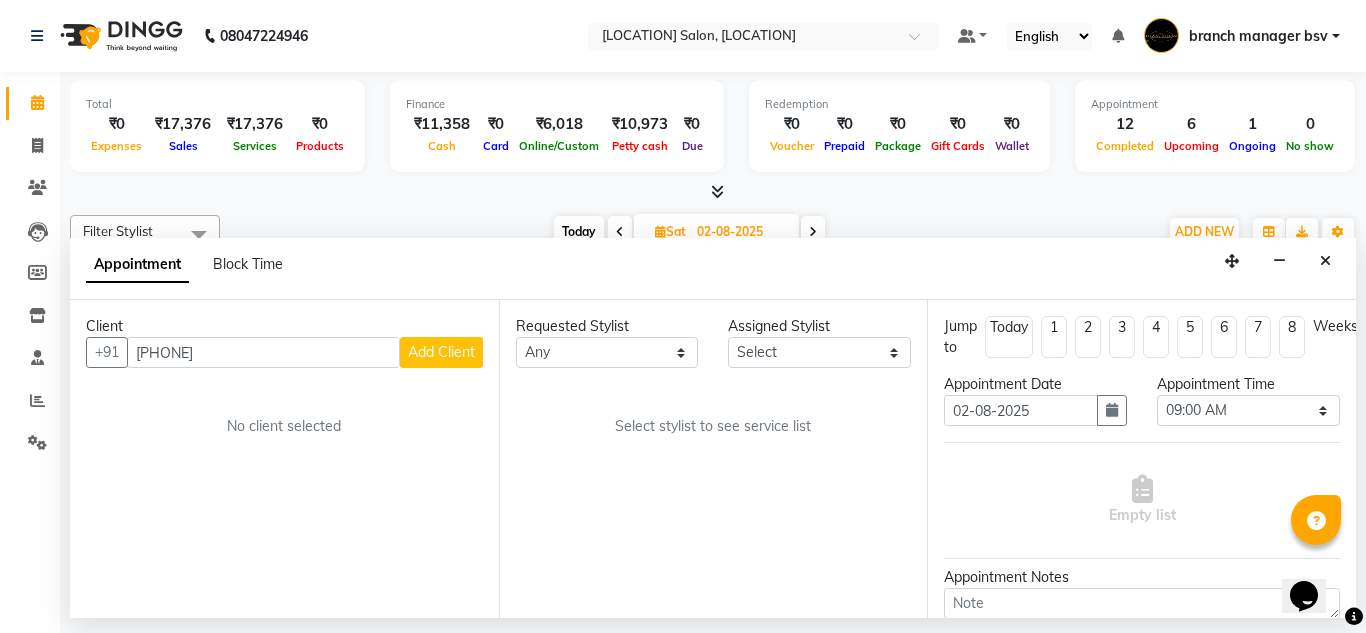 click on "Add Client" at bounding box center (441, 352) 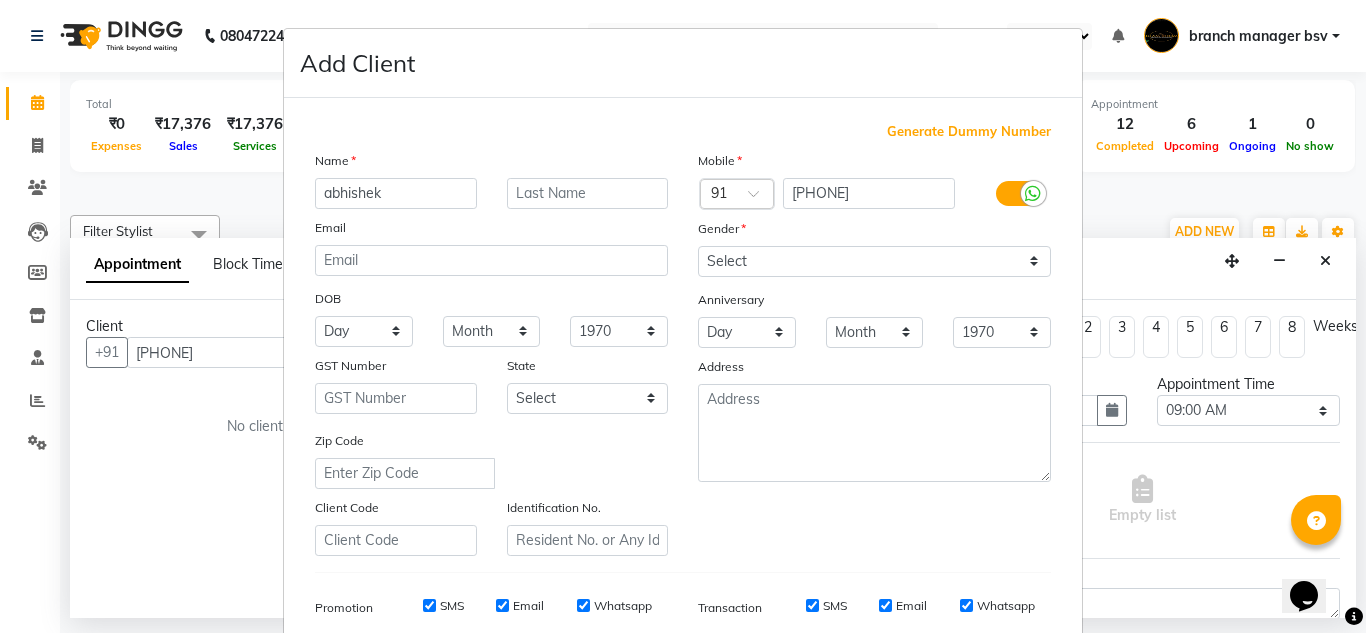 type on "abhishek" 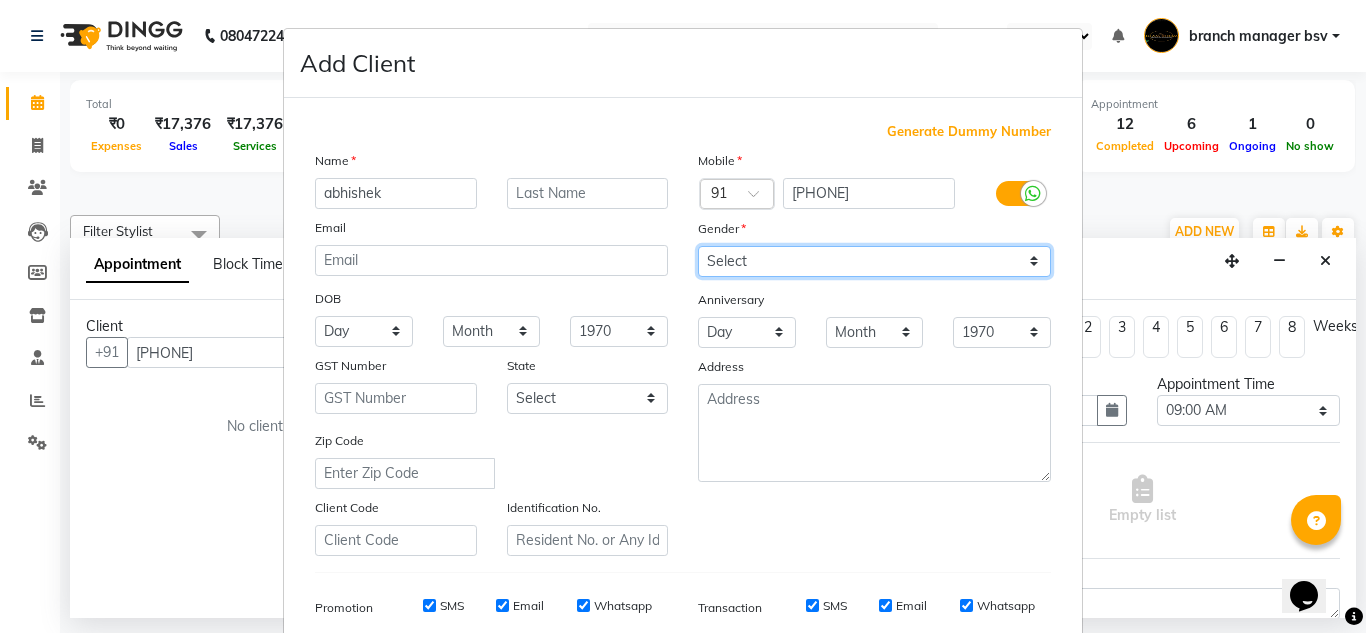 click on "Select Male Female Other Prefer Not To Say" at bounding box center [874, 261] 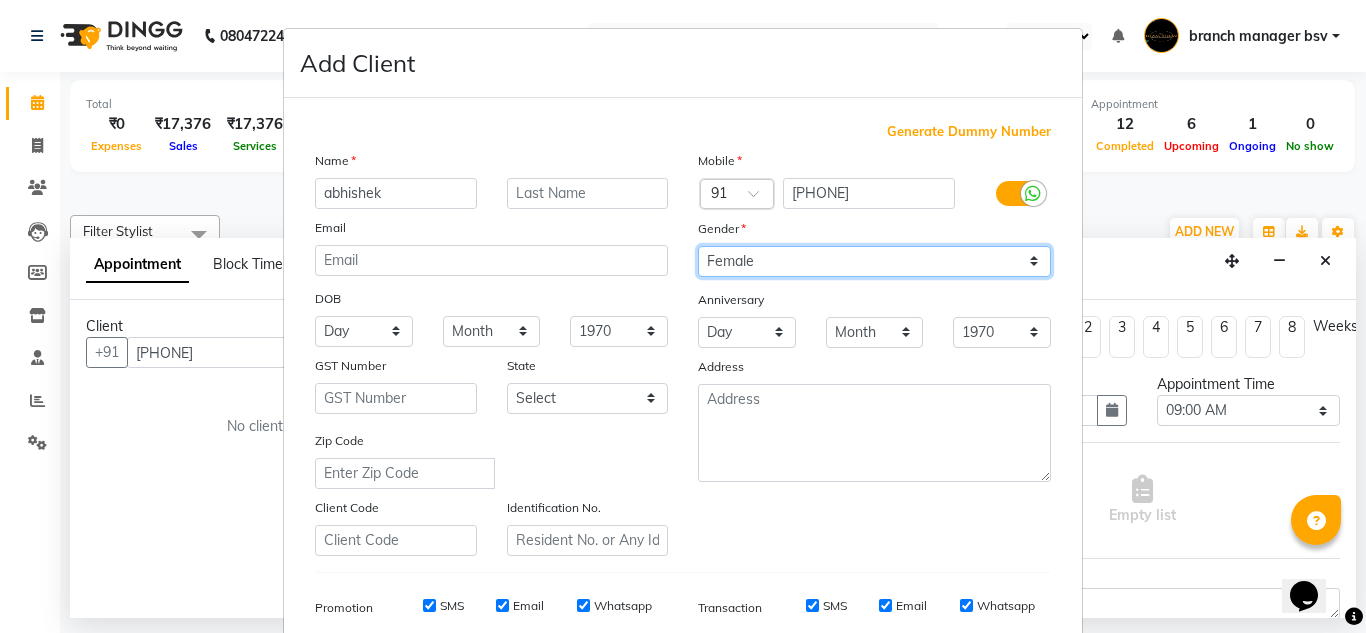 click on "Select Male Female Other Prefer Not To Say" at bounding box center (874, 261) 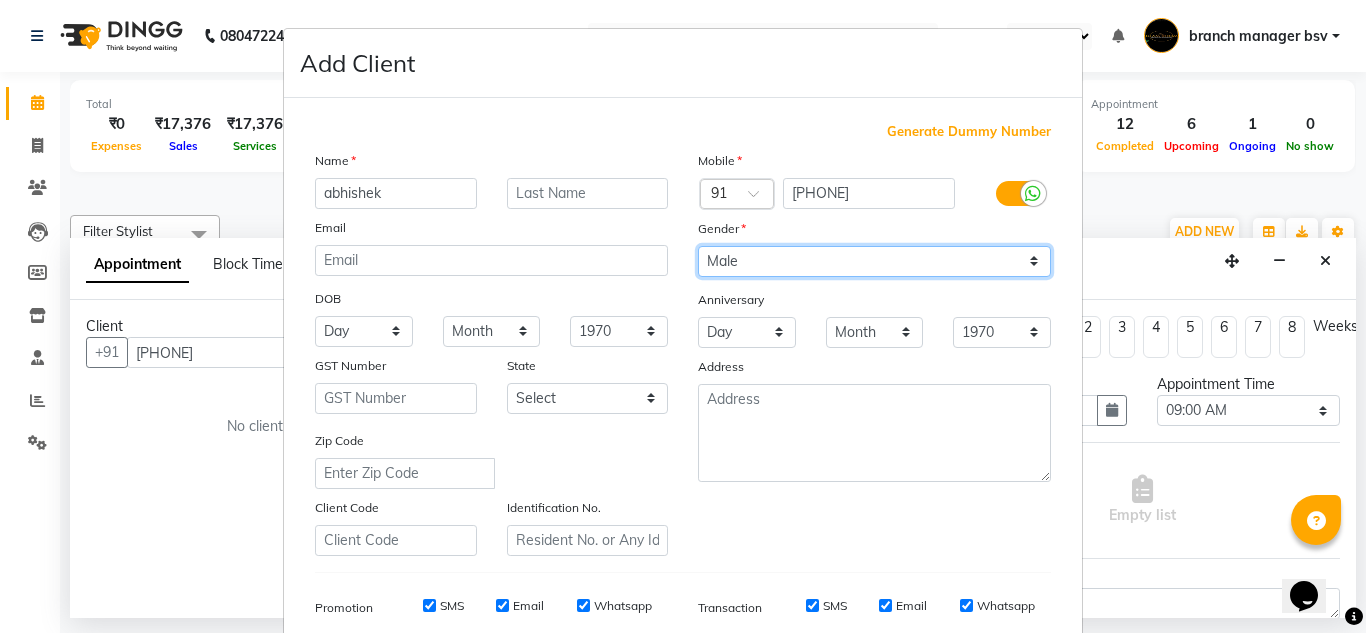 click on "Select Male Female Other Prefer Not To Say" at bounding box center (874, 261) 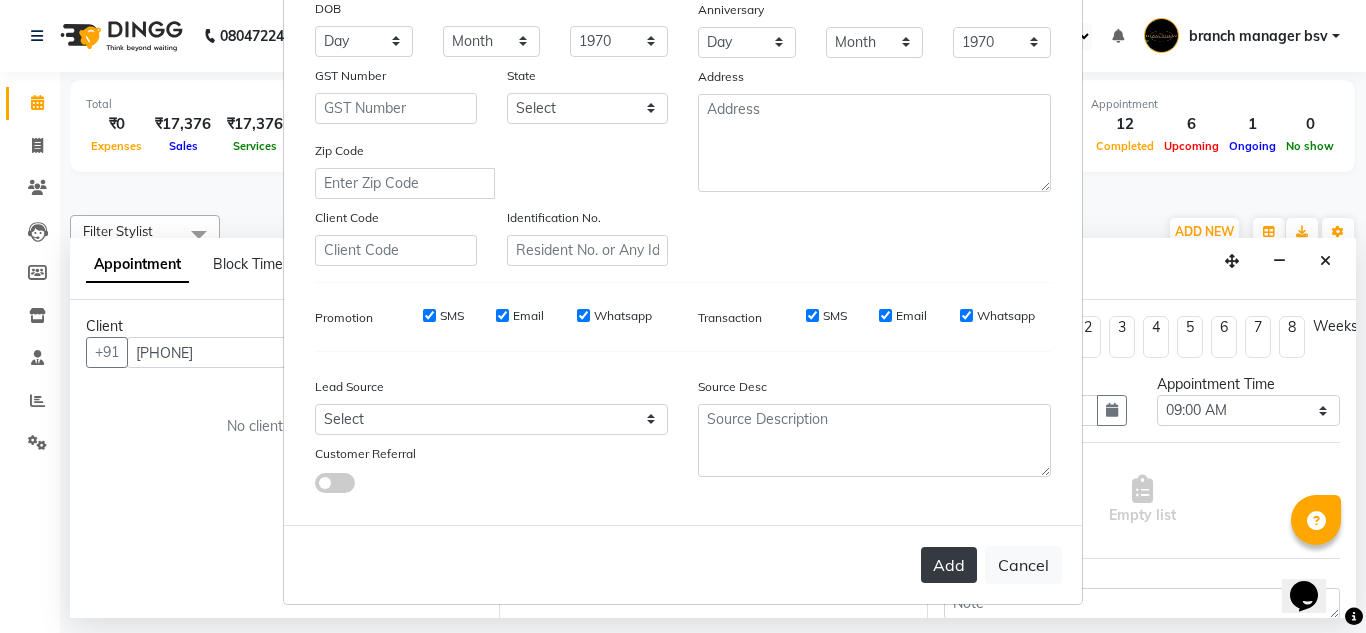 click on "Add" at bounding box center (949, 565) 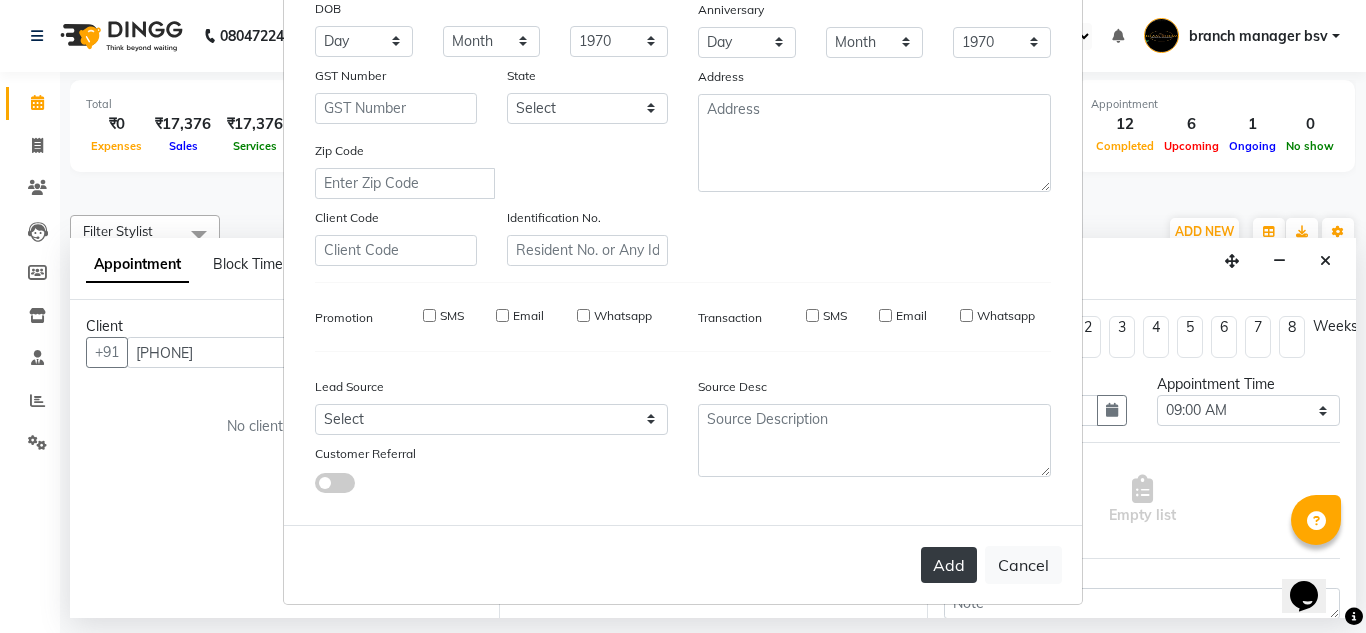 type 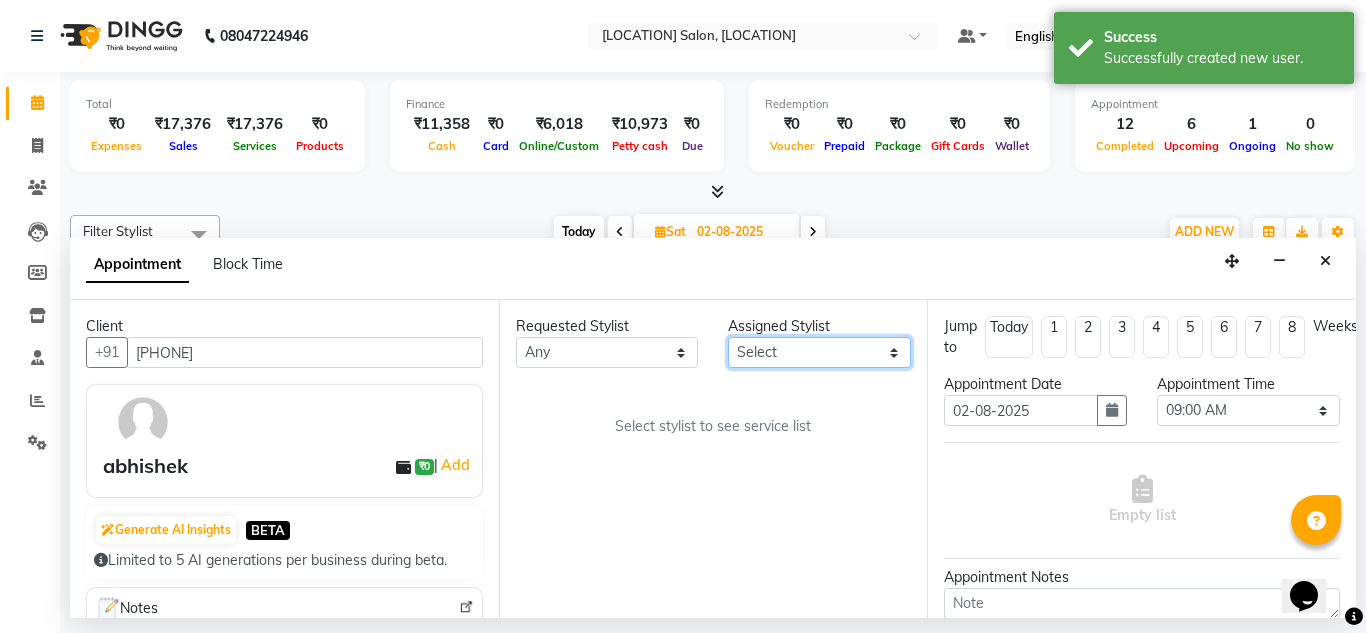 click on "Select ashwini branch manager bsv Dr.Jabin Dr mehzabin GURISH JASSI Jayshree Navya pooja accounts PRATIK RAJEESHA Rasna Sanskruthi shangnimwom SMIRTI SUMITH SUNITHA SUNNY Tanveer  TEZZ The Glam Room theja Trishna urmi" at bounding box center [819, 352] 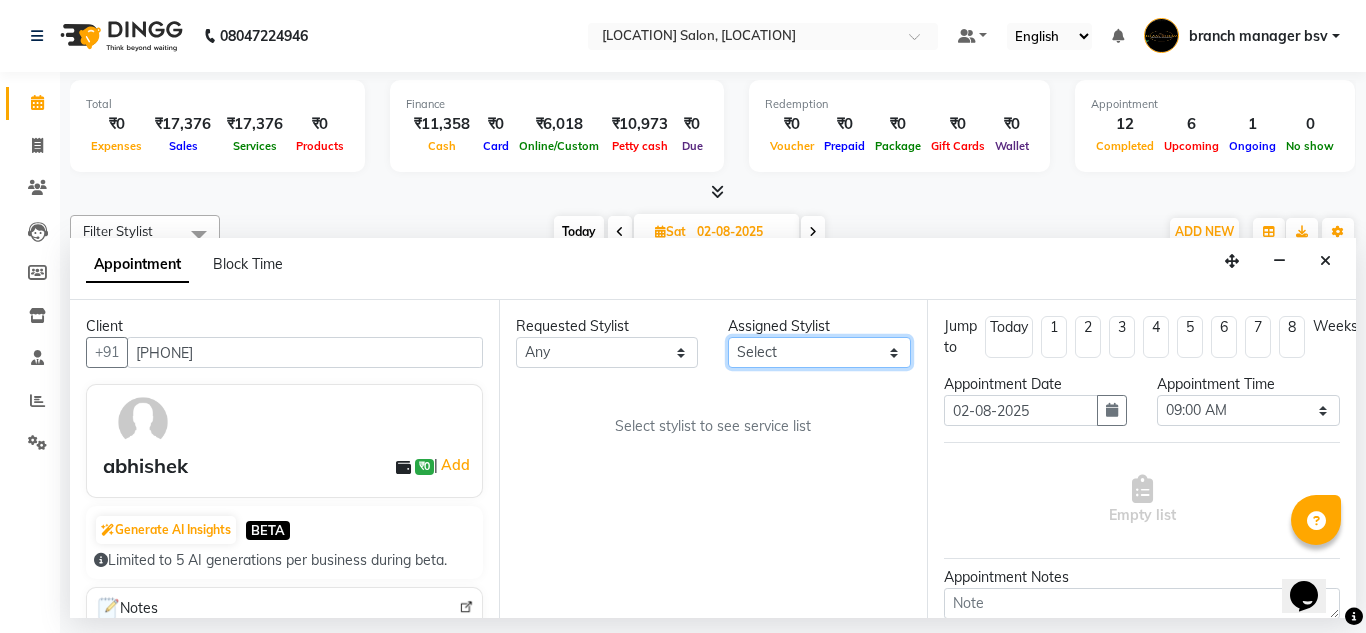select on "47930" 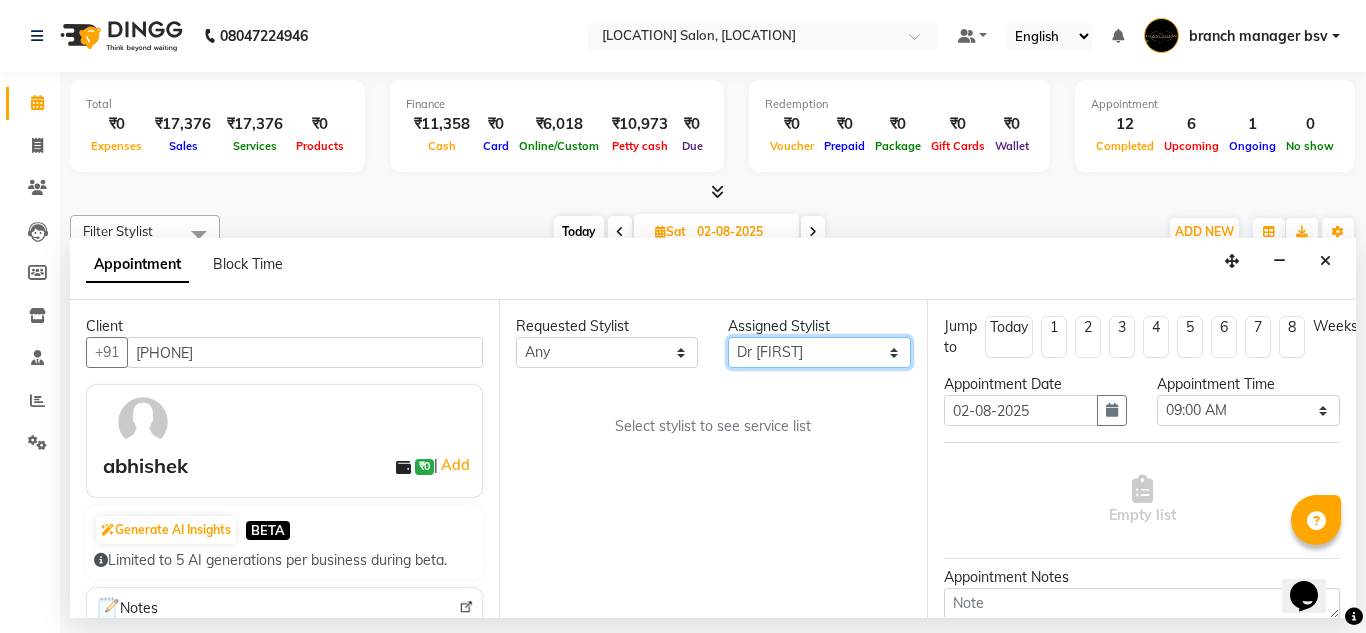 click on "Select ashwini branch manager bsv Dr.Jabin Dr mehzabin GURISH JASSI Jayshree Navya pooja accounts PRATIK RAJEESHA Rasna Sanskruthi shangnimwom SMIRTI SUMITH SUNITHA SUNNY Tanveer  TEZZ The Glam Room theja Trishna urmi" at bounding box center [819, 352] 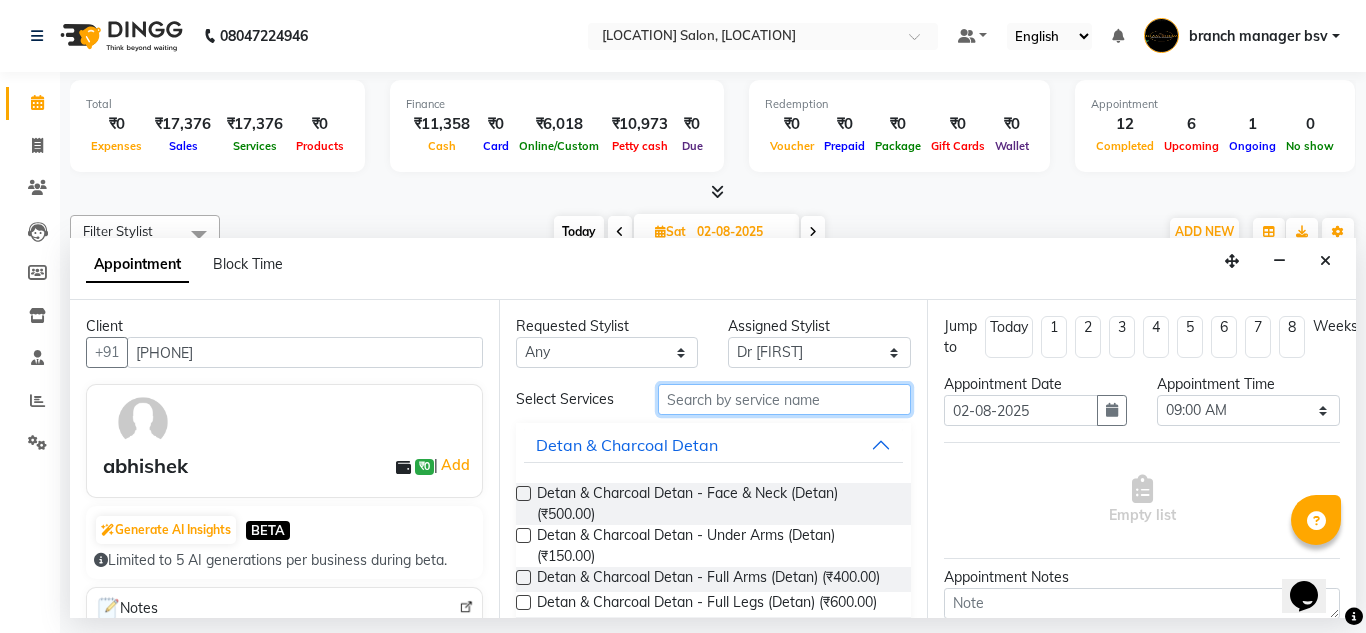 click at bounding box center [785, 399] 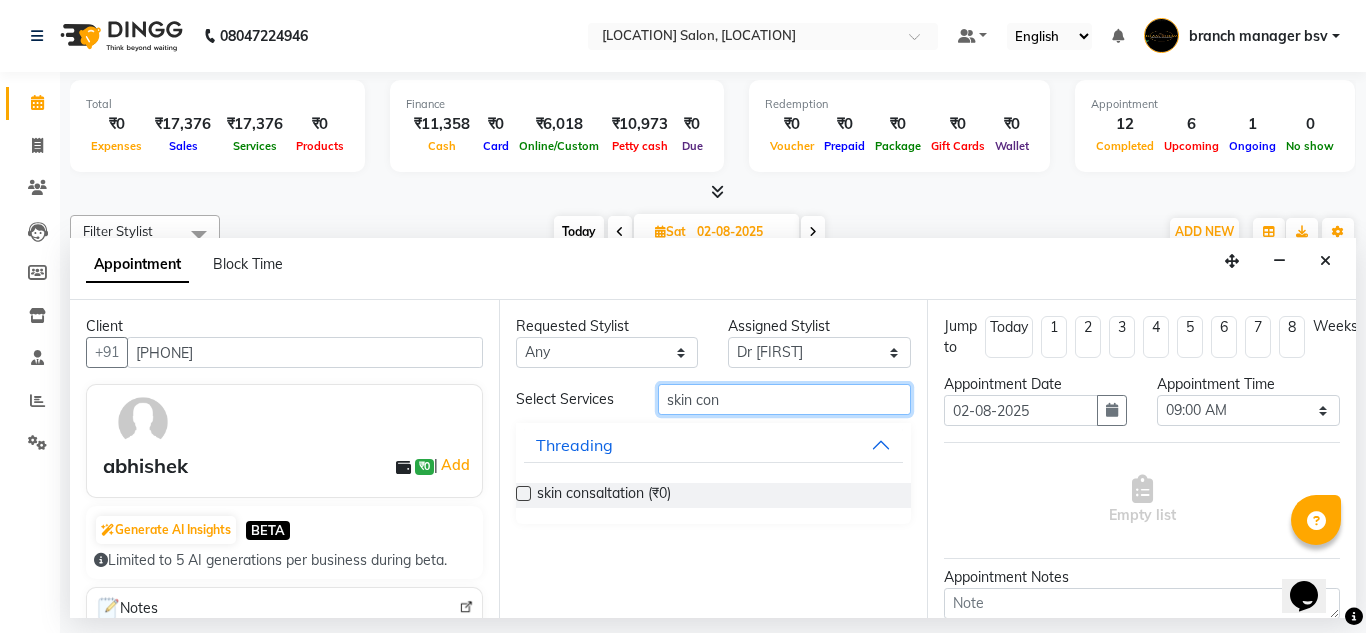 type on "skin con" 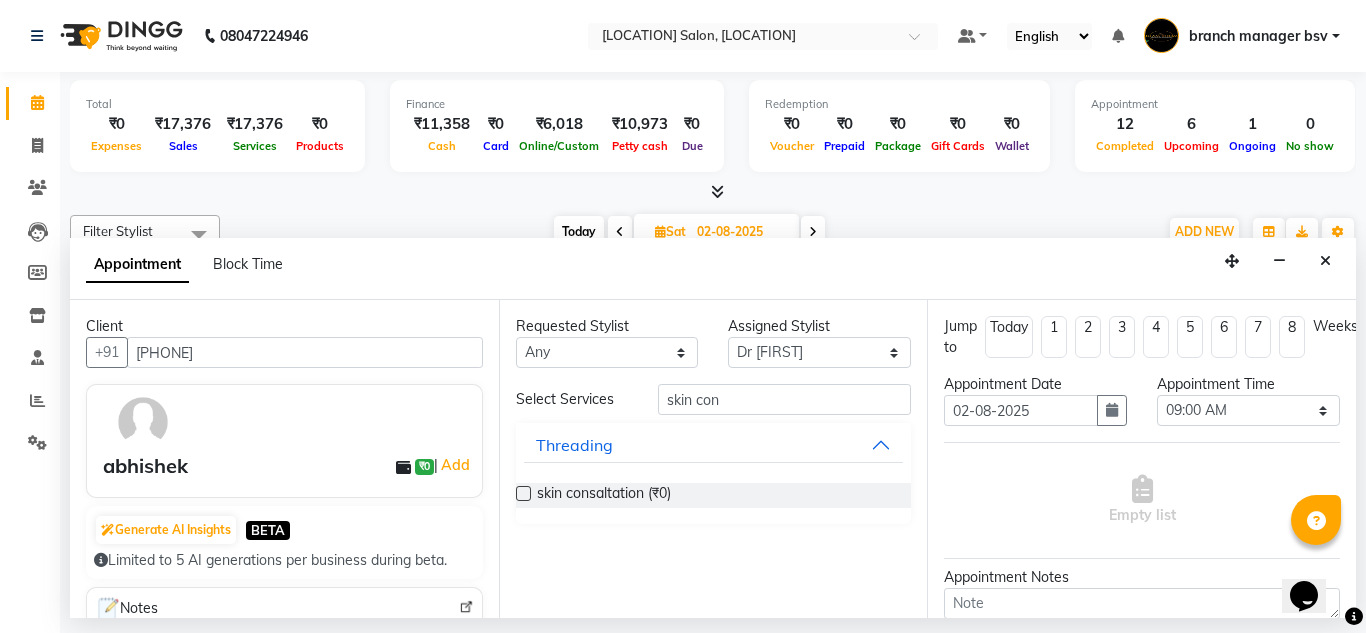 click at bounding box center (523, 493) 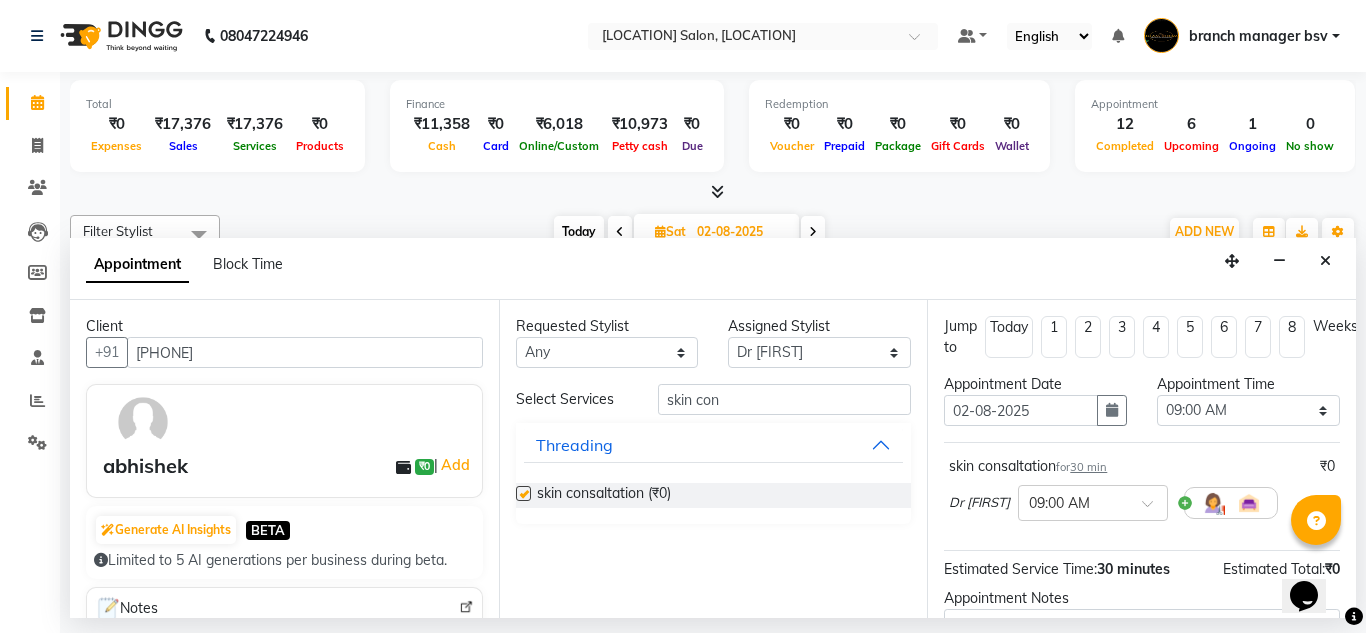 checkbox on "false" 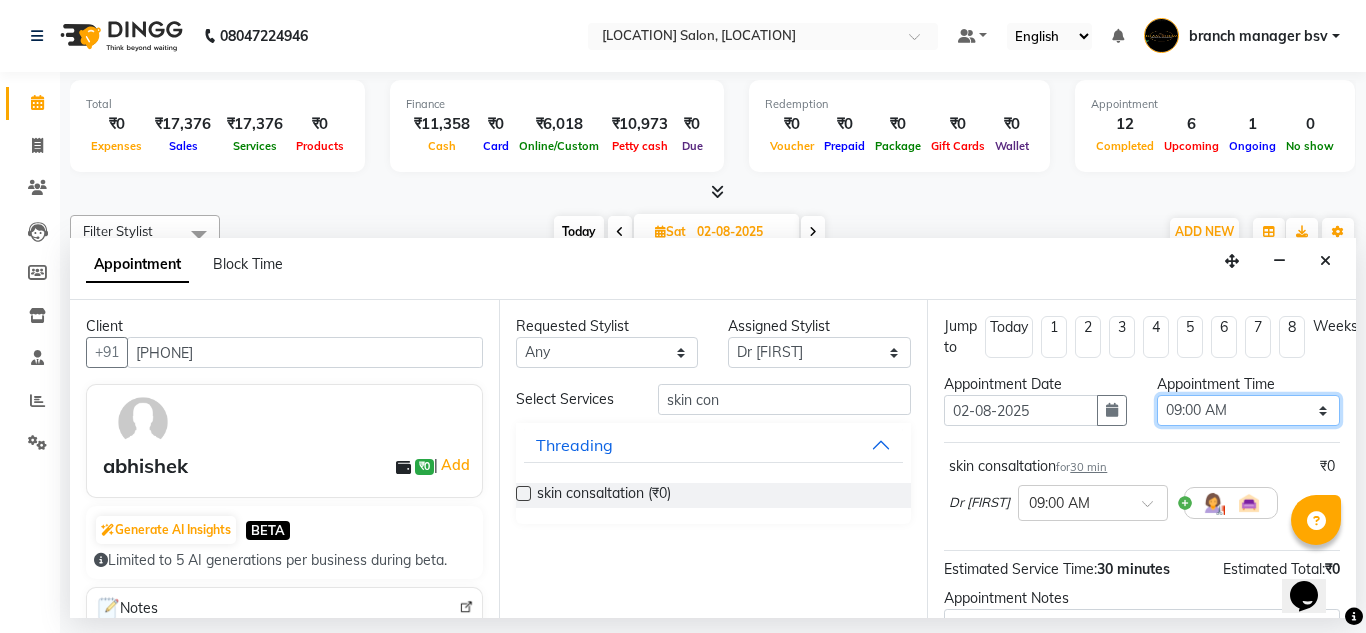 click on "Select 09:00 AM 09:15 AM 09:30 AM 09:45 AM 10:00 AM 10:15 AM 10:30 AM 10:45 AM 11:00 AM 11:15 AM 11:30 AM 11:45 AM 12:00 PM 12:15 PM 12:30 PM 12:45 PM 01:00 PM 01:15 PM 01:30 PM 01:45 PM 02:00 PM 02:15 PM 02:30 PM 02:45 PM 03:00 PM 03:15 PM 03:30 PM 03:45 PM 04:00 PM 04:15 PM 04:30 PM 04:45 PM 05:00 PM 05:15 PM 05:30 PM 05:45 PM 06:00 PM 06:15 PM 06:30 PM 06:45 PM 07:00 PM 07:15 PM 07:30 PM 07:45 PM 08:00 PM" at bounding box center (1248, 410) 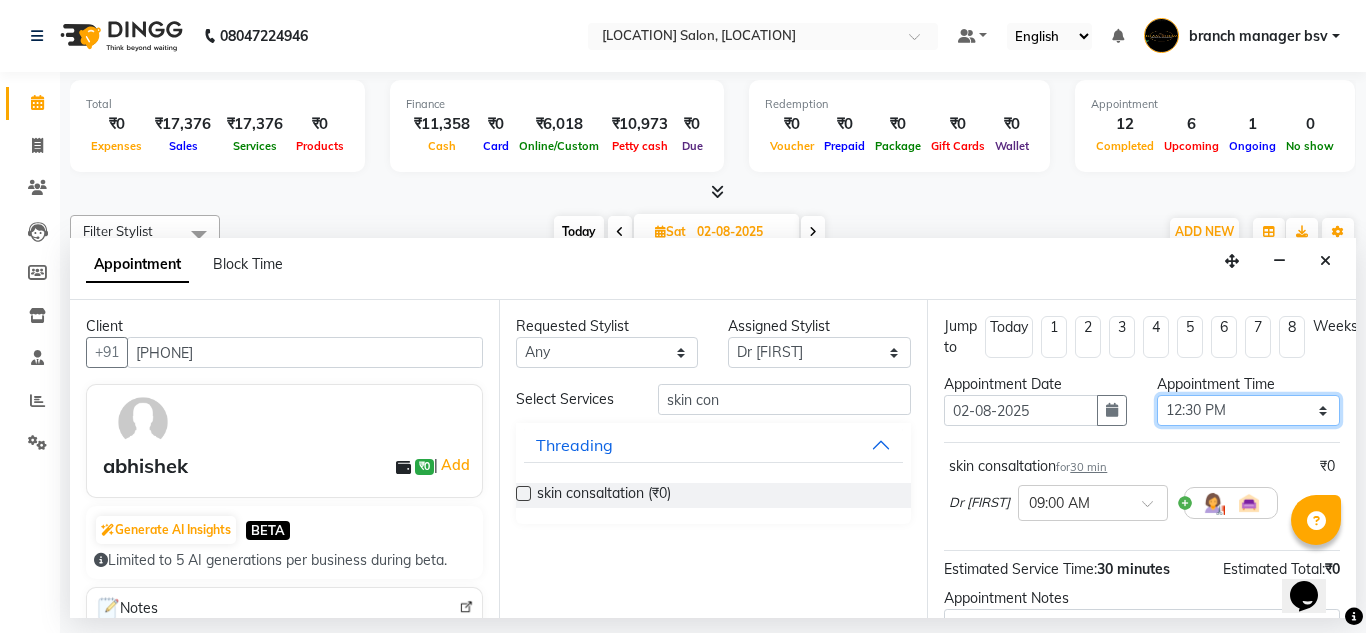 click on "Select 09:00 AM 09:15 AM 09:30 AM 09:45 AM 10:00 AM 10:15 AM 10:30 AM 10:45 AM 11:00 AM 11:15 AM 11:30 AM 11:45 AM 12:00 PM 12:15 PM 12:30 PM 12:45 PM 01:00 PM 01:15 PM 01:30 PM 01:45 PM 02:00 PM 02:15 PM 02:30 PM 02:45 PM 03:00 PM 03:15 PM 03:30 PM 03:45 PM 04:00 PM 04:15 PM 04:30 PM 04:45 PM 05:00 PM 05:15 PM 05:30 PM 05:45 PM 06:00 PM 06:15 PM 06:30 PM 06:45 PM 07:00 PM 07:15 PM 07:30 PM 07:45 PM 08:00 PM" at bounding box center [1248, 410] 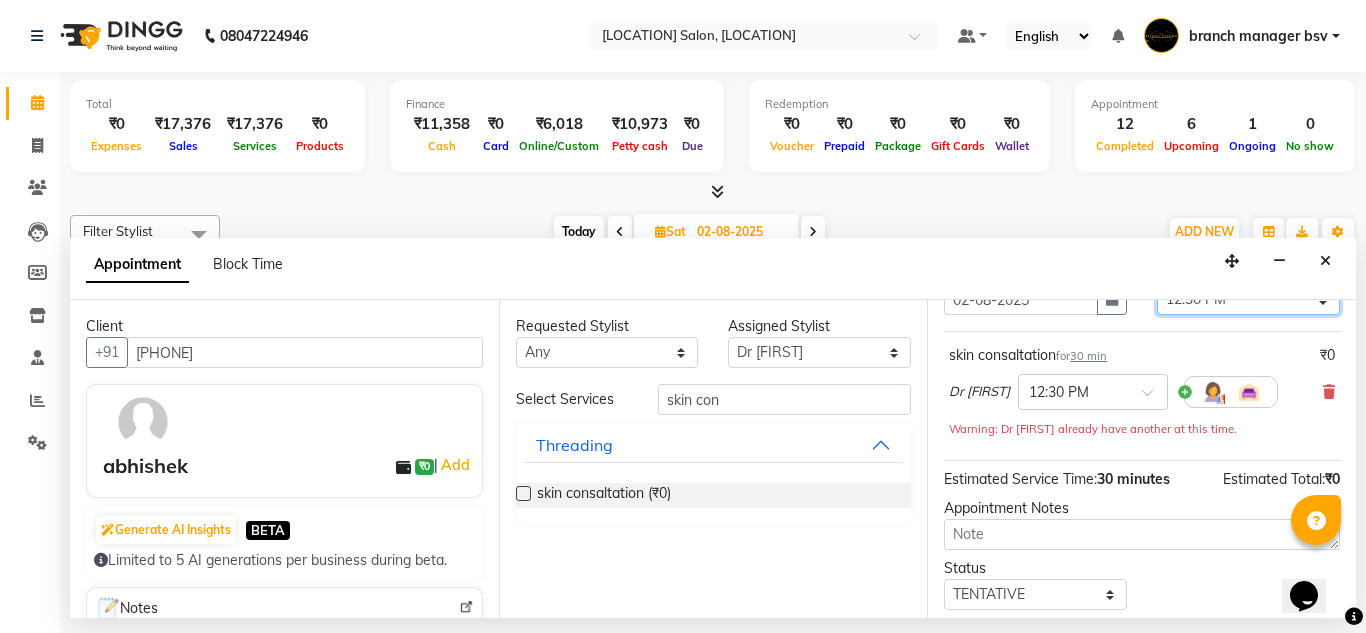 scroll, scrollTop: 113, scrollLeft: 0, axis: vertical 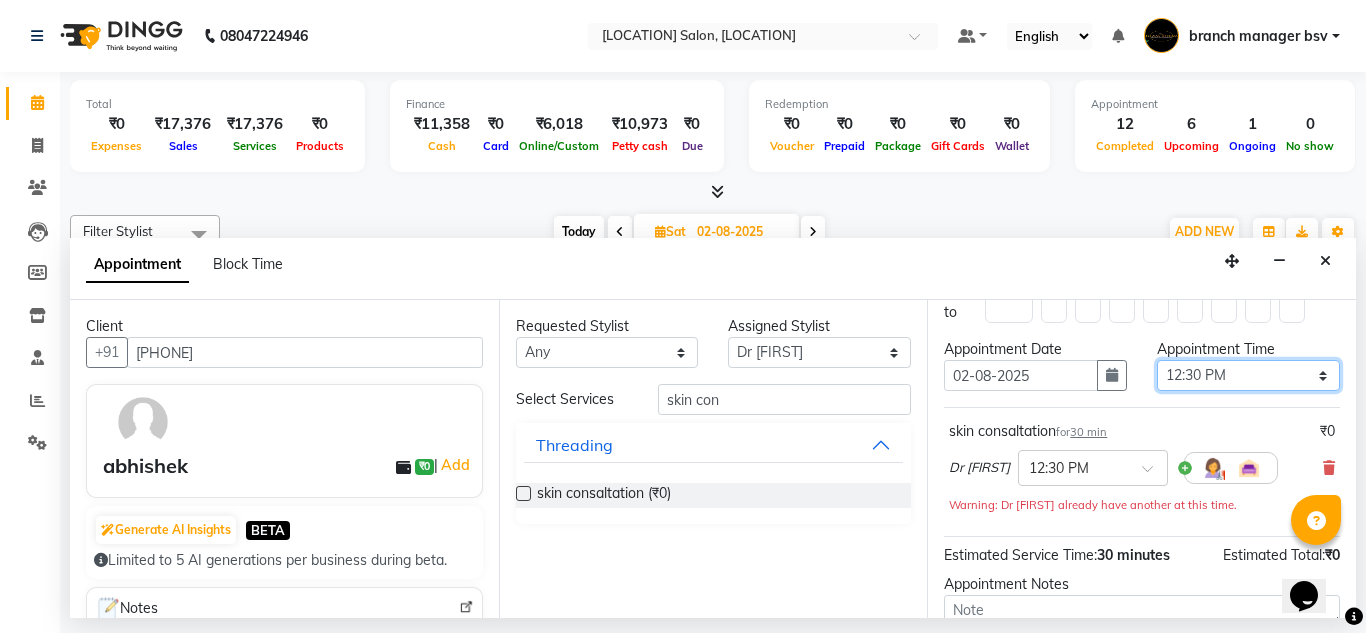 click on "Select 09:00 AM 09:15 AM 09:30 AM 09:45 AM 10:00 AM 10:15 AM 10:30 AM 10:45 AM 11:00 AM 11:15 AM 11:30 AM 11:45 AM 12:00 PM 12:15 PM 12:30 PM 12:45 PM 01:00 PM 01:15 PM 01:30 PM 01:45 PM 02:00 PM 02:15 PM 02:30 PM 02:45 PM 03:00 PM 03:15 PM 03:30 PM 03:45 PM 04:00 PM 04:15 PM 04:30 PM 04:45 PM 05:00 PM 05:15 PM 05:30 PM 05:45 PM 06:00 PM 06:15 PM 06:30 PM 06:45 PM 07:00 PM 07:15 PM 07:30 PM 07:45 PM 08:00 PM" at bounding box center [1248, 375] 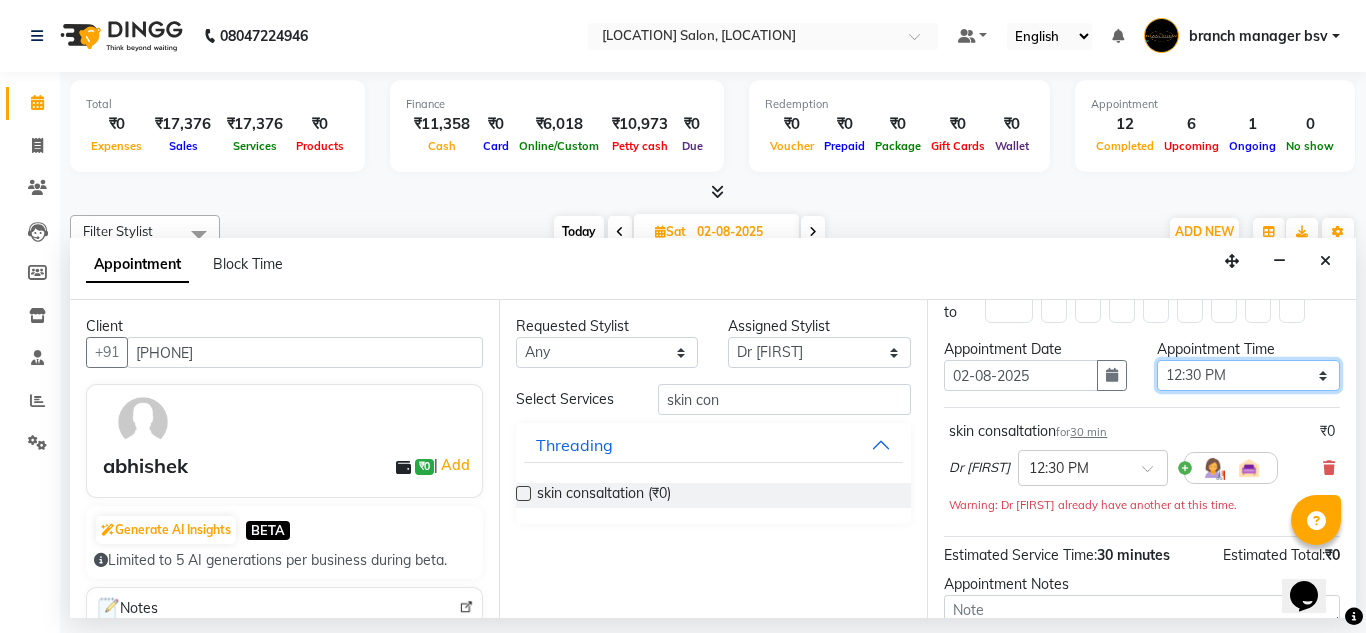 select on "810" 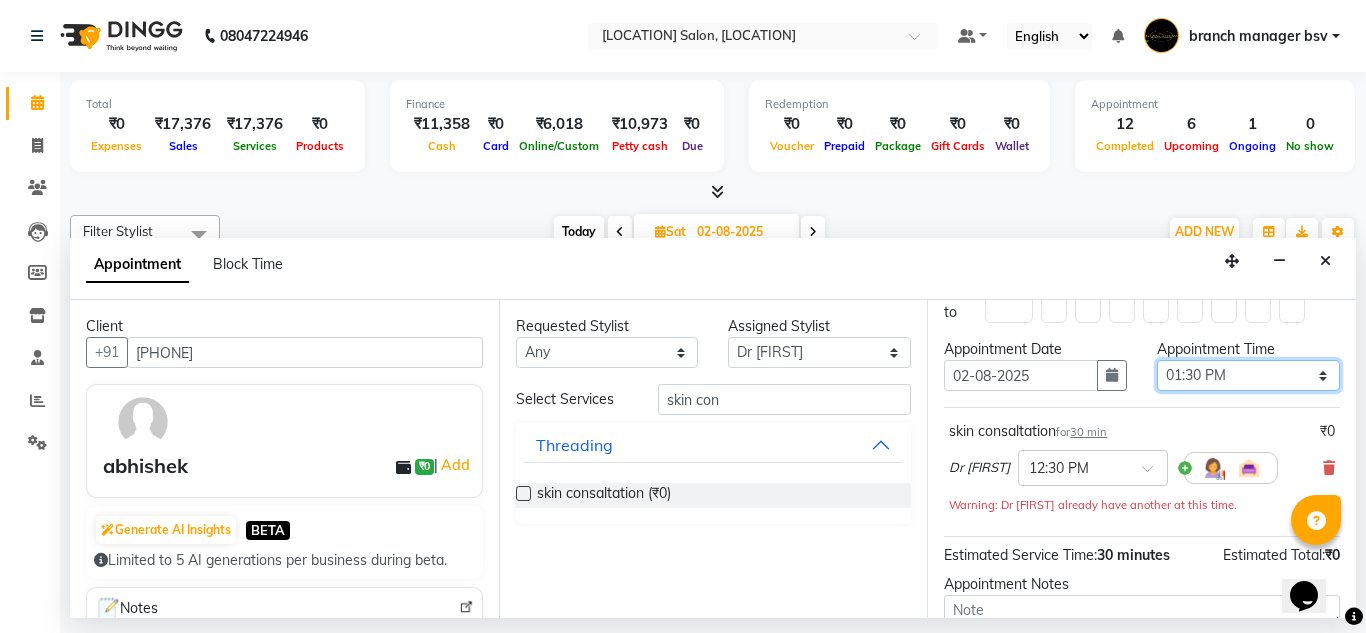 click on "Select 09:00 AM 09:15 AM 09:30 AM 09:45 AM 10:00 AM 10:15 AM 10:30 AM 10:45 AM 11:00 AM 11:15 AM 11:30 AM 11:45 AM 12:00 PM 12:15 PM 12:30 PM 12:45 PM 01:00 PM 01:15 PM 01:30 PM 01:45 PM 02:00 PM 02:15 PM 02:30 PM 02:45 PM 03:00 PM 03:15 PM 03:30 PM 03:45 PM 04:00 PM 04:15 PM 04:30 PM 04:45 PM 05:00 PM 05:15 PM 05:30 PM 05:45 PM 06:00 PM 06:15 PM 06:30 PM 06:45 PM 07:00 PM 07:15 PM 07:30 PM 07:45 PM 08:00 PM" at bounding box center (1248, 375) 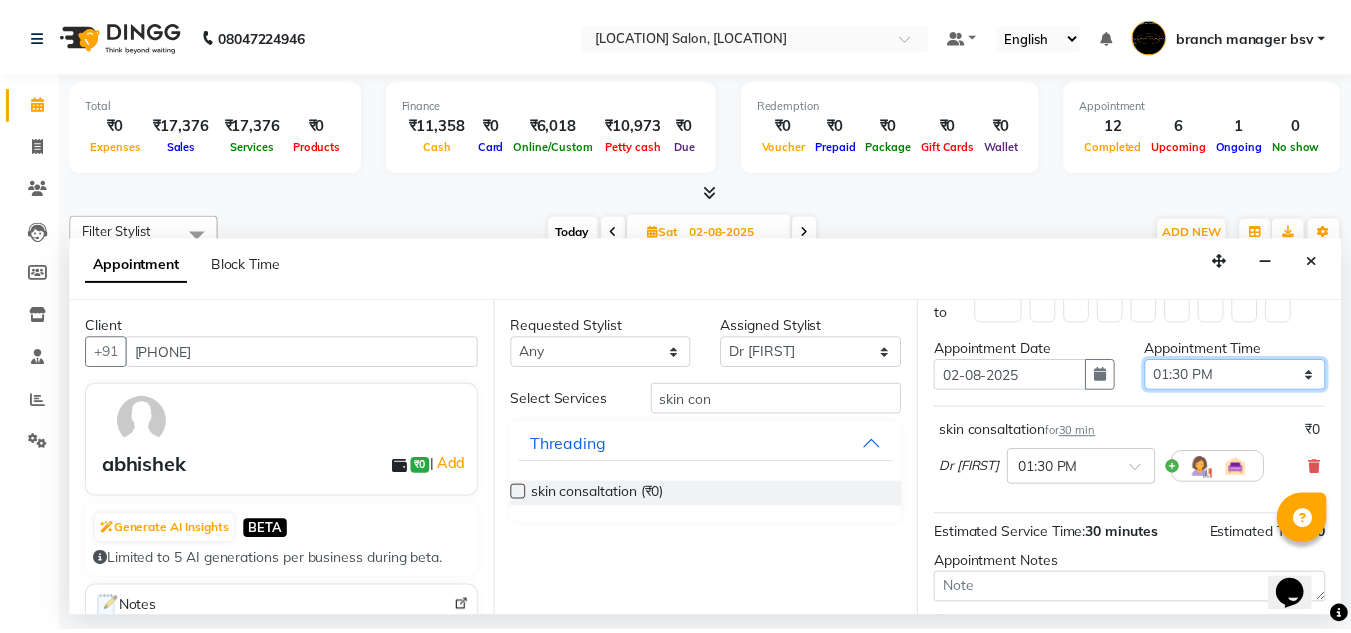scroll, scrollTop: 223, scrollLeft: 0, axis: vertical 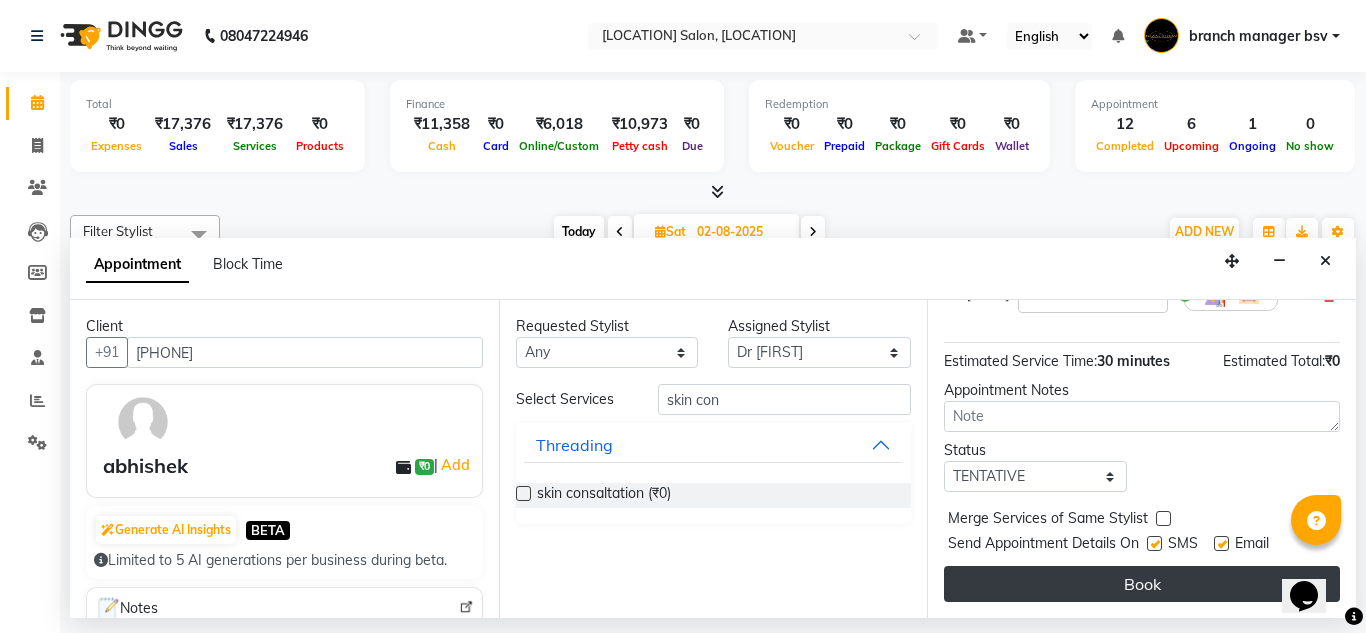 click on "Book" at bounding box center (1142, 584) 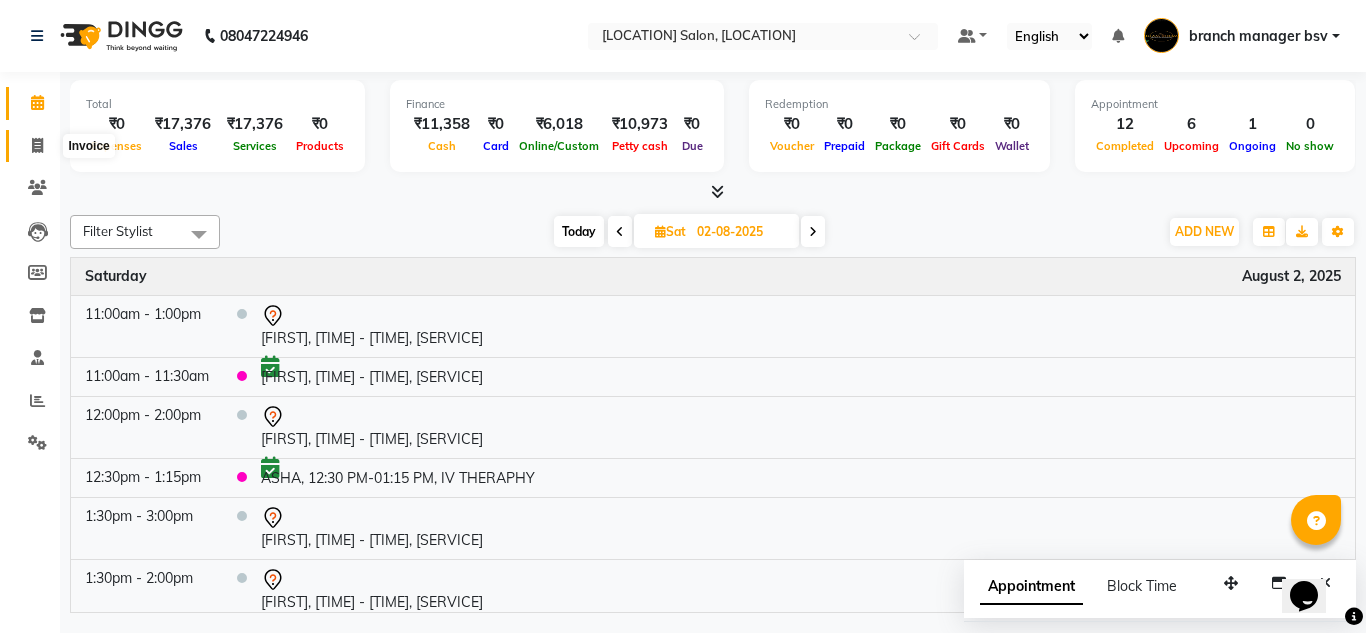 click 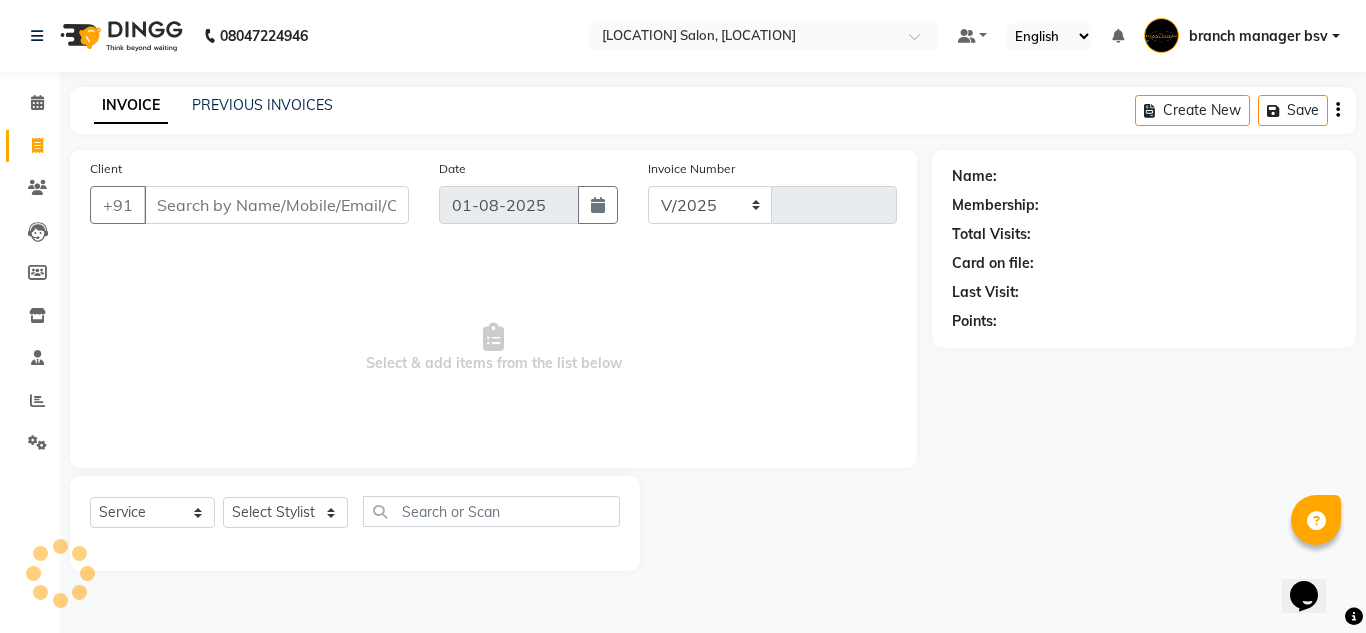select on "842" 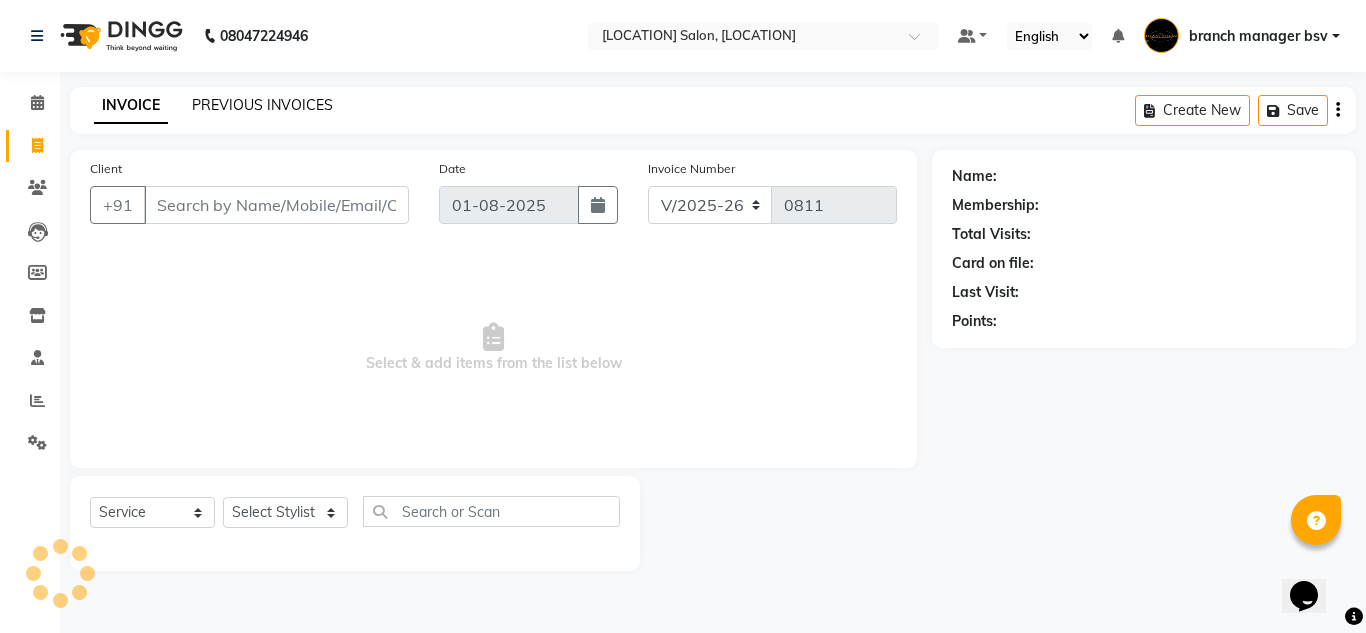 click on "PREVIOUS INVOICES" 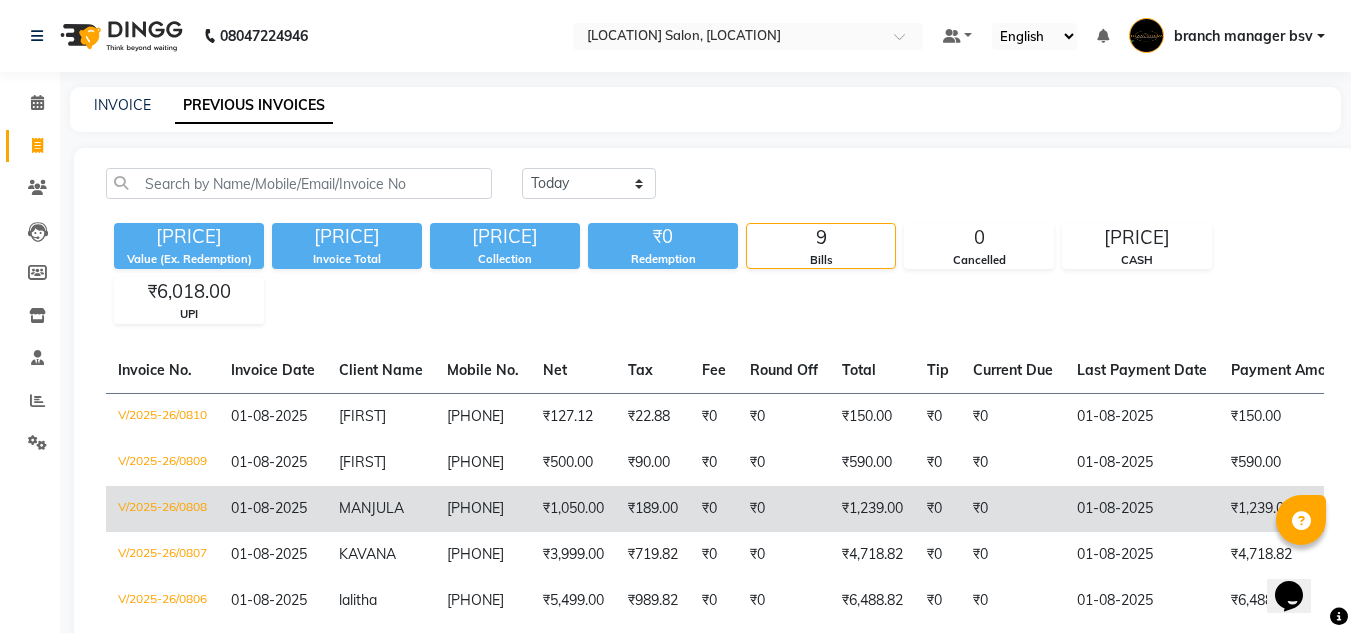 scroll, scrollTop: 299, scrollLeft: 0, axis: vertical 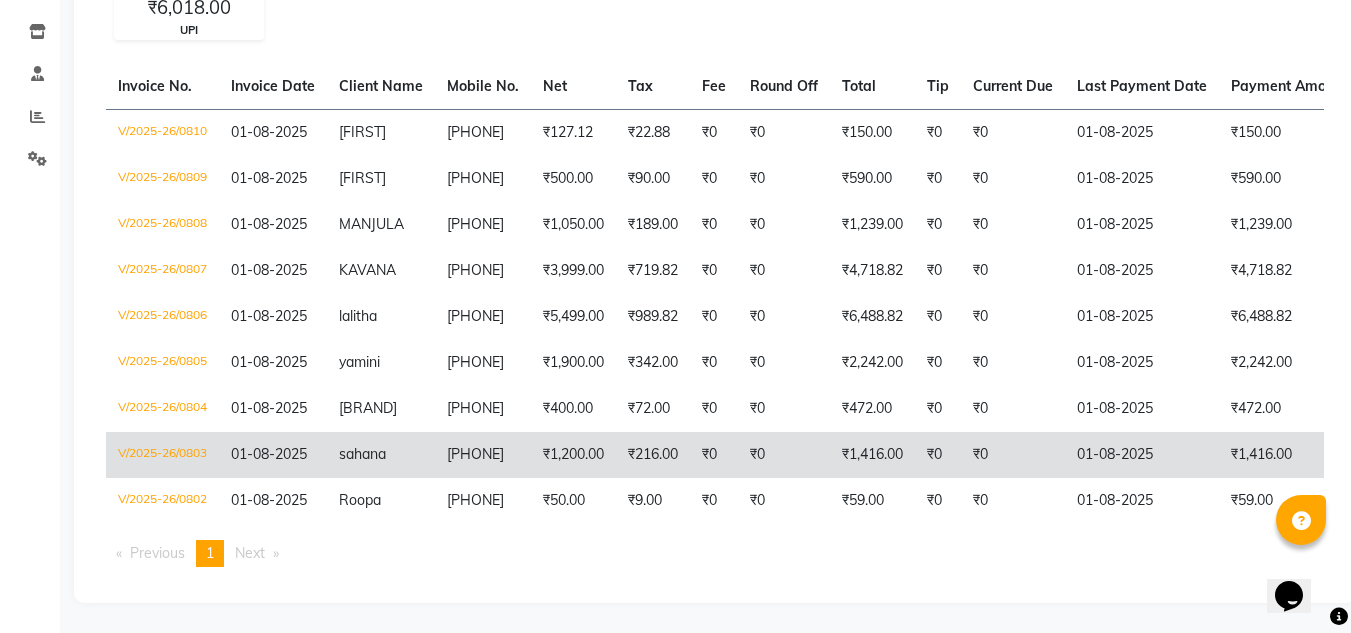 click on "₹216.00" 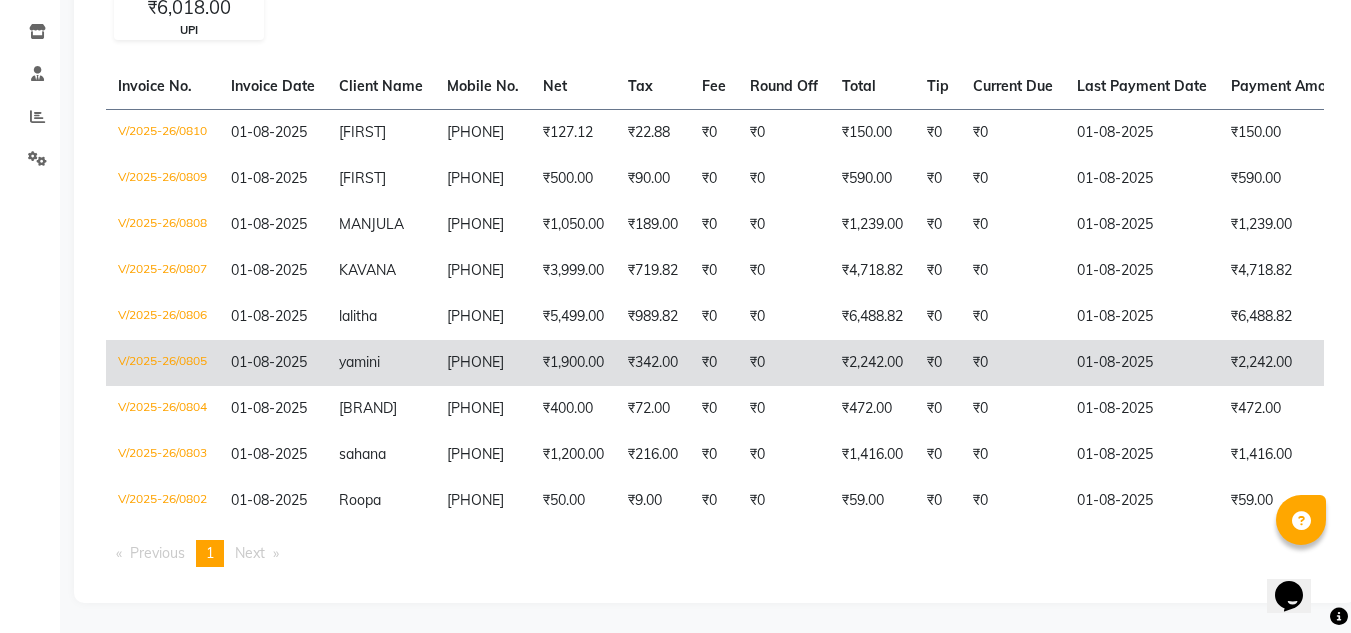 click on "8904518053" 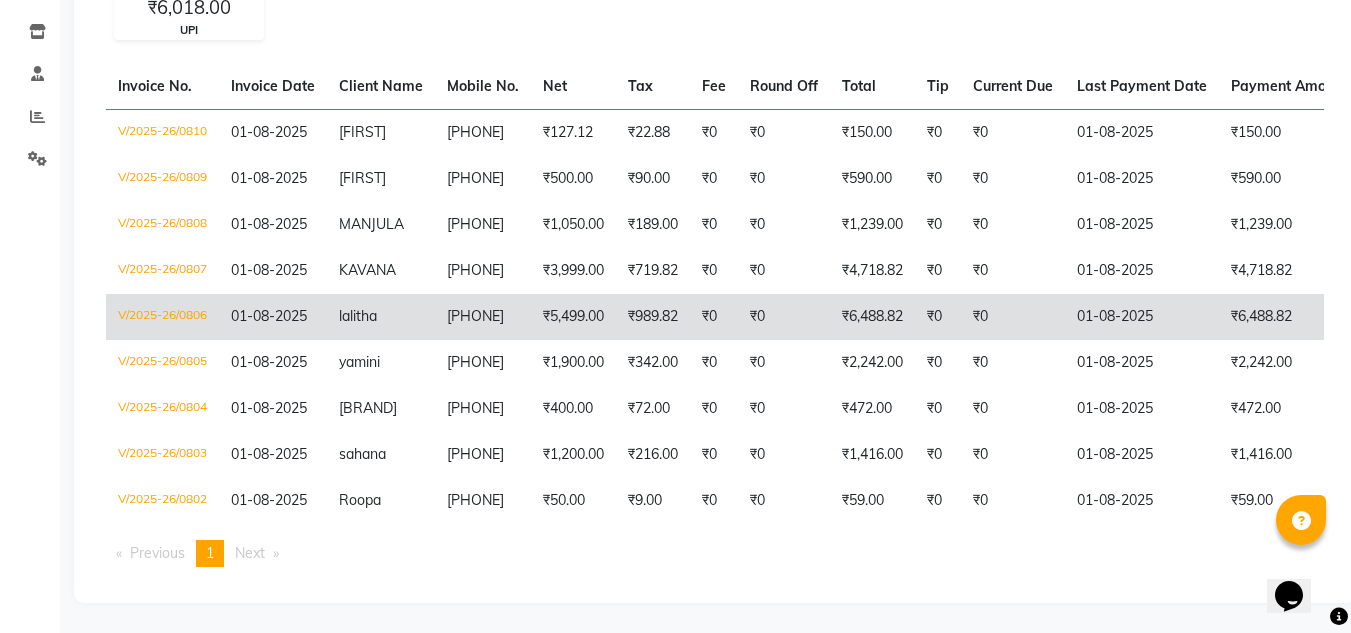 click on "₹989.82" 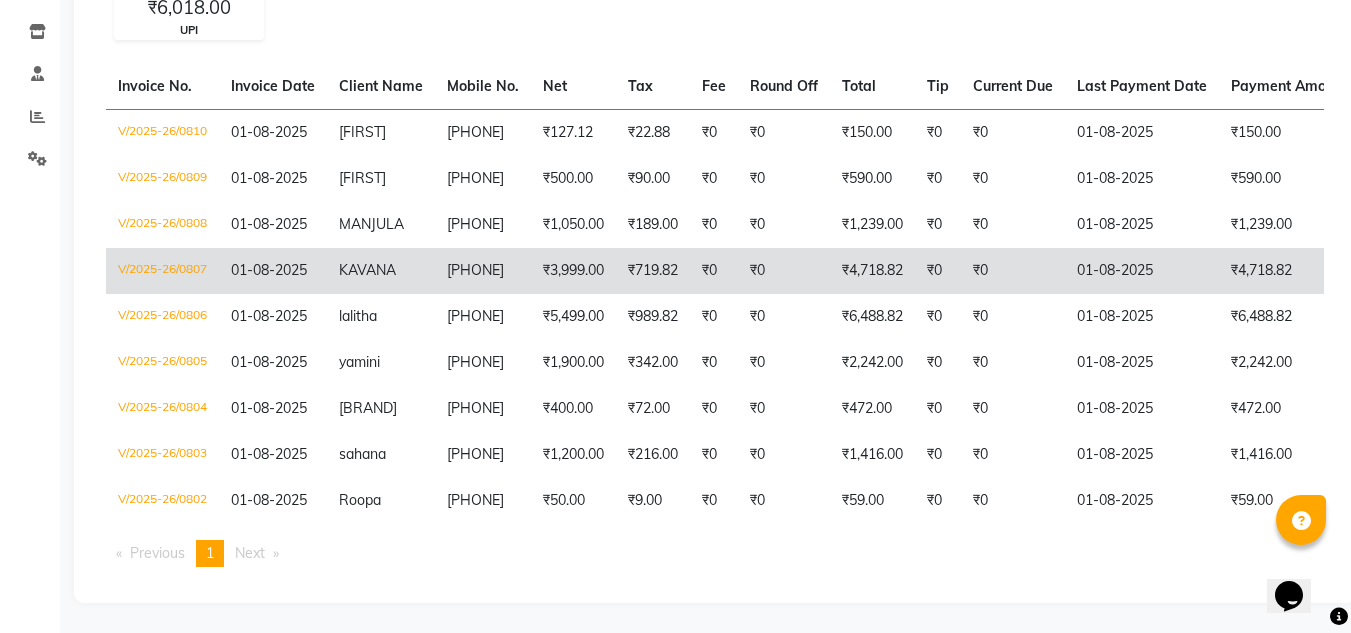 click on "7975005453" 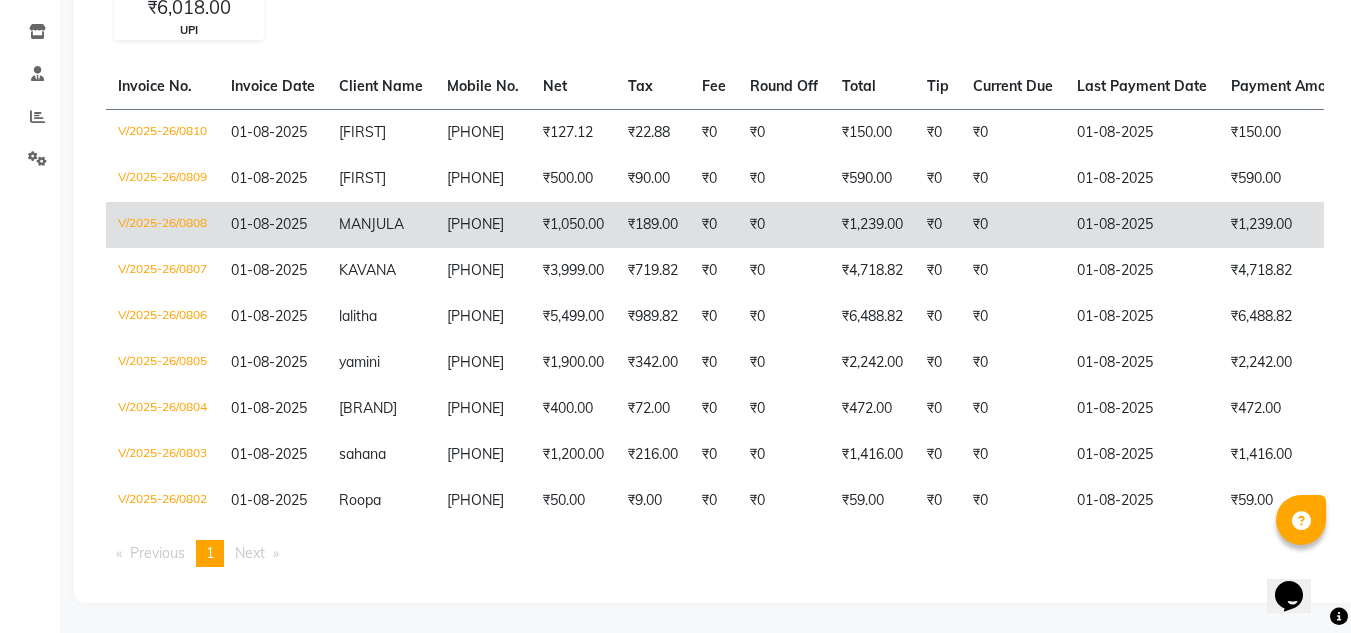 click on "9591590023" 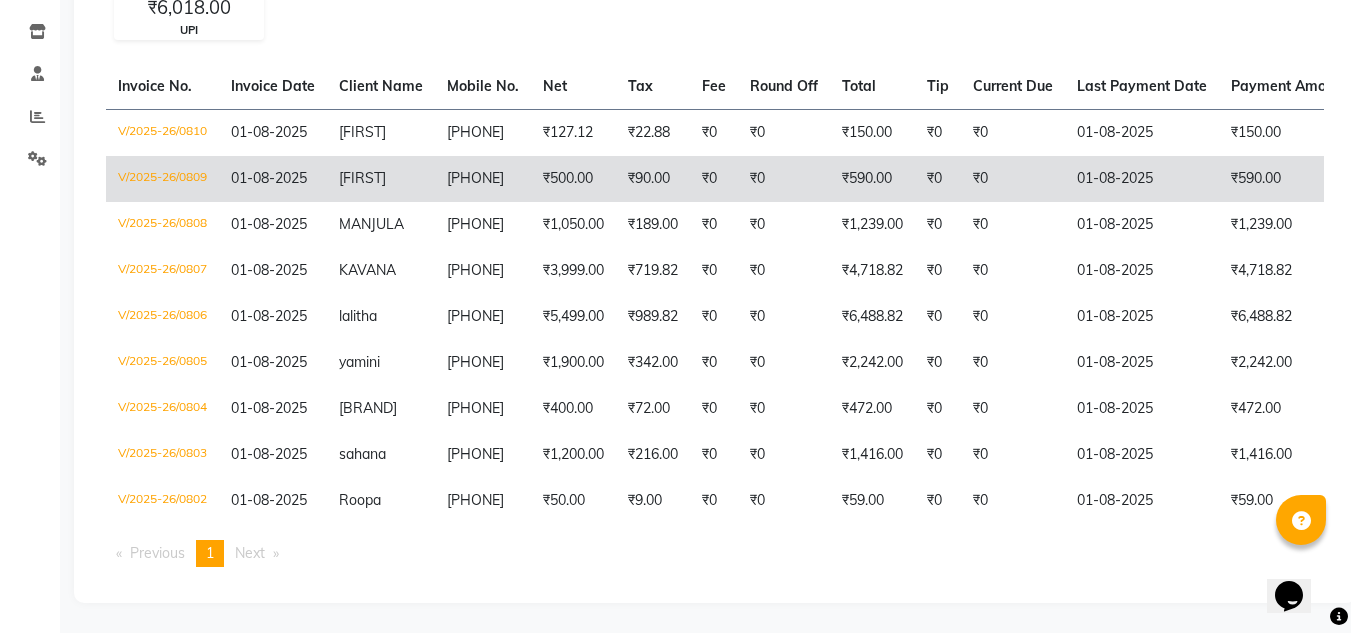 click on "8277264212" 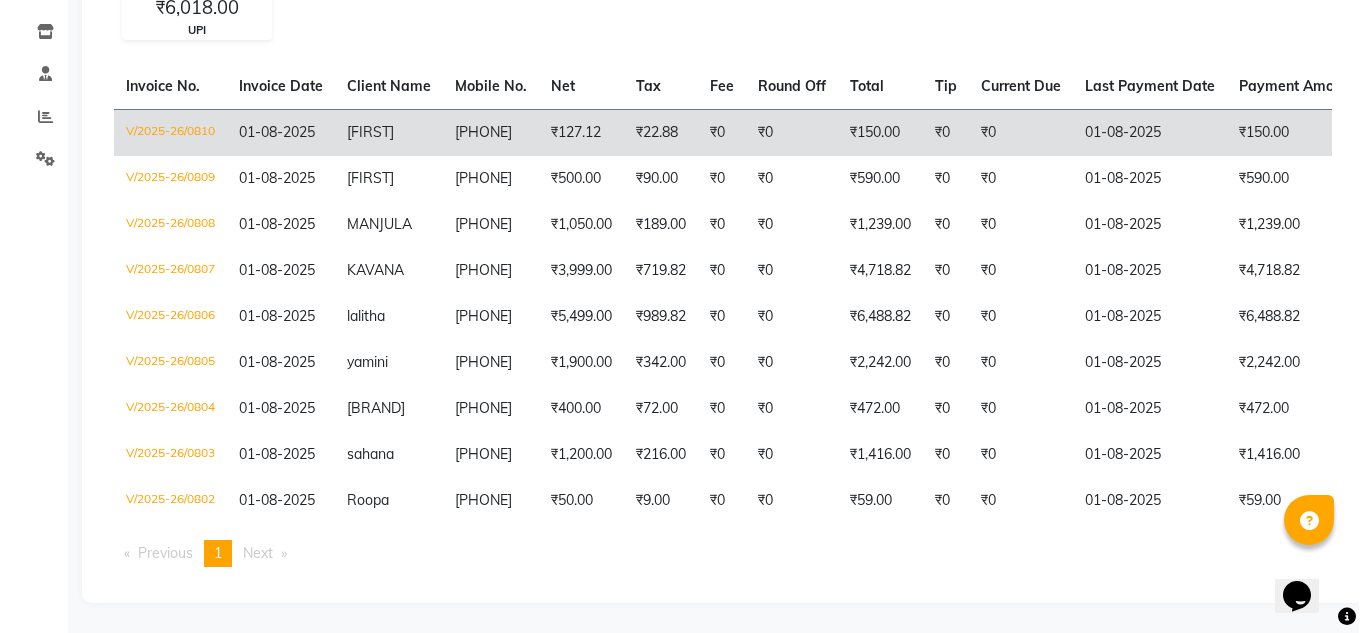 scroll, scrollTop: 0, scrollLeft: 0, axis: both 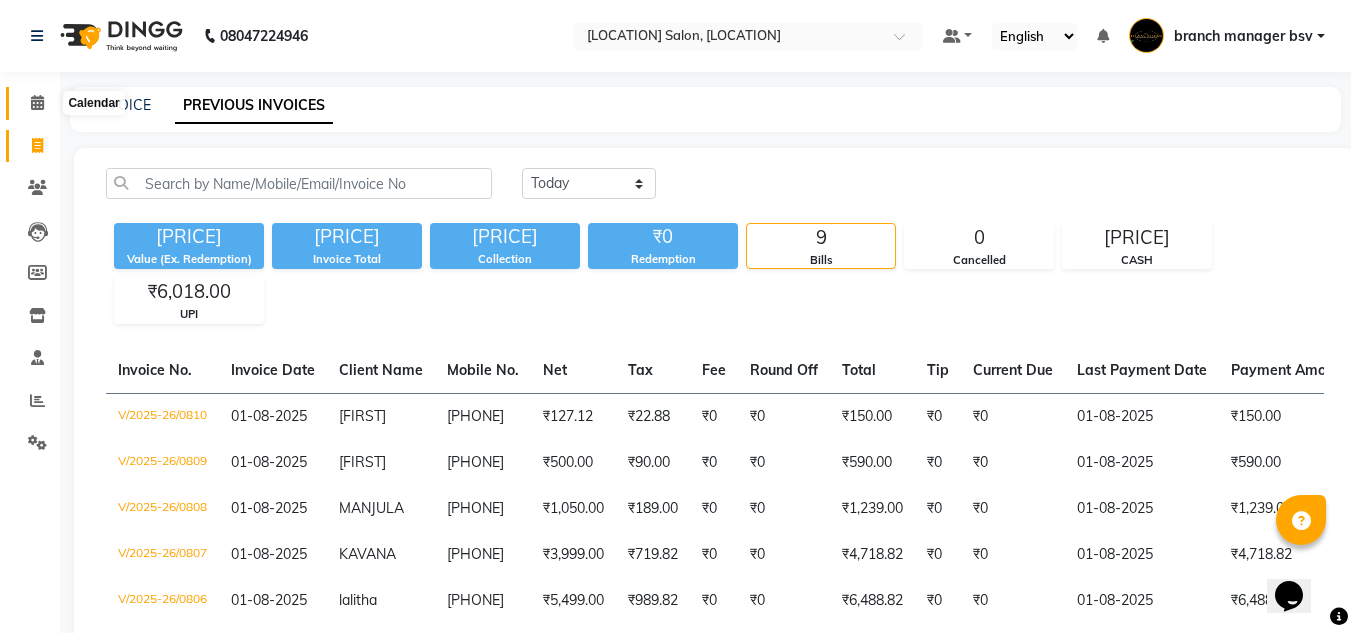 click 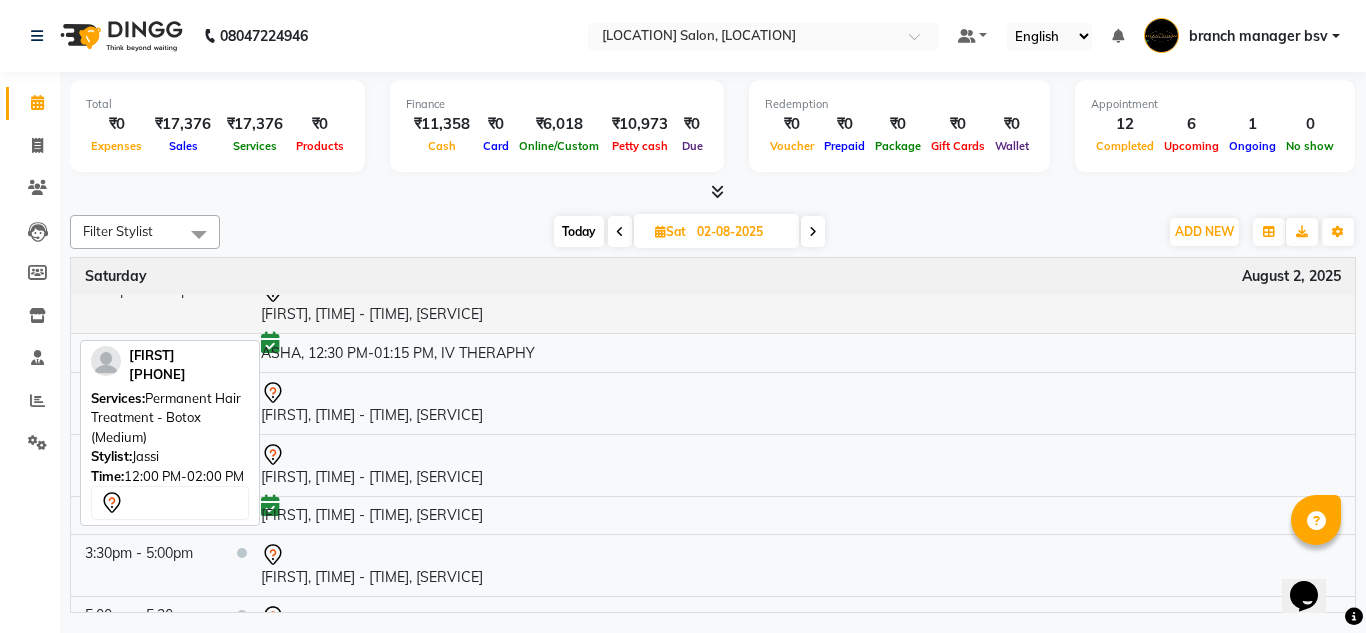 scroll, scrollTop: 131, scrollLeft: 0, axis: vertical 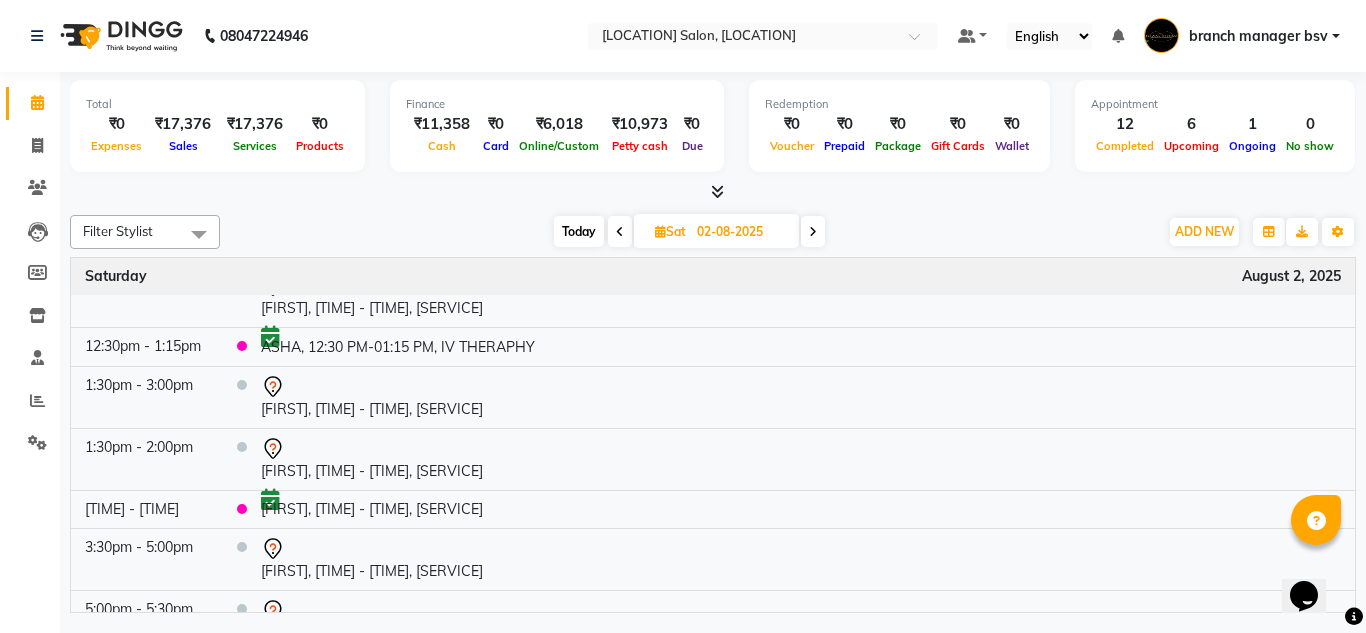 click on "Today" at bounding box center [579, 231] 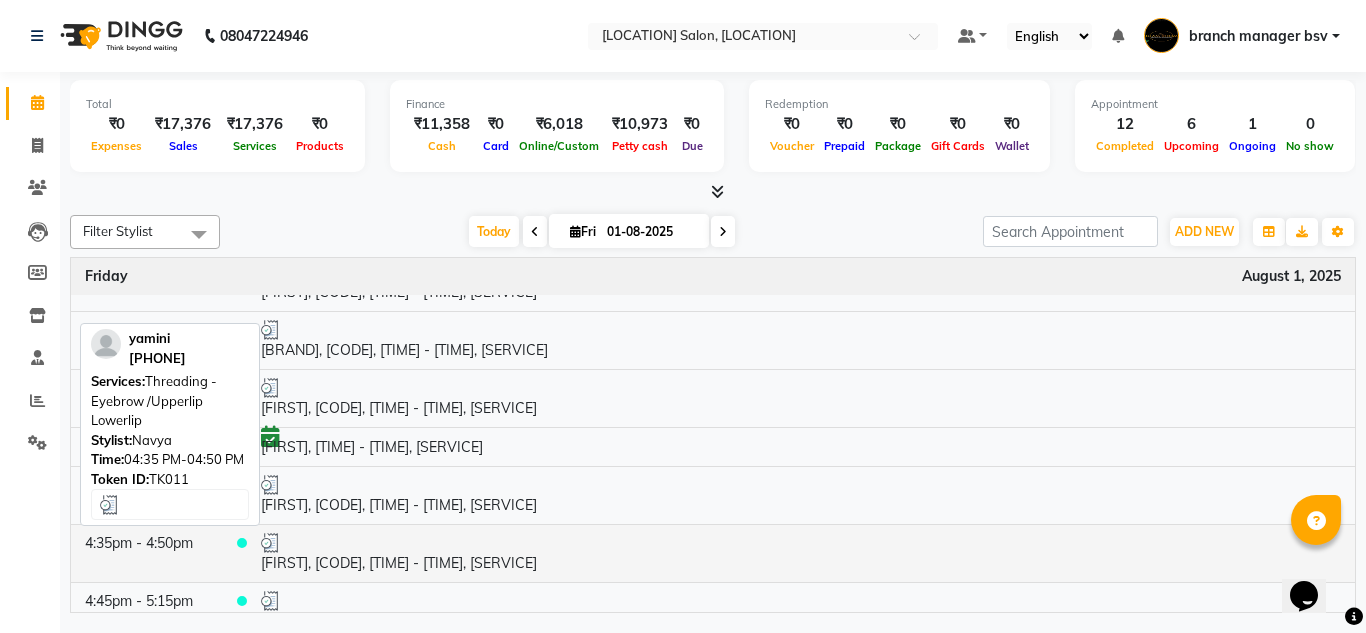 scroll, scrollTop: 320, scrollLeft: 0, axis: vertical 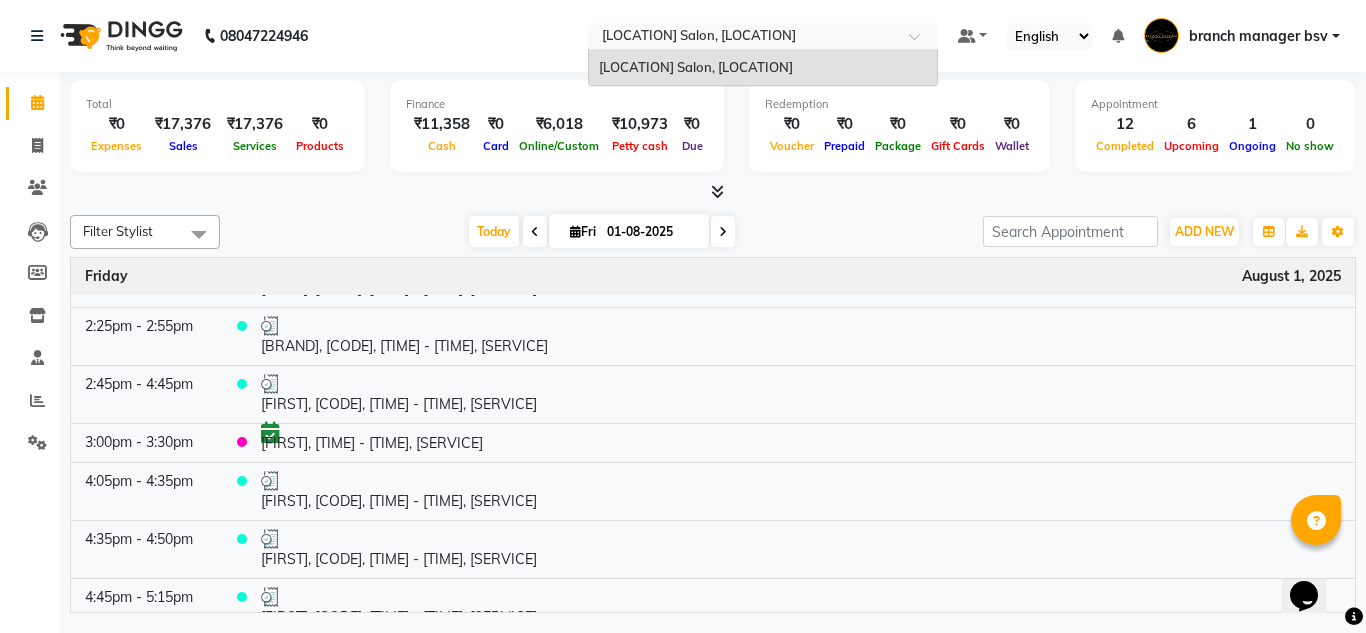 click at bounding box center [743, 38] 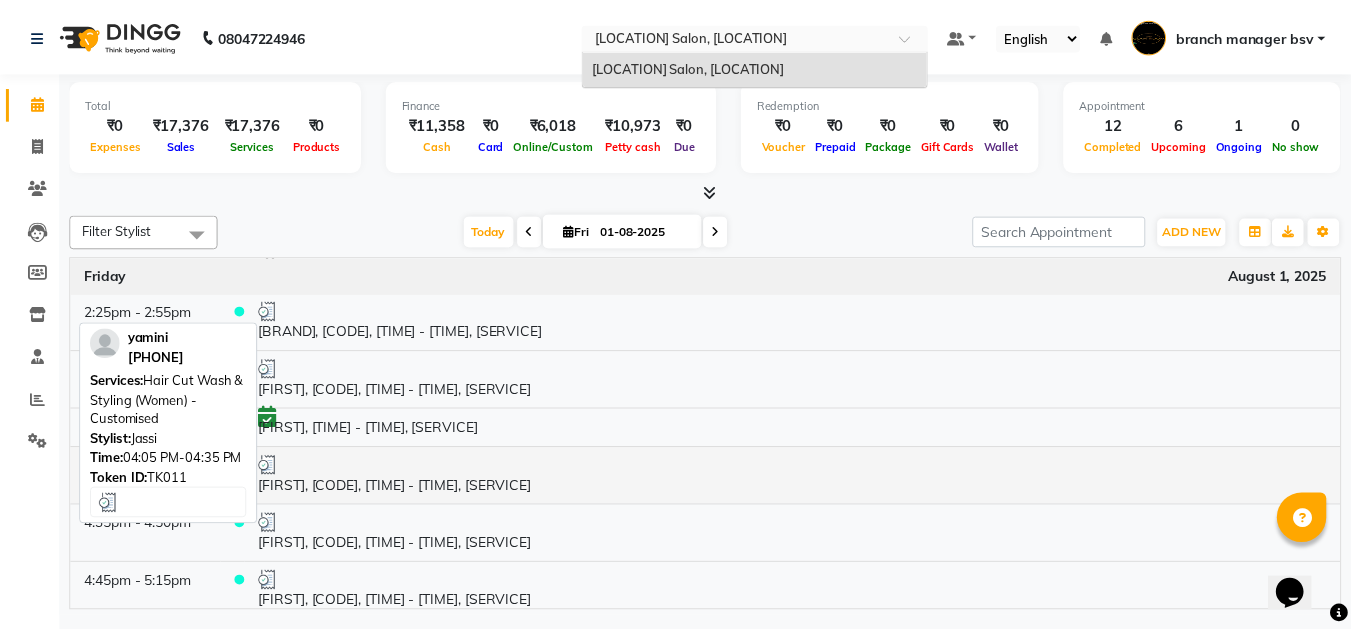 scroll, scrollTop: 731, scrollLeft: 0, axis: vertical 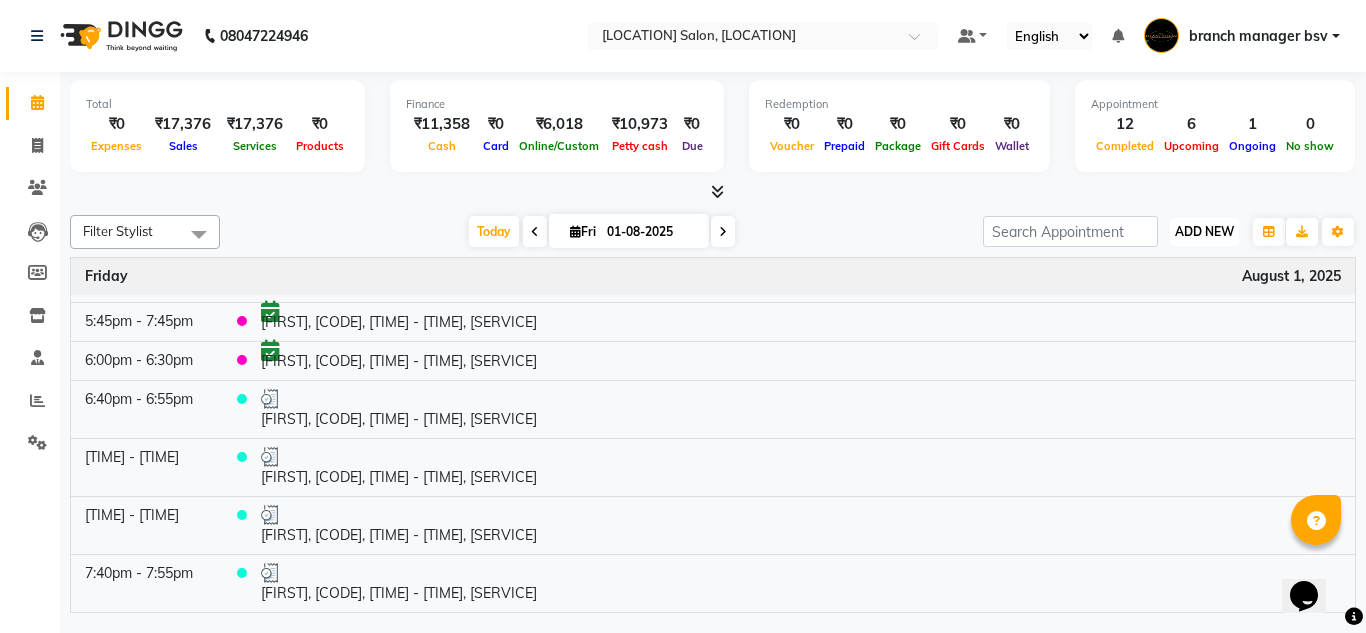click on "ADD NEW Toggle Dropdown" at bounding box center [1204, 232] 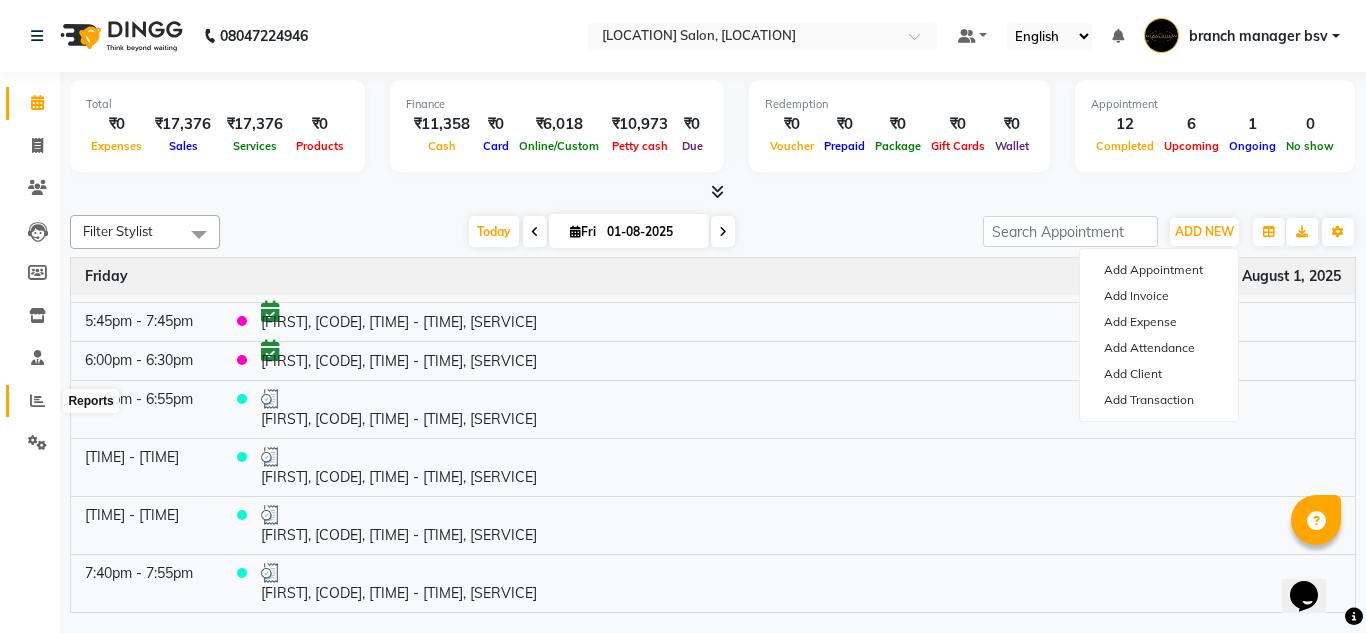 click 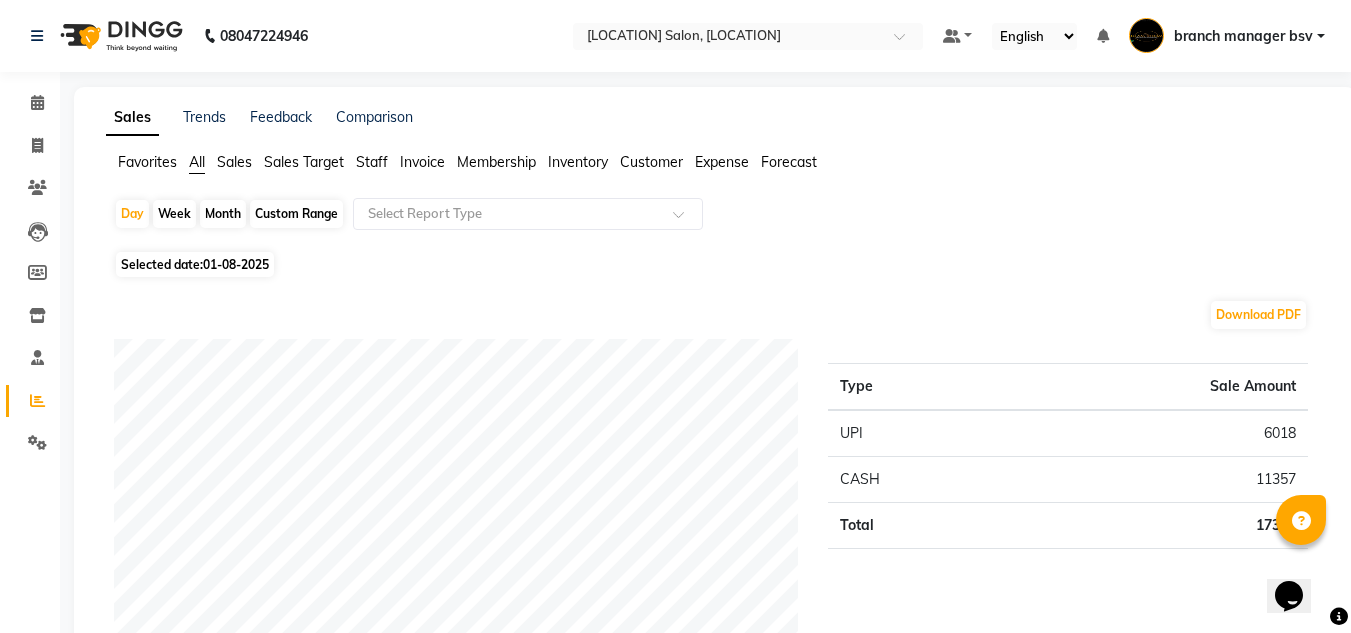 click on "Staff" 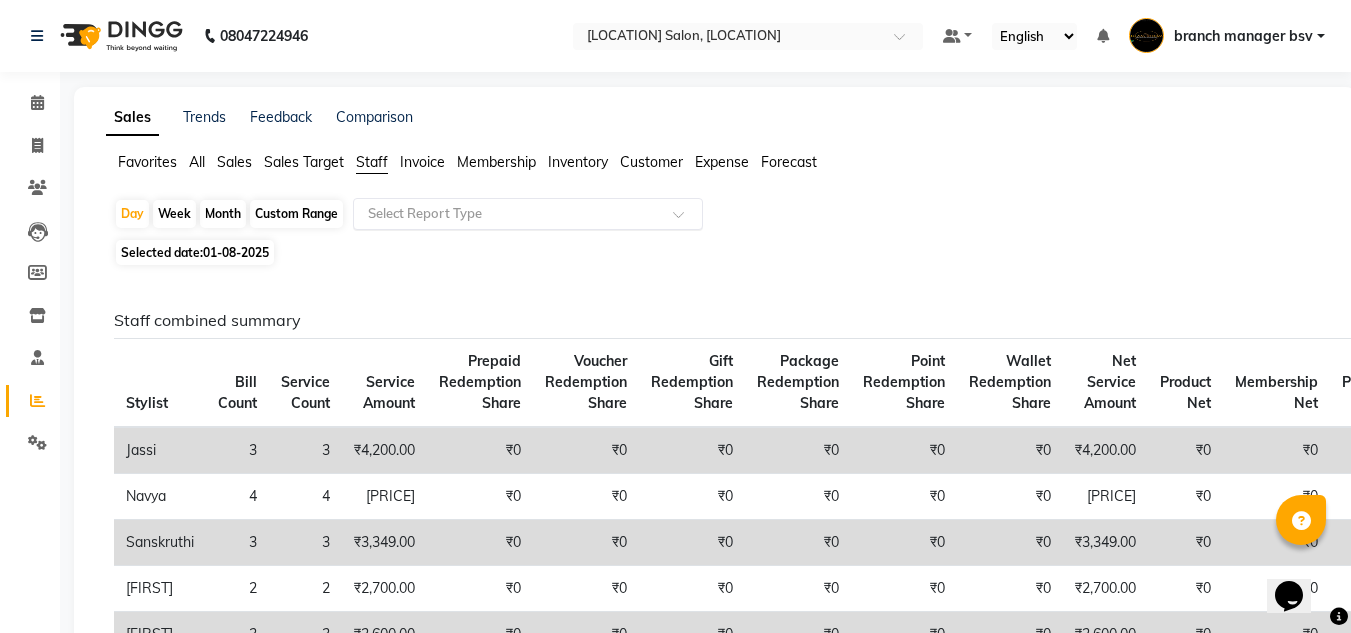 click on "Select Report Type" 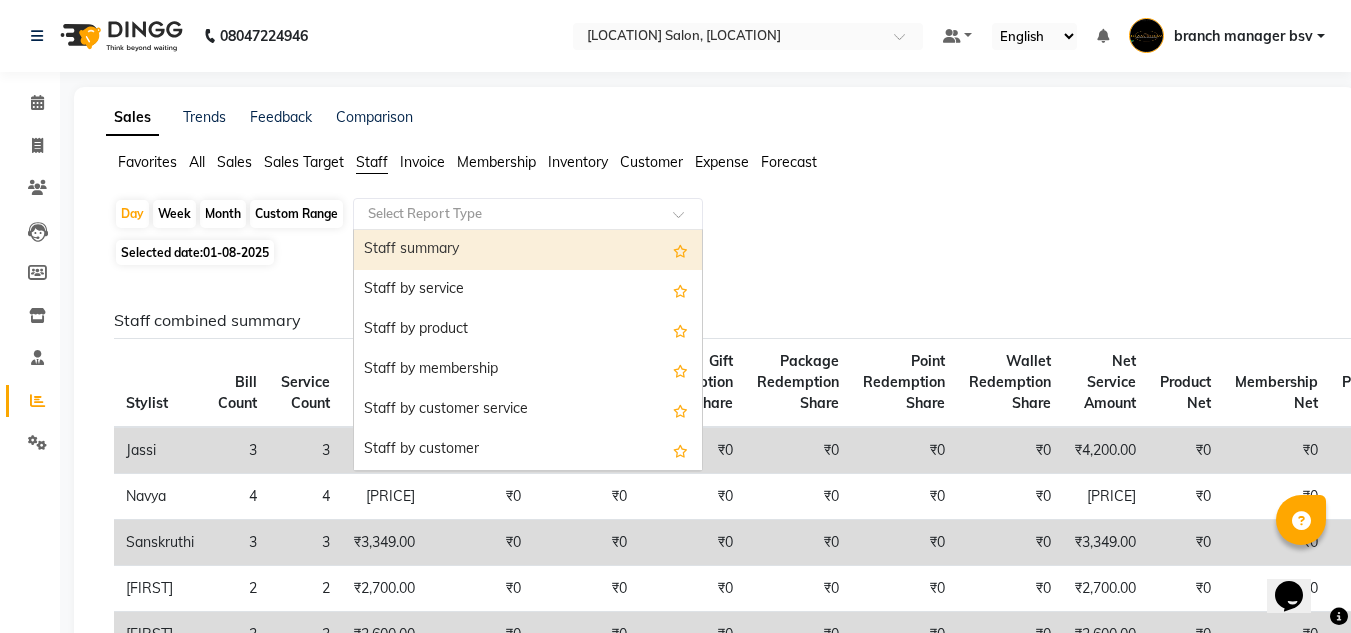 click on "Staff summary" at bounding box center [528, 250] 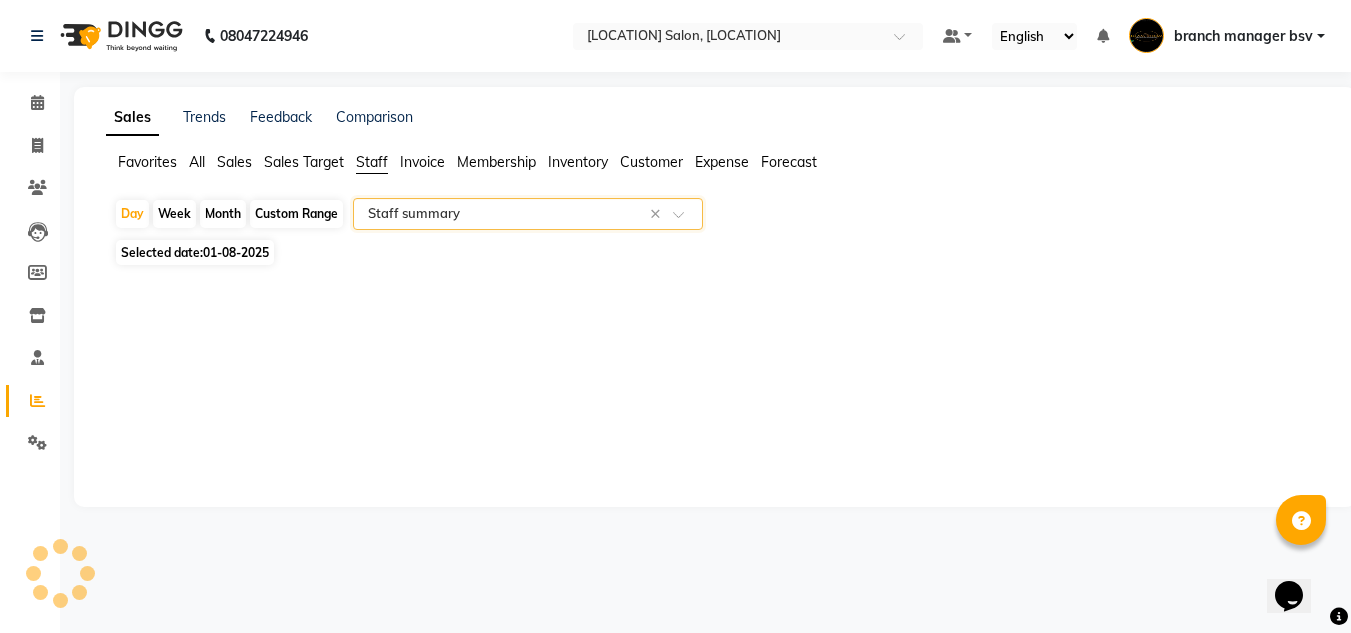 select on "full_report" 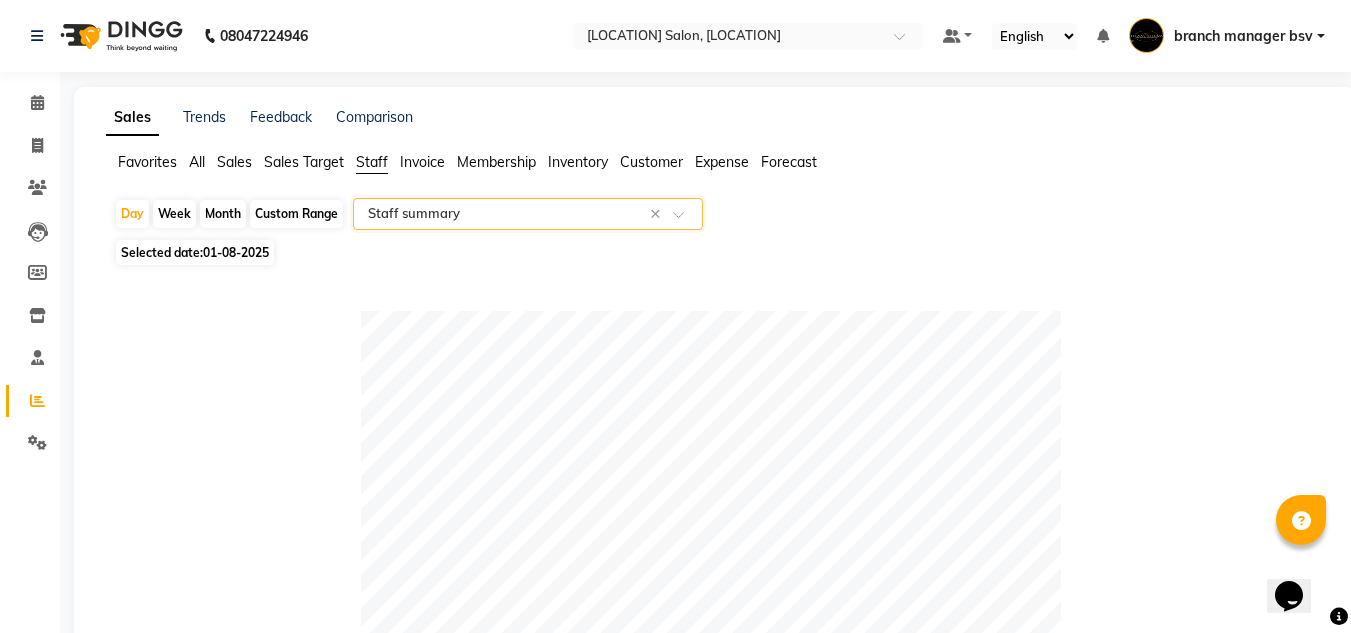 scroll, scrollTop: 943, scrollLeft: 0, axis: vertical 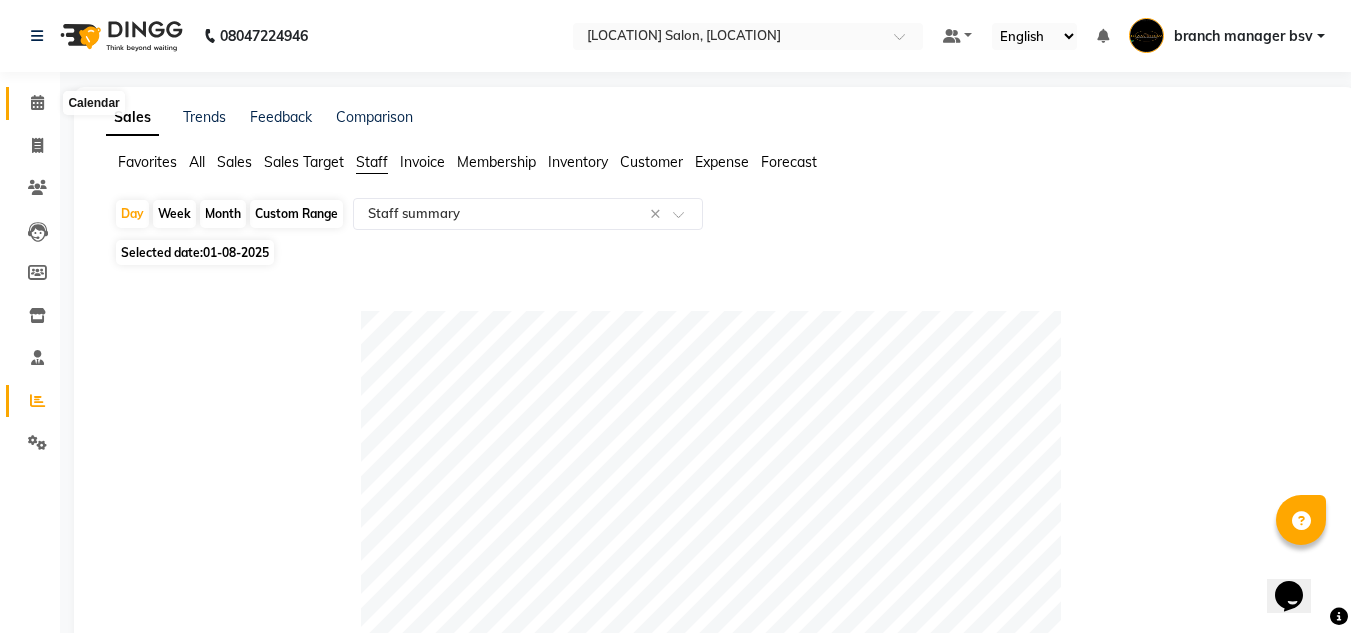 click 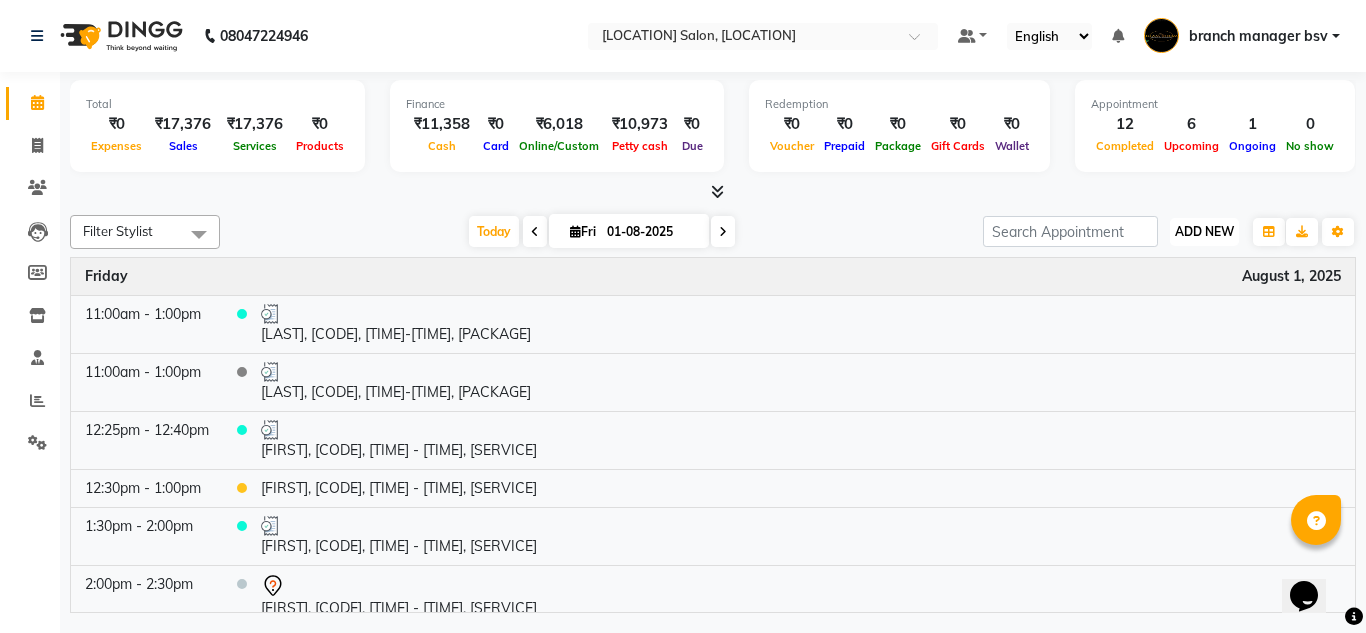 click on "ADD NEW" at bounding box center (1204, 231) 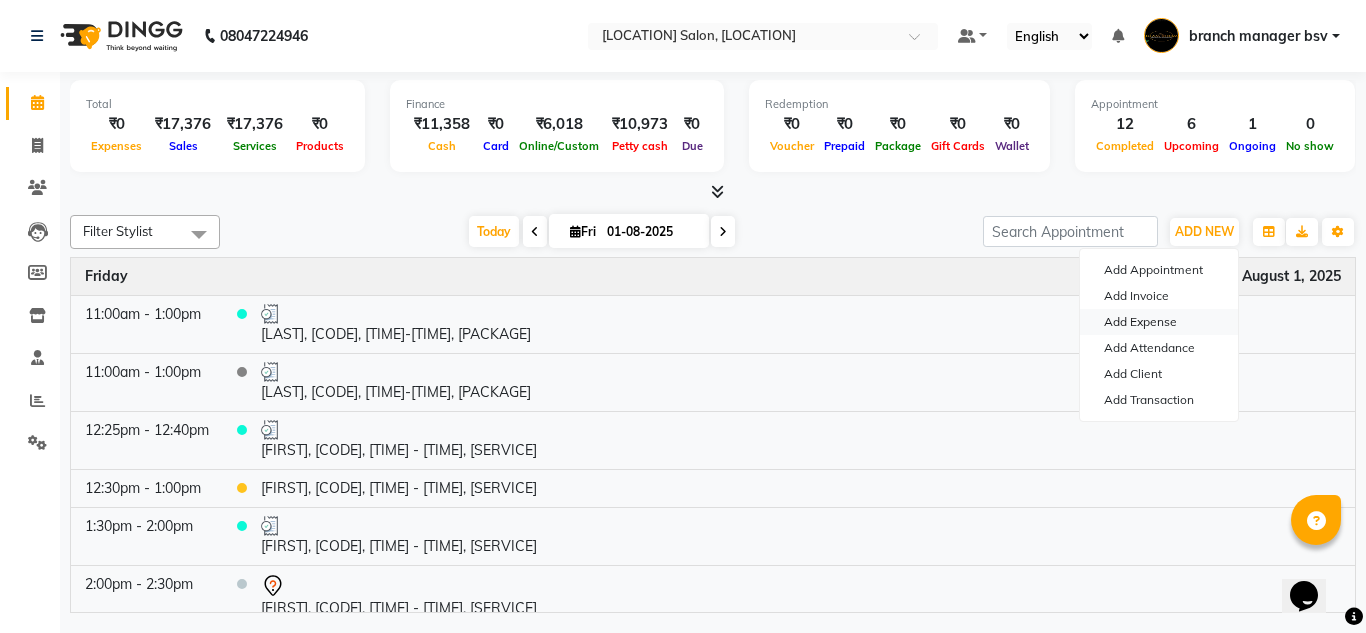 click on "Add Expense" at bounding box center [1159, 322] 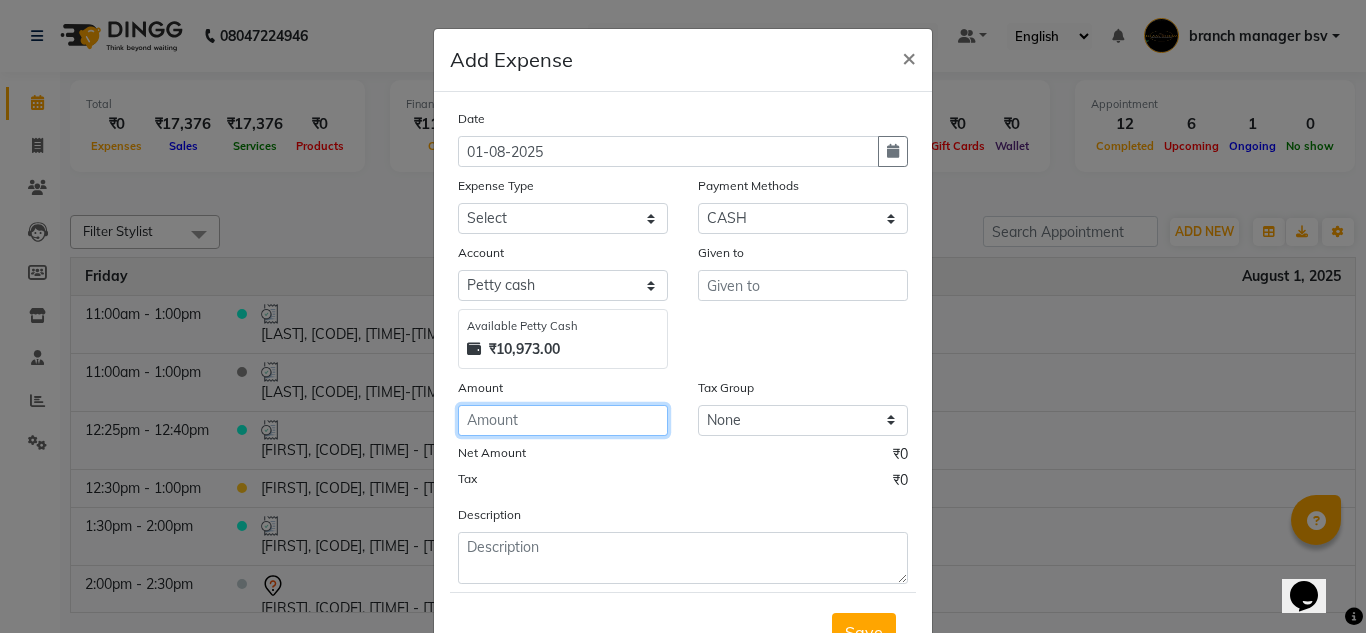 click 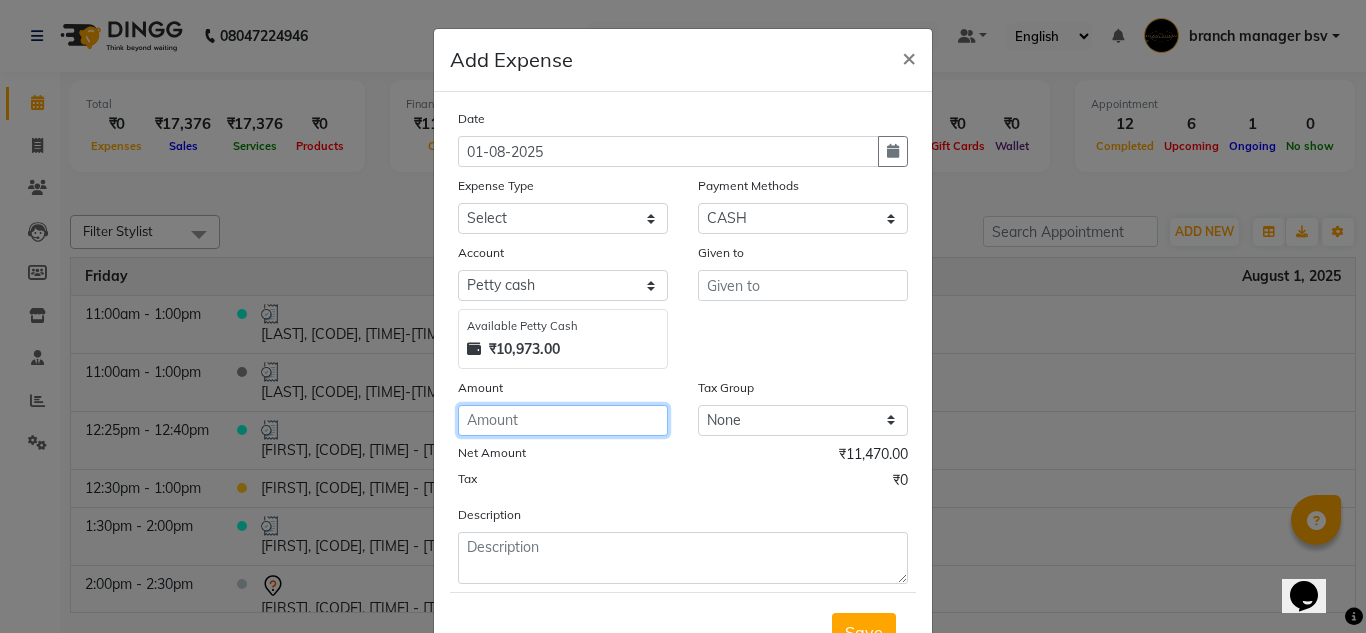 type on "11470" 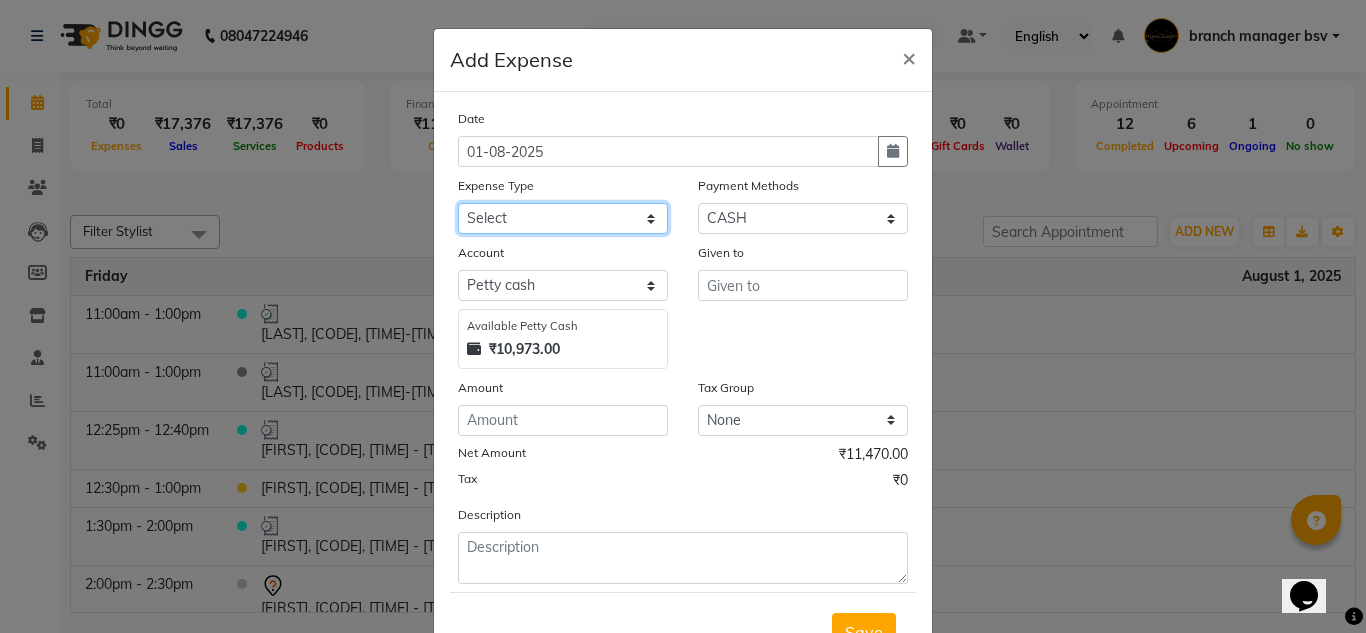 drag, startPoint x: 579, startPoint y: 213, endPoint x: 584, endPoint y: 418, distance: 205.06097 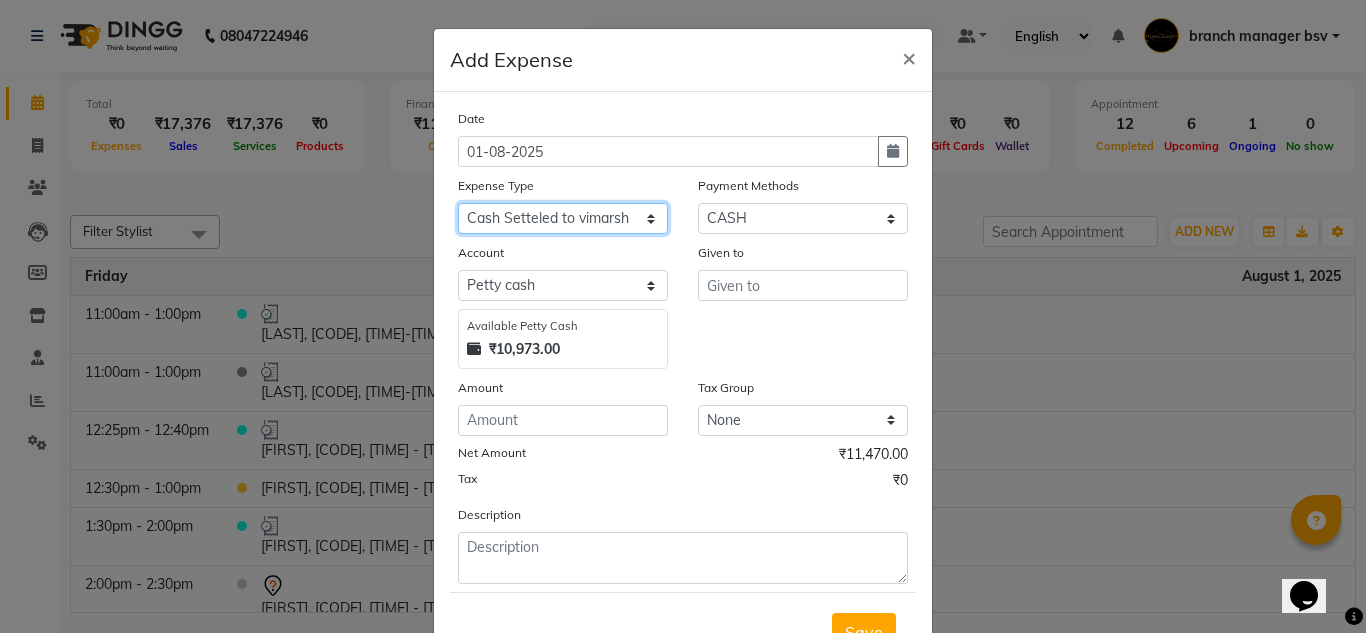 click on "Select AC SERVICE Beauty Center BLINKIT BPMP Building Rent Cash setteled to devika anti Cash Setteled to vimarsh Cash Settled to Jayshree cash settled to madesh uncle Client Refund clinical covers courier DEPOSIT drink prime Electricity and water Bill FOIL PAPER FOR CLIENT Furniture and Fixtures GARBAGE GARBAGE MAN GENERATOR FUEL CHARGES GLOBLANC incentive JAYASHREE jayshree upi jayshree upi KNK Distributors Laundry Madhu medicals MAHADEV MEDICALS MANJUNATHA PRINTERS Marketing Expenses Google Marketing expenses Meta Medigetz MILK MONTHLY BILL Pantry Expenses pavan Surge Naveen Surgical PHONE PAY PLUMPER PMU products pooja expense POOJA ITEMS Porter PRILOX Printing and Designing Charges Printing and Stationary Purchase of Products RECHARGE RENT Repair and Maintenance Salaries Salon and Clinic Cash Purchases SECURITY SERVICE CHARGES Sreenivasa Glamour Stores Staff welfare telephone and Internet Bill TRANSGENDER TRAVELLING EXPENSES WATER RECHARGE ZEPTO" 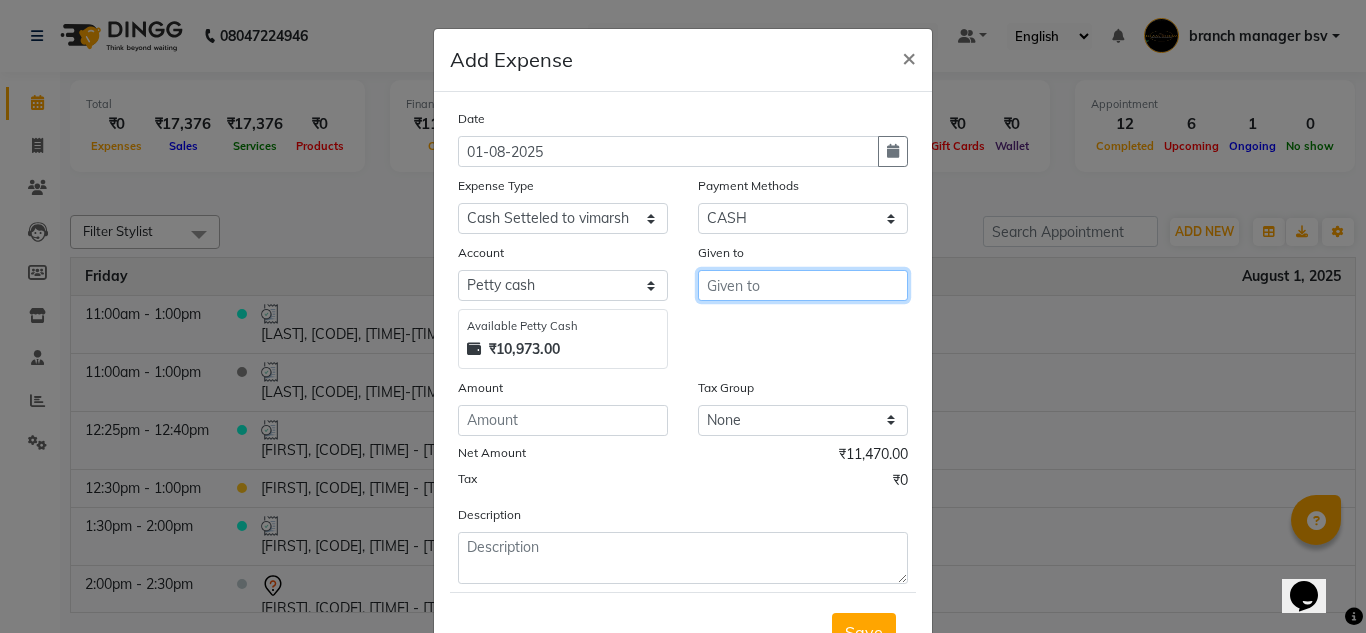 click at bounding box center (803, 285) 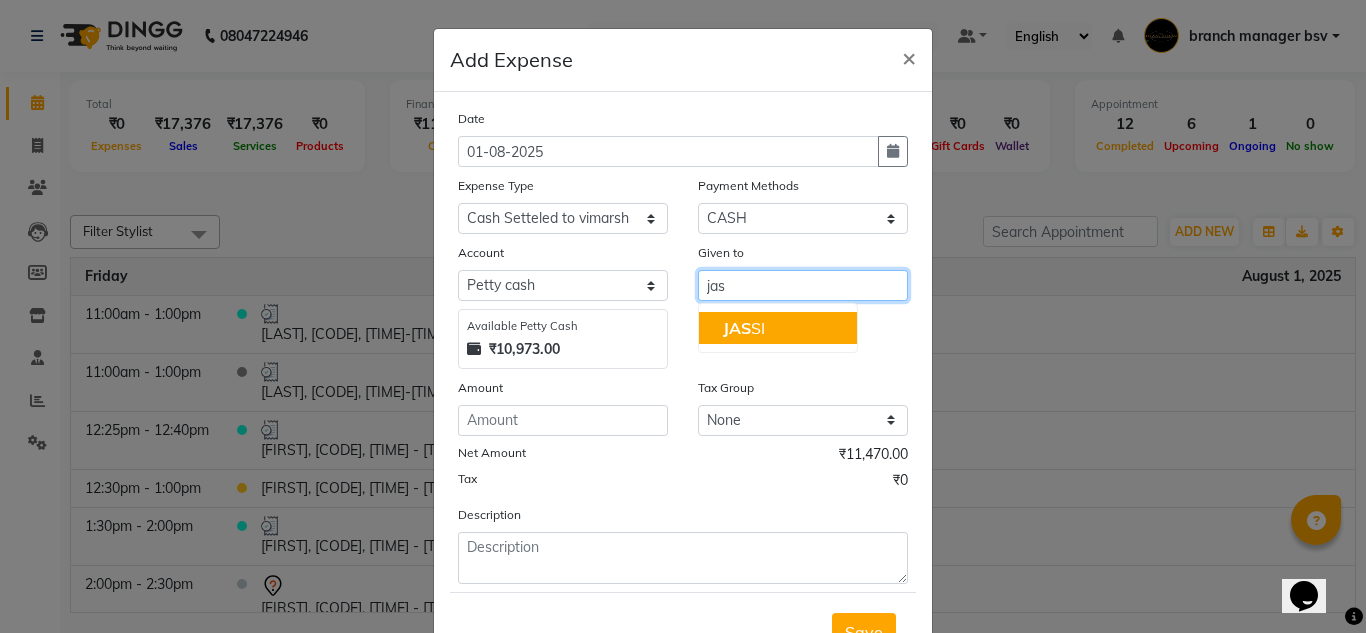 click on "JAS SI" at bounding box center [778, 328] 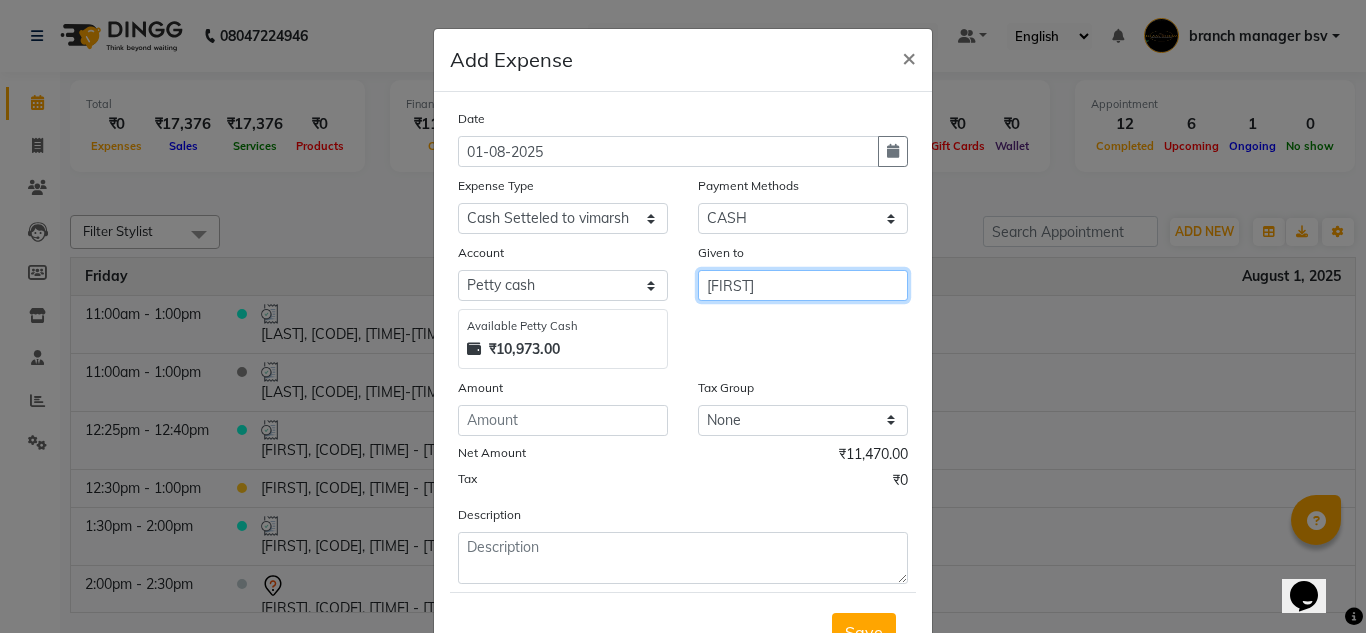 type on "[FIRST]" 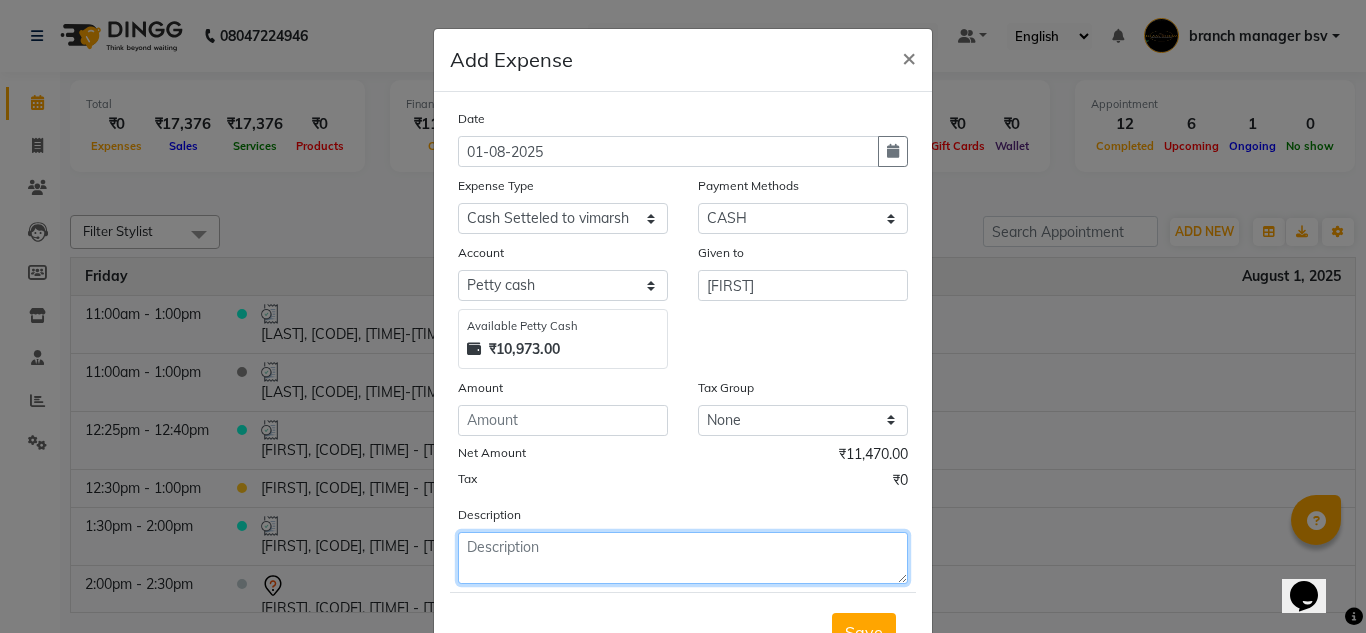 click 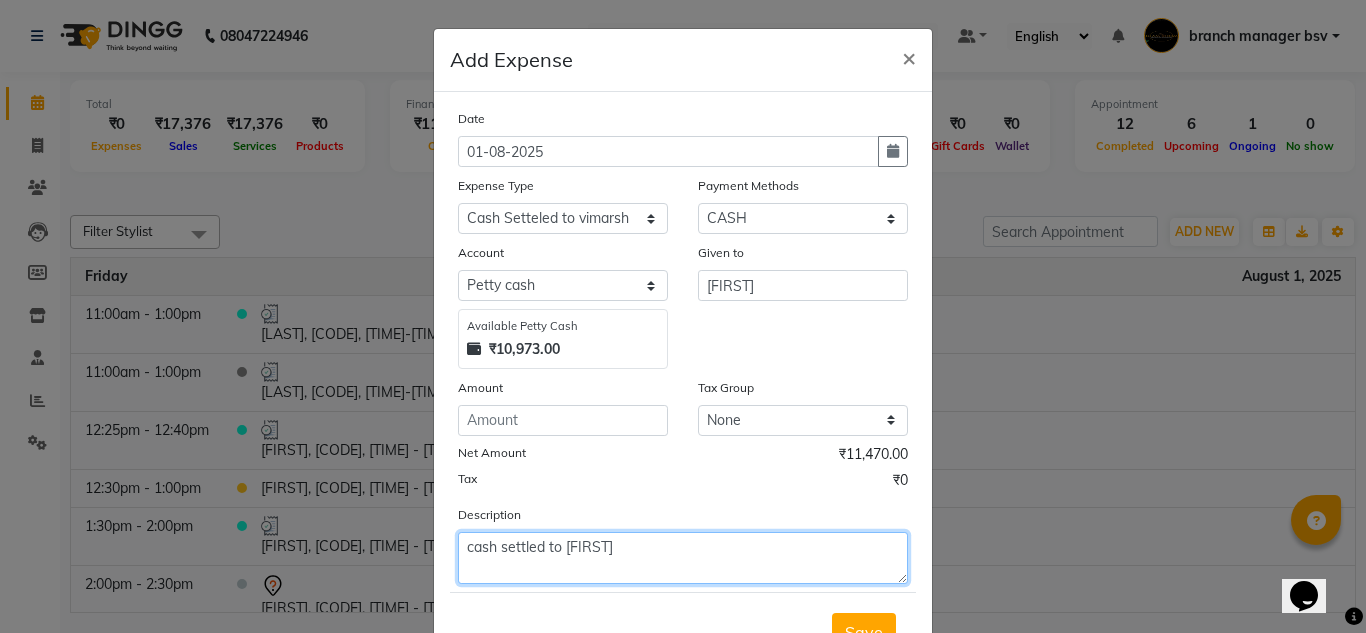 scroll, scrollTop: 83, scrollLeft: 0, axis: vertical 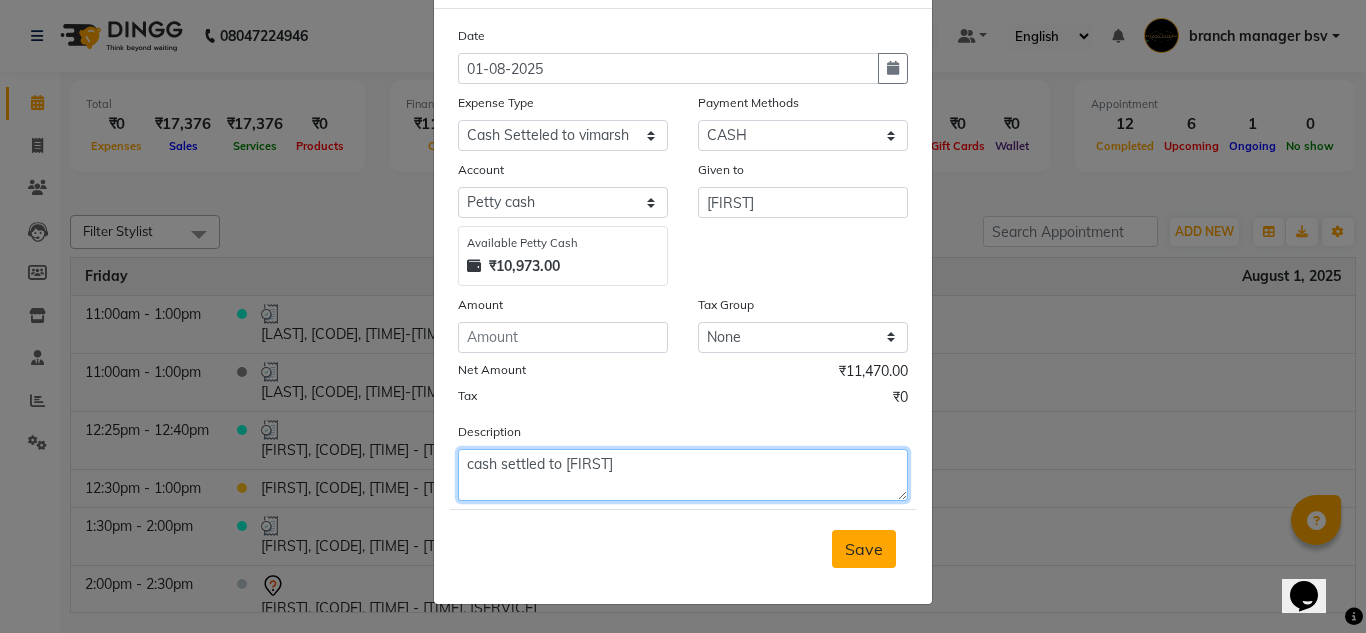 type on "cash settled to jassi" 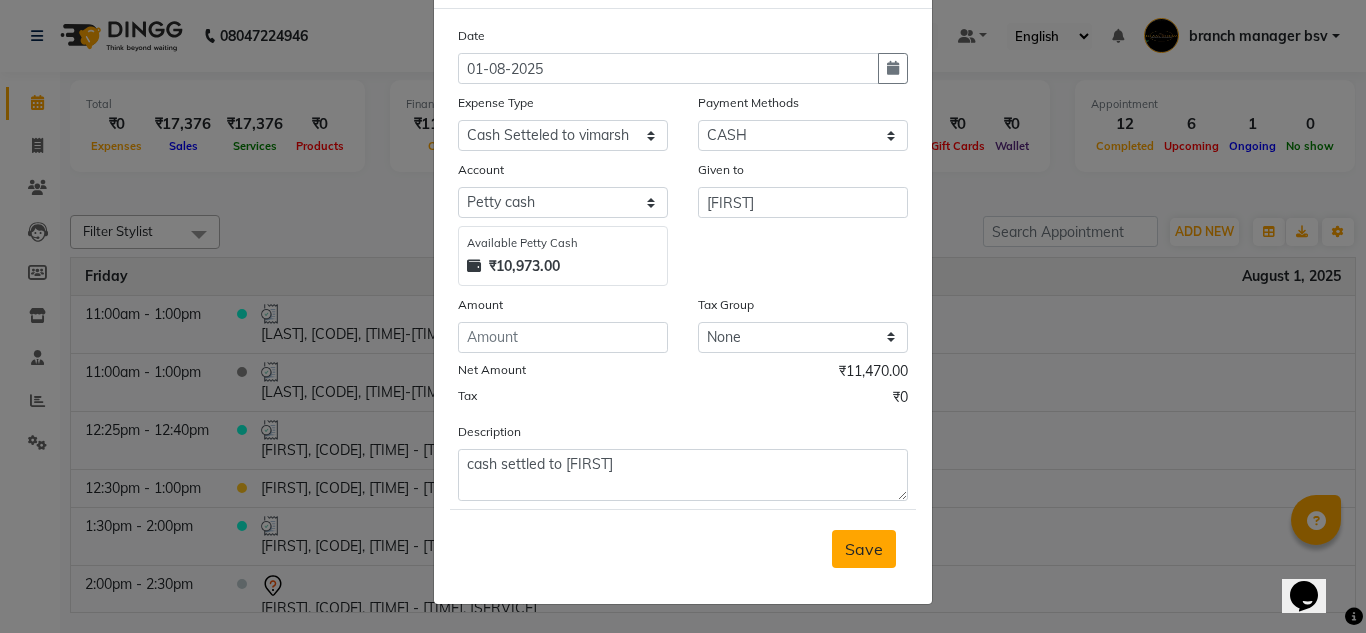 click on "Save" at bounding box center [864, 549] 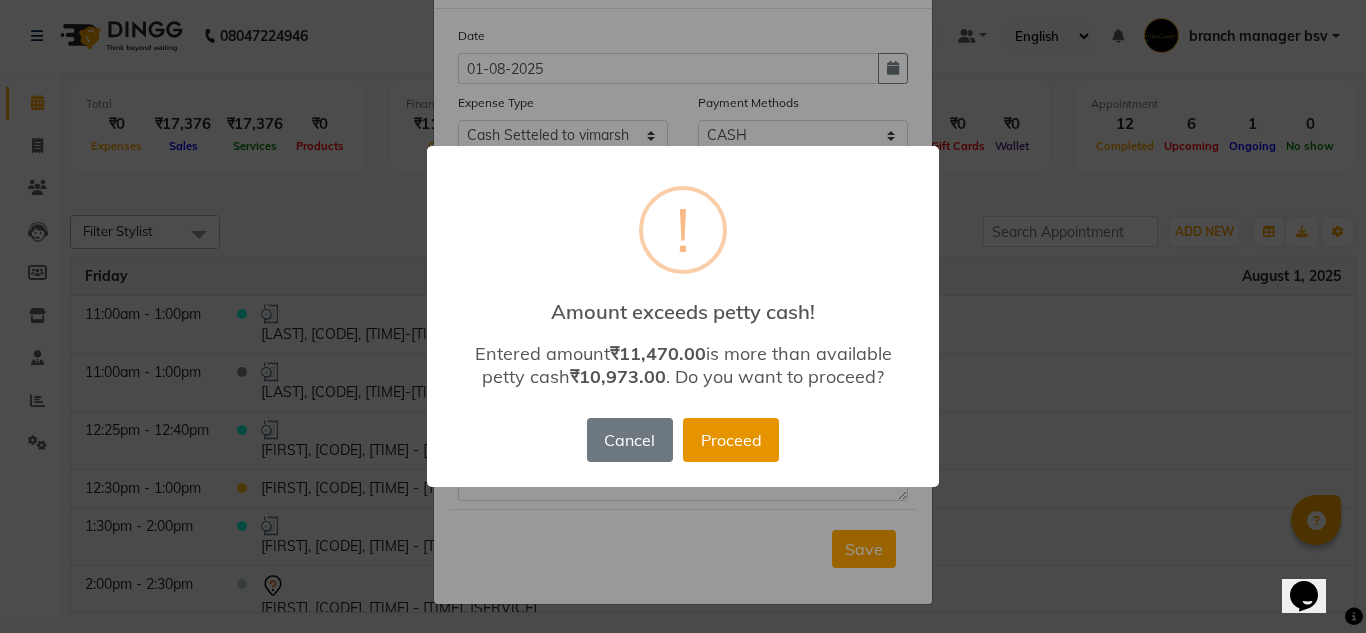 click on "Proceed" at bounding box center [731, 440] 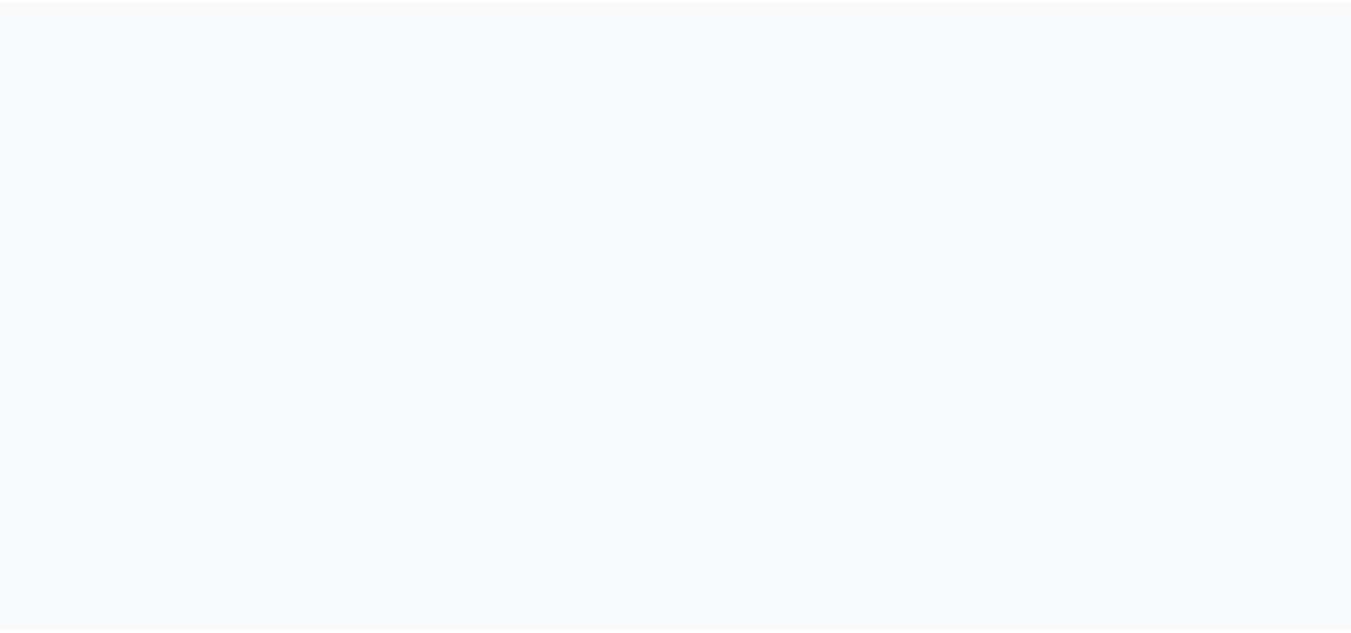 scroll, scrollTop: 0, scrollLeft: 0, axis: both 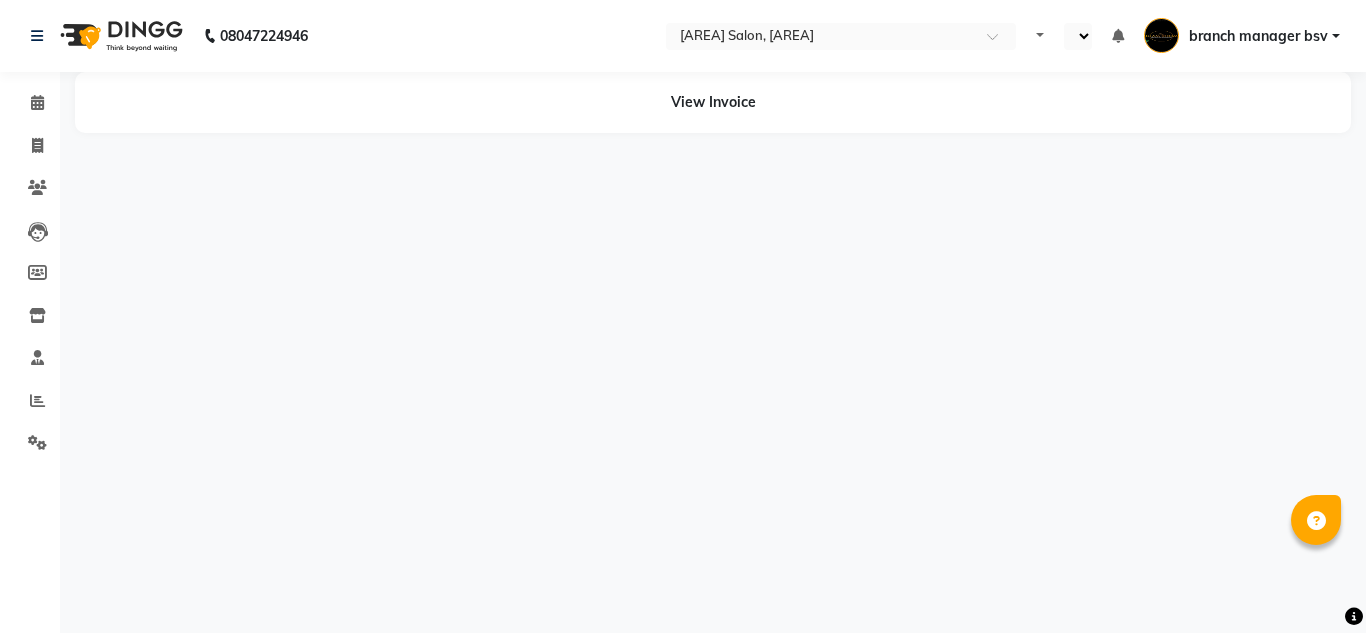 select on "en" 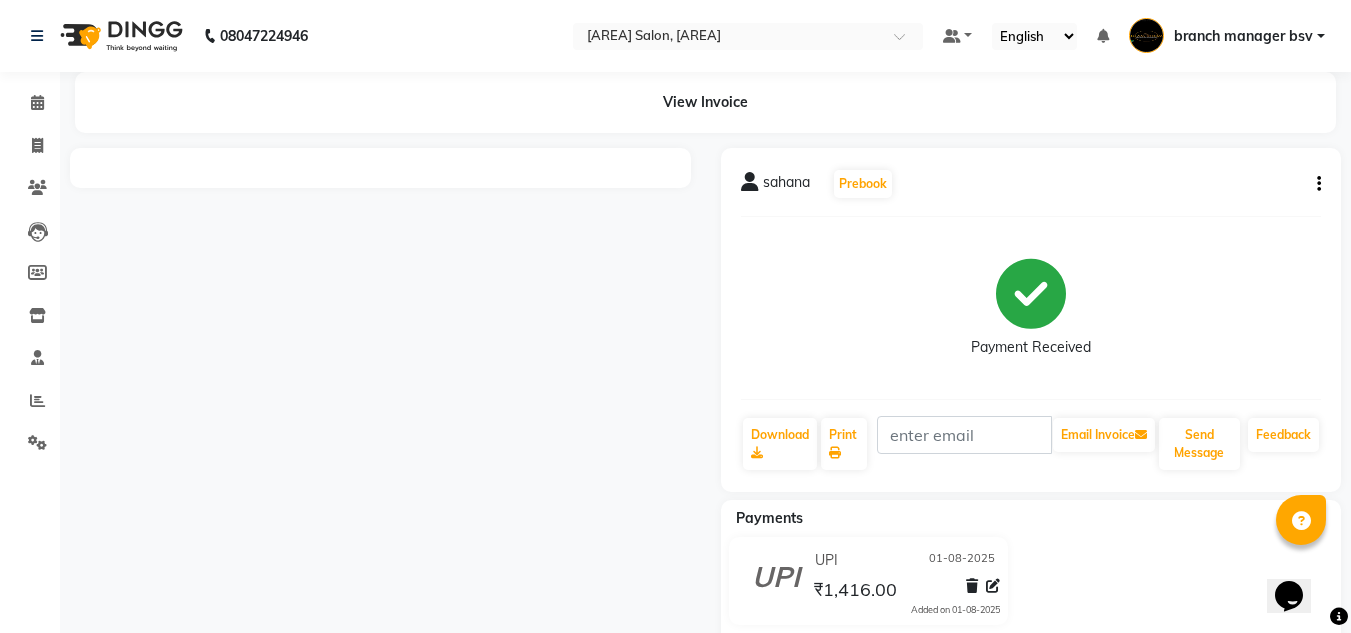 scroll, scrollTop: 0, scrollLeft: 0, axis: both 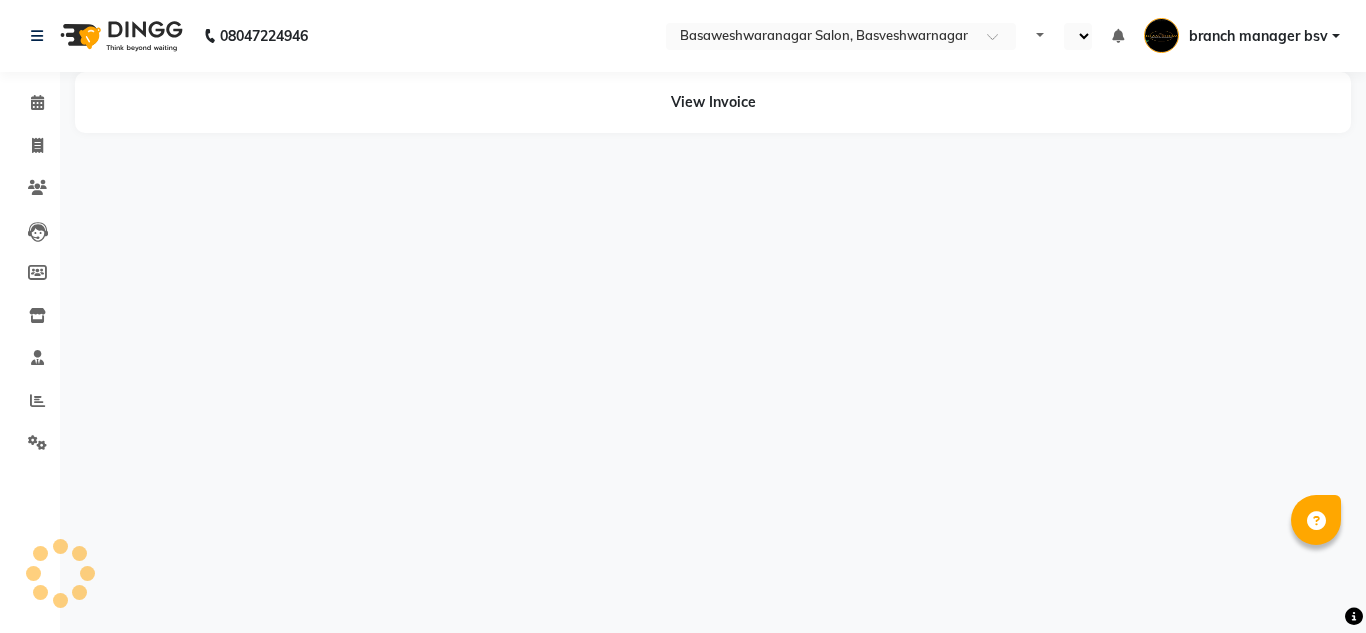 select on "en" 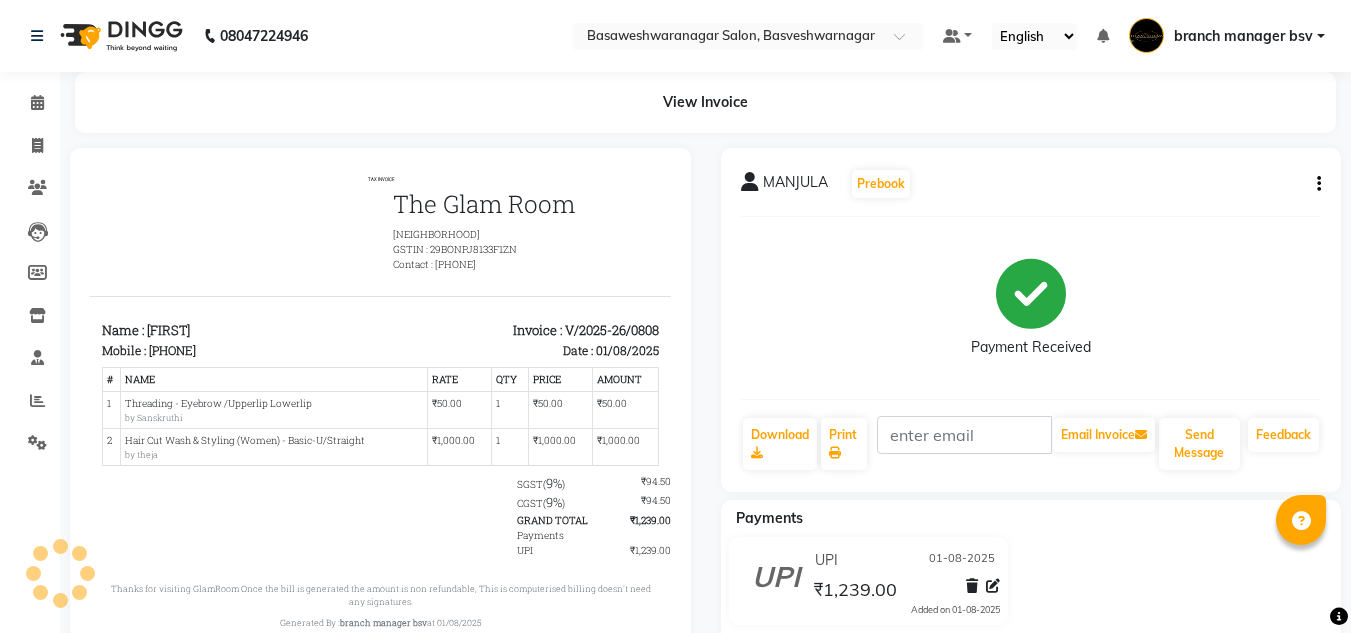 scroll, scrollTop: 0, scrollLeft: 0, axis: both 